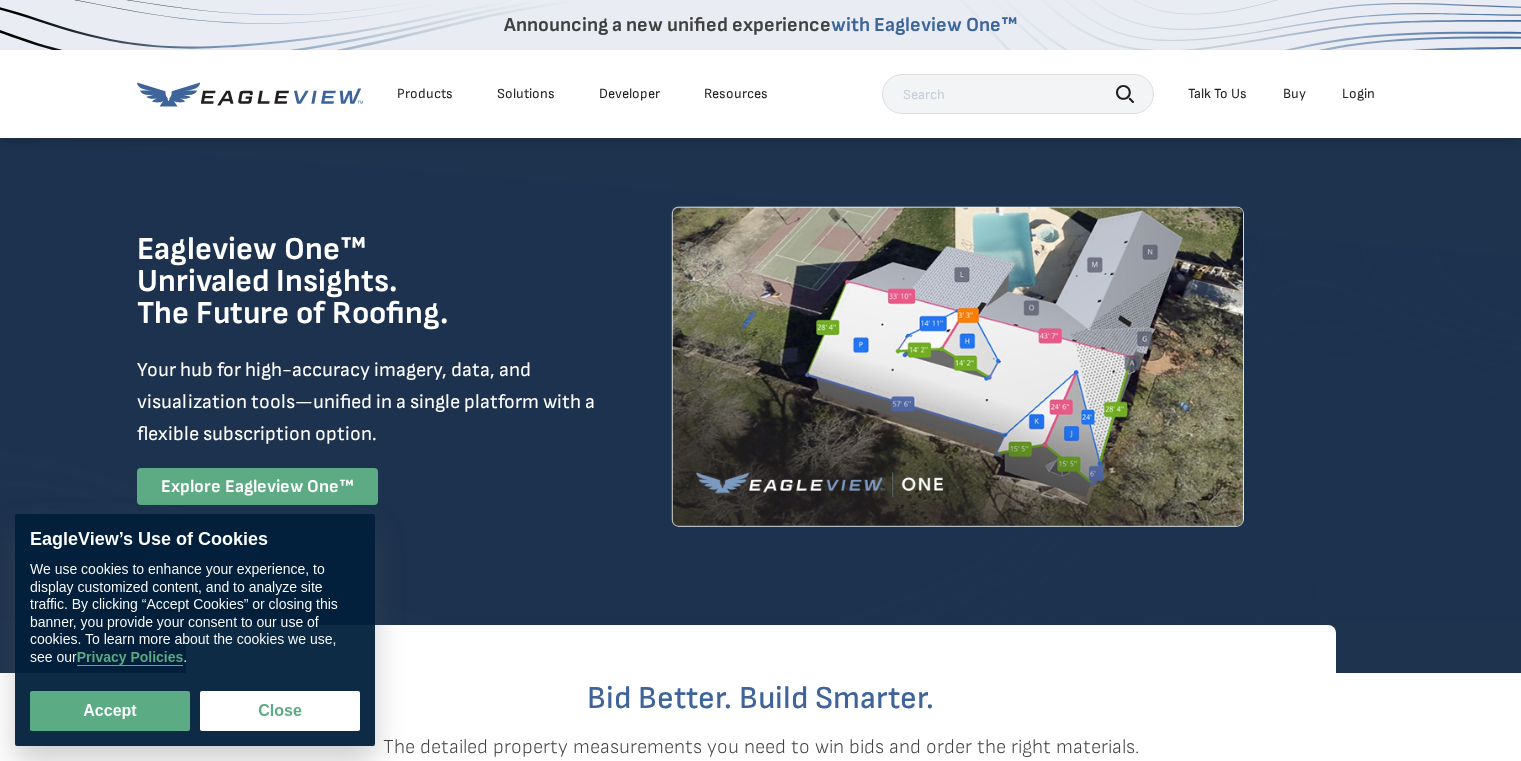 scroll, scrollTop: 0, scrollLeft: 0, axis: both 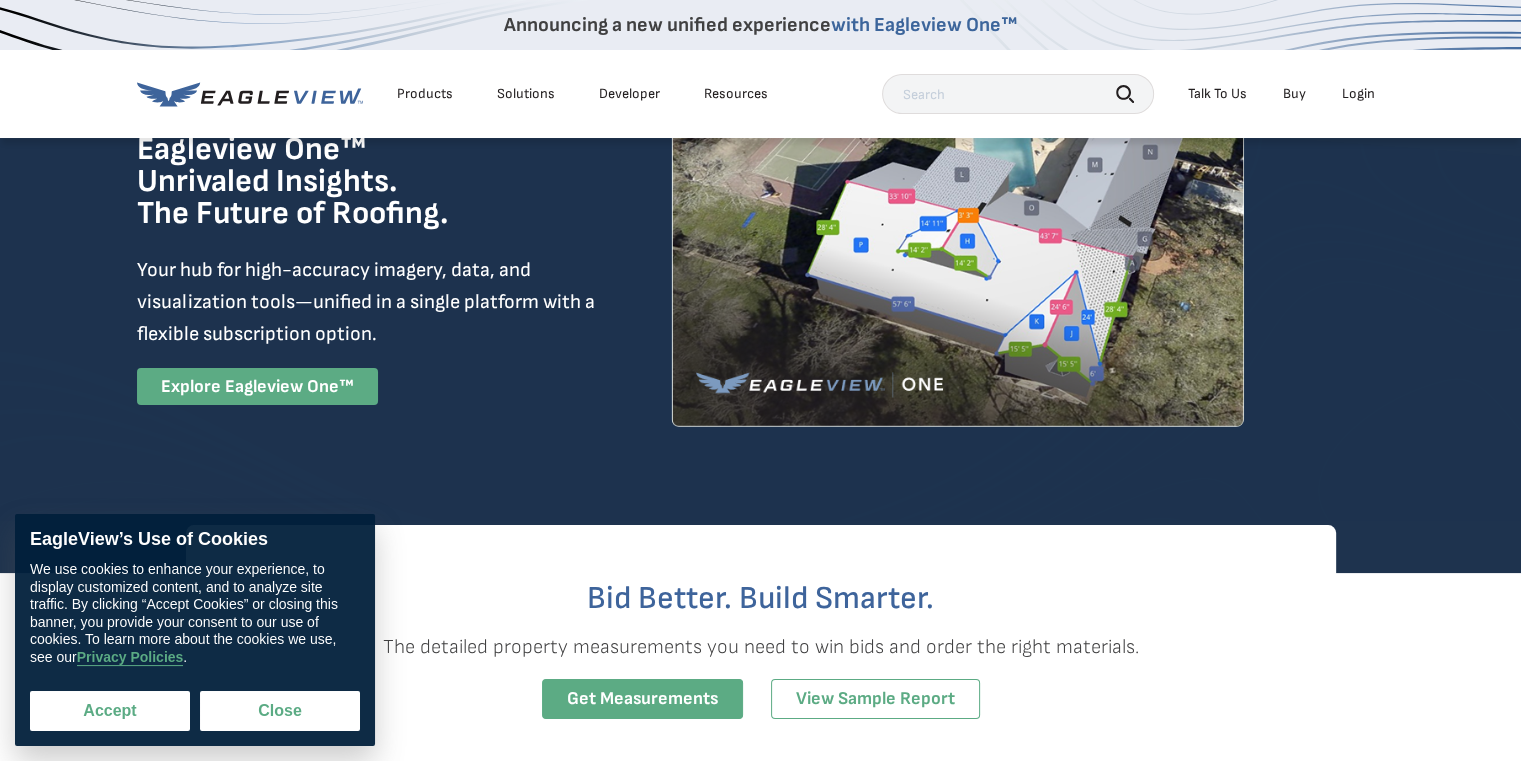 click on "Accept" at bounding box center [110, 711] 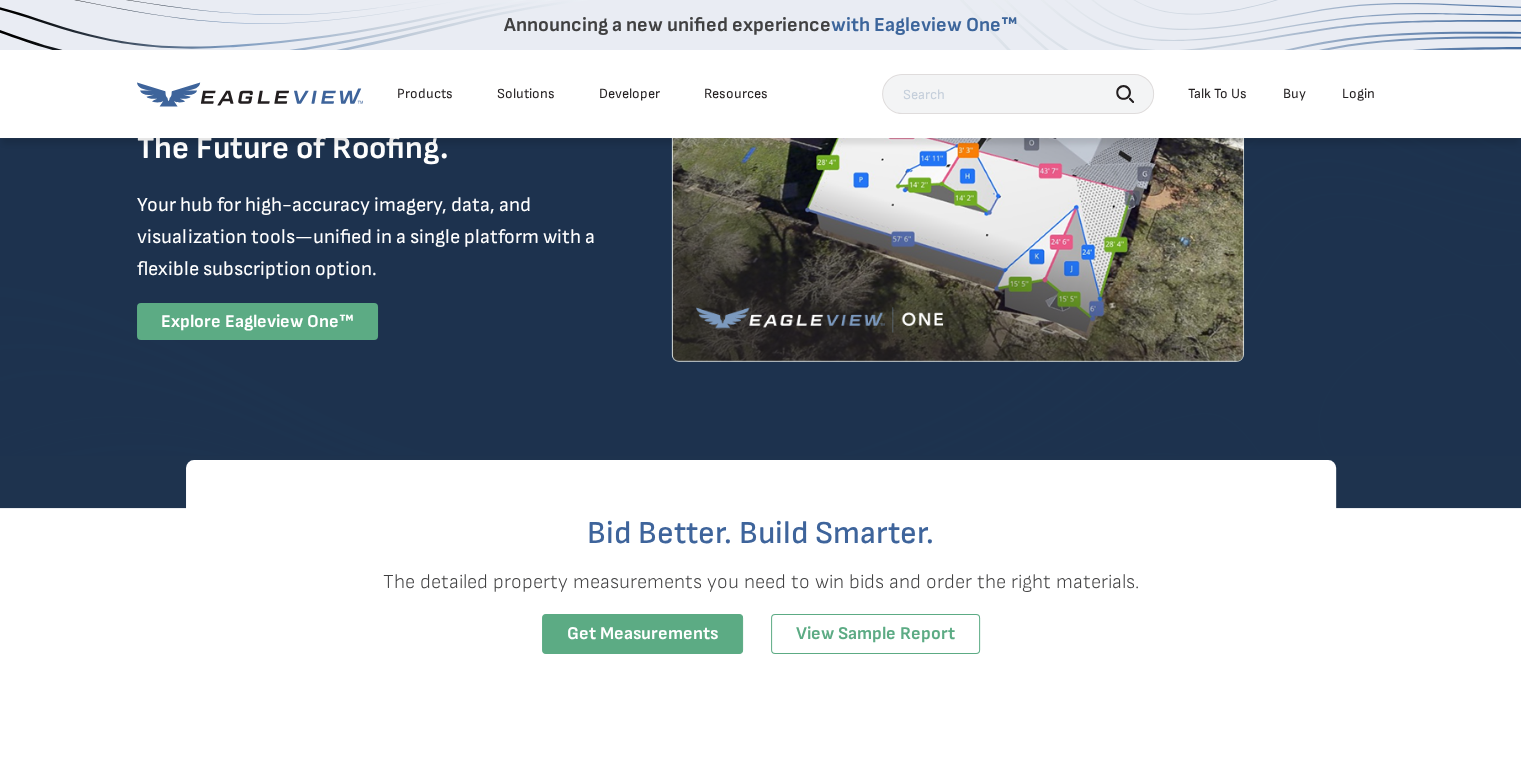 scroll, scrollTop: 200, scrollLeft: 0, axis: vertical 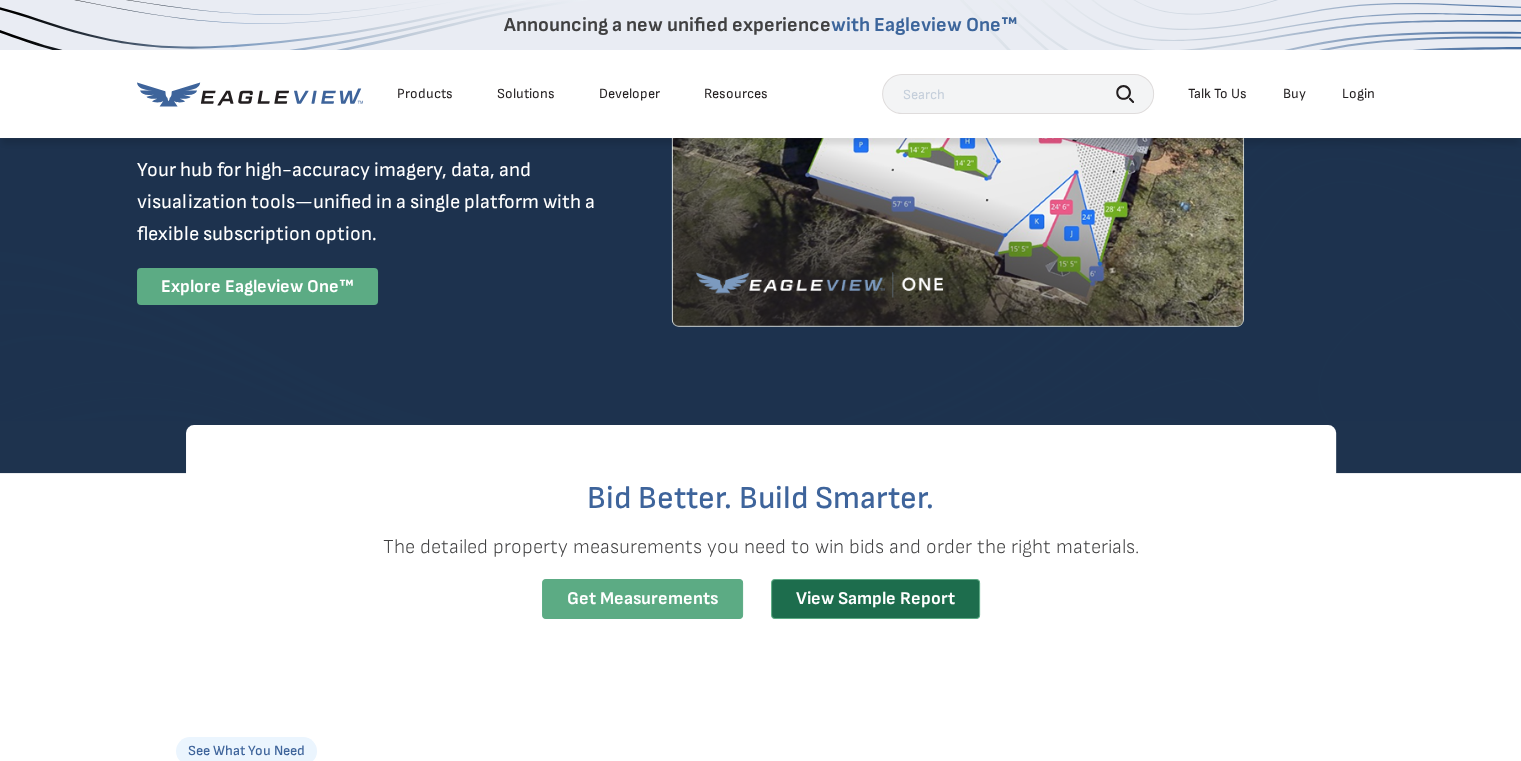 click on "View Sample Report" at bounding box center (875, 599) 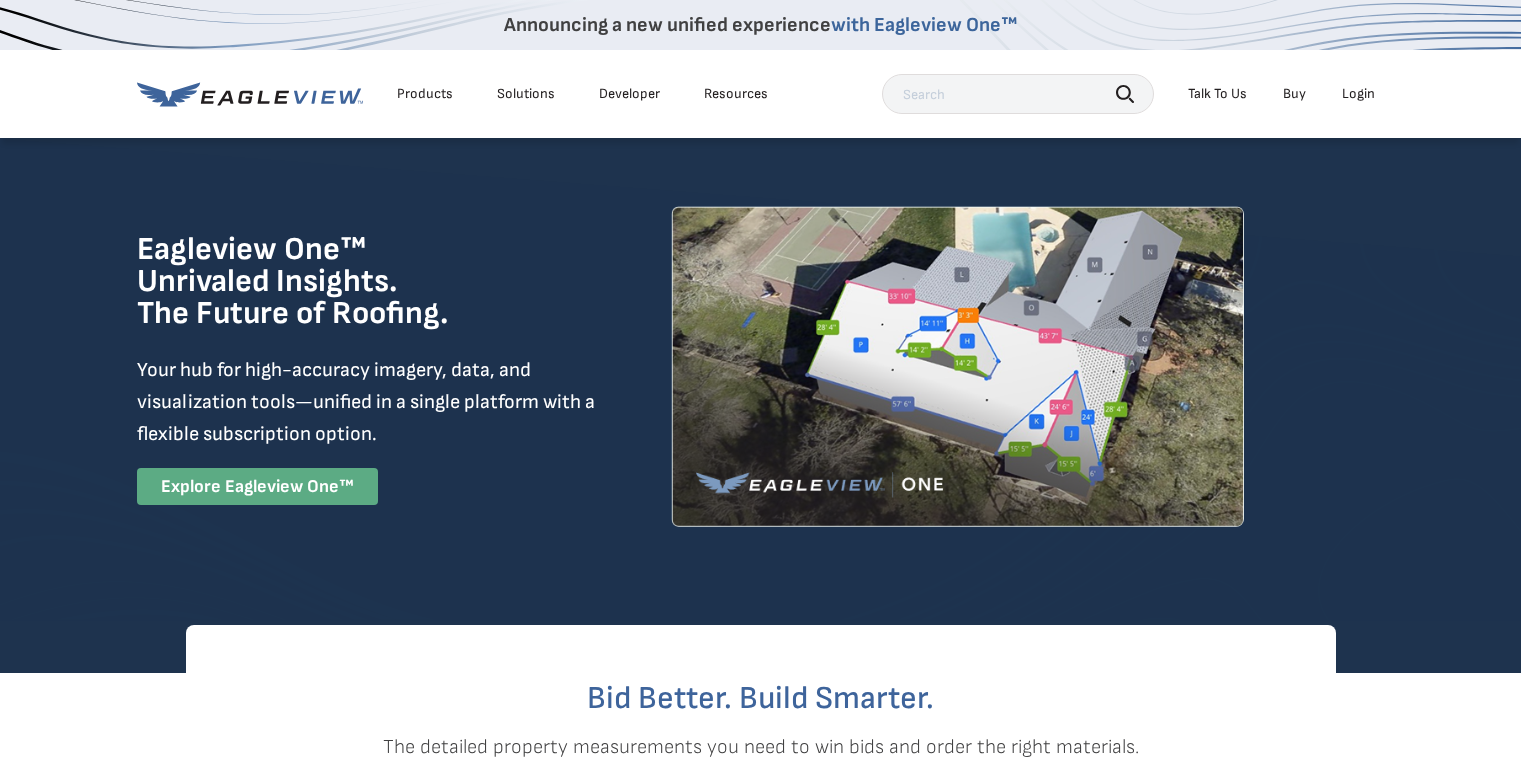 scroll, scrollTop: 200, scrollLeft: 0, axis: vertical 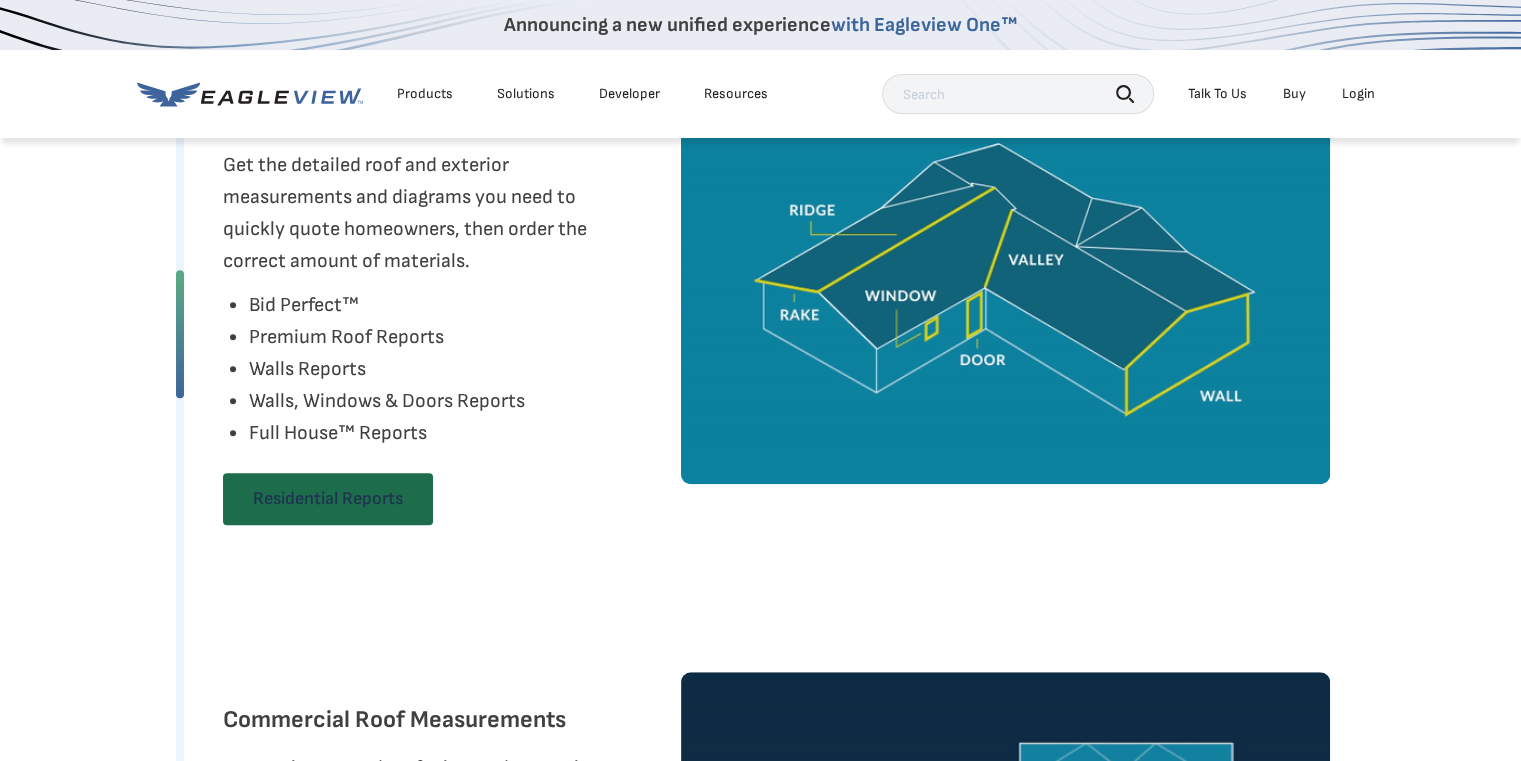 click on "Residential Reports" at bounding box center (328, 499) 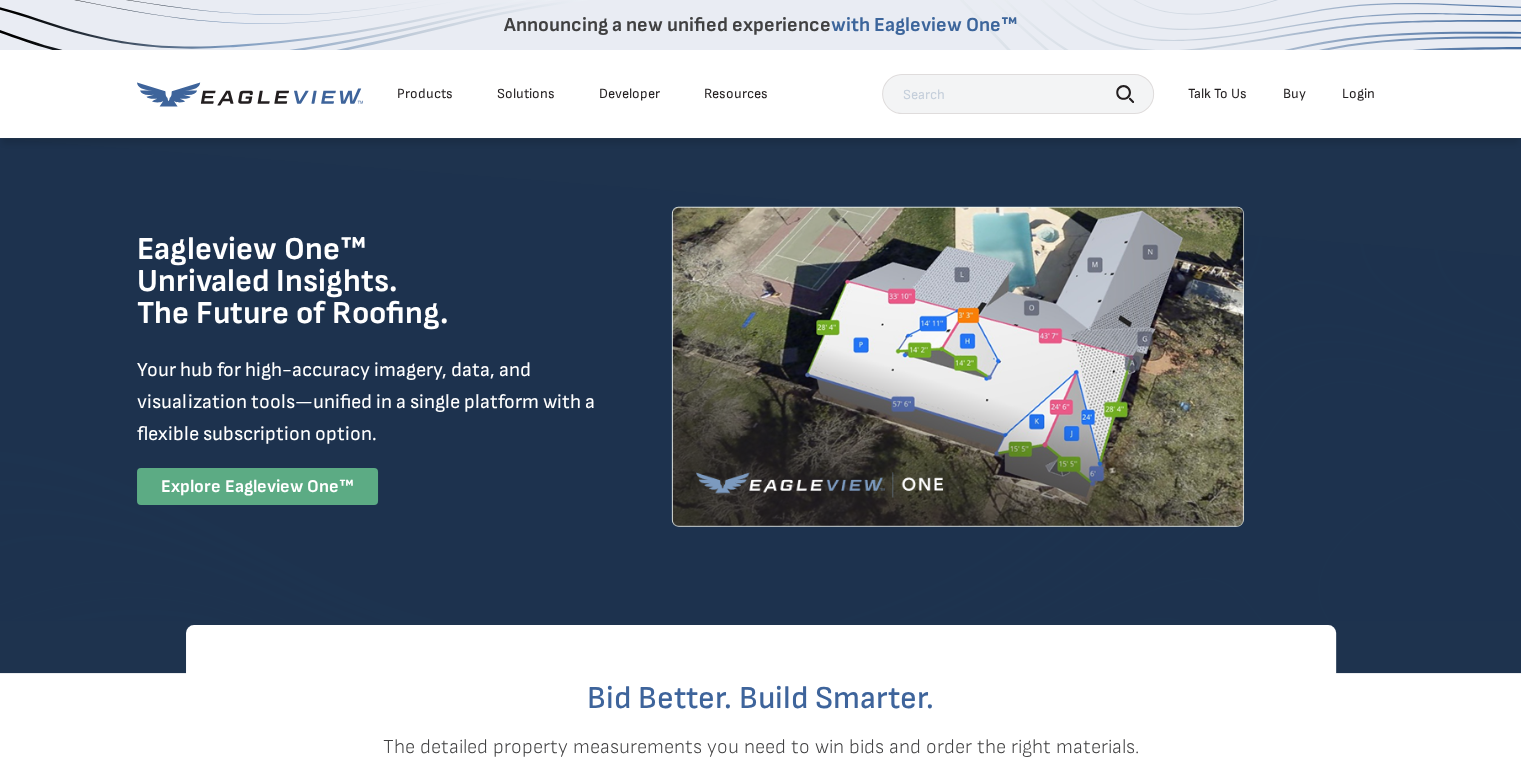 scroll, scrollTop: 100, scrollLeft: 0, axis: vertical 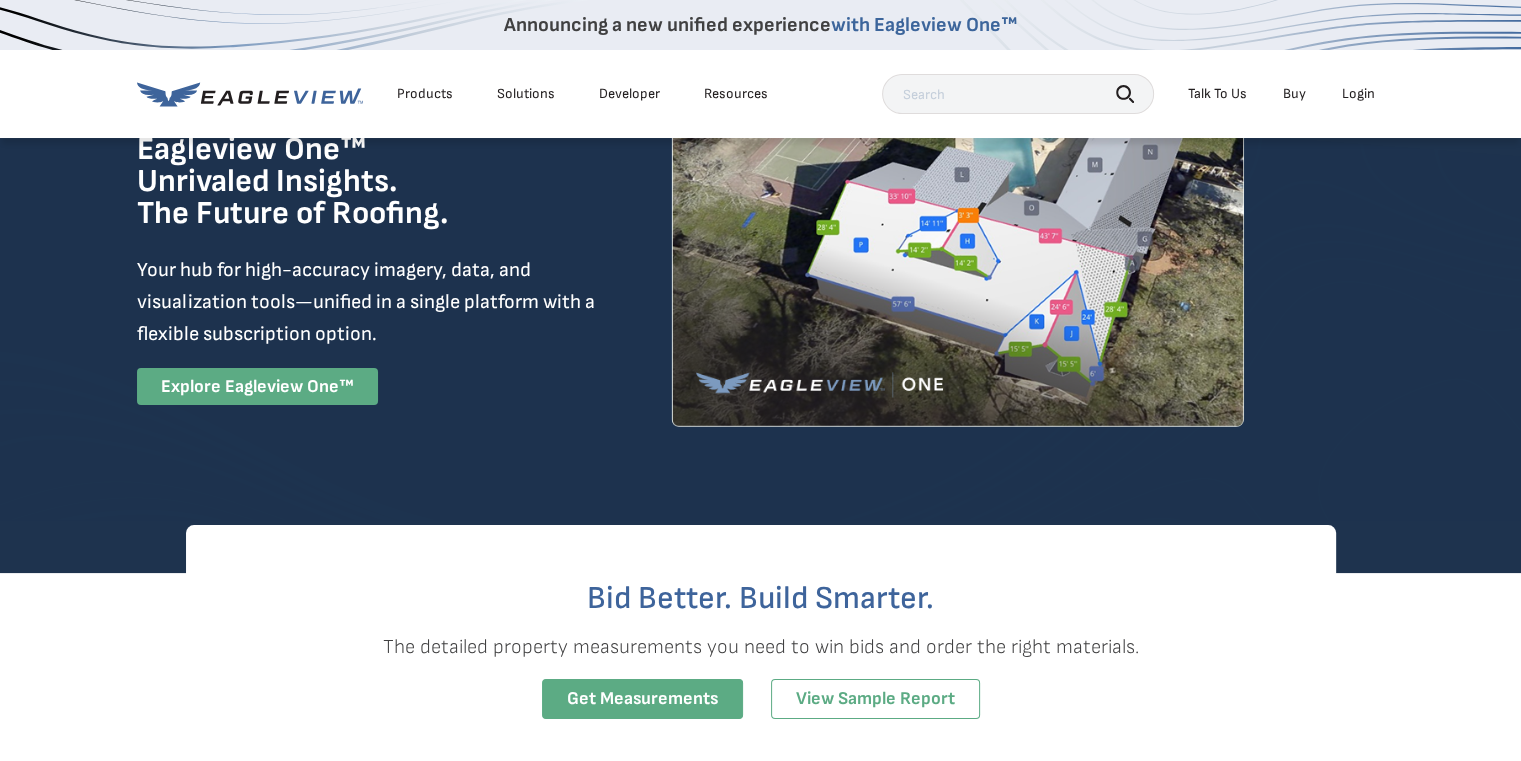 click on "Login" at bounding box center [1358, 94] 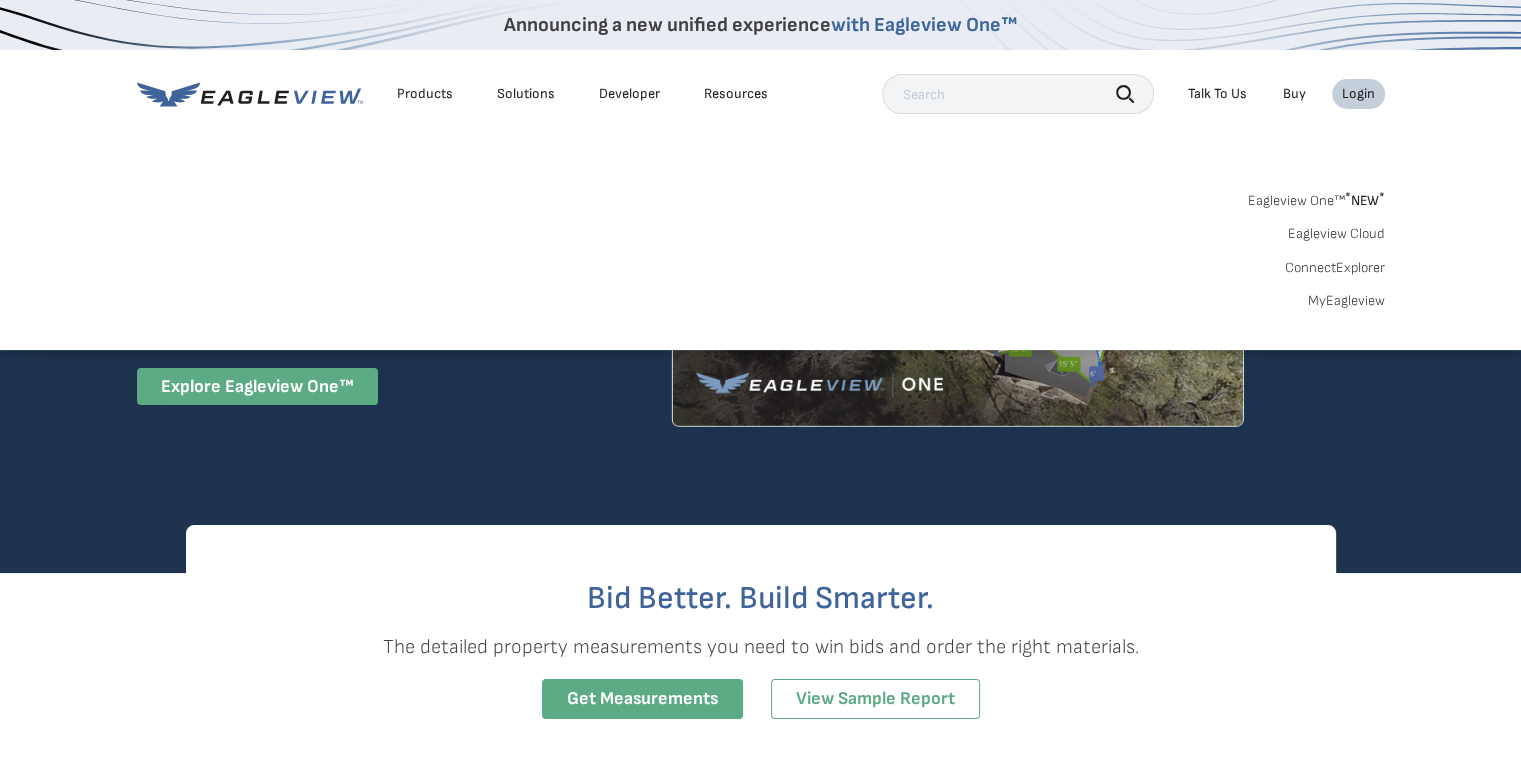 click on "Eagleview One™  * NEW *" at bounding box center [1316, 197] 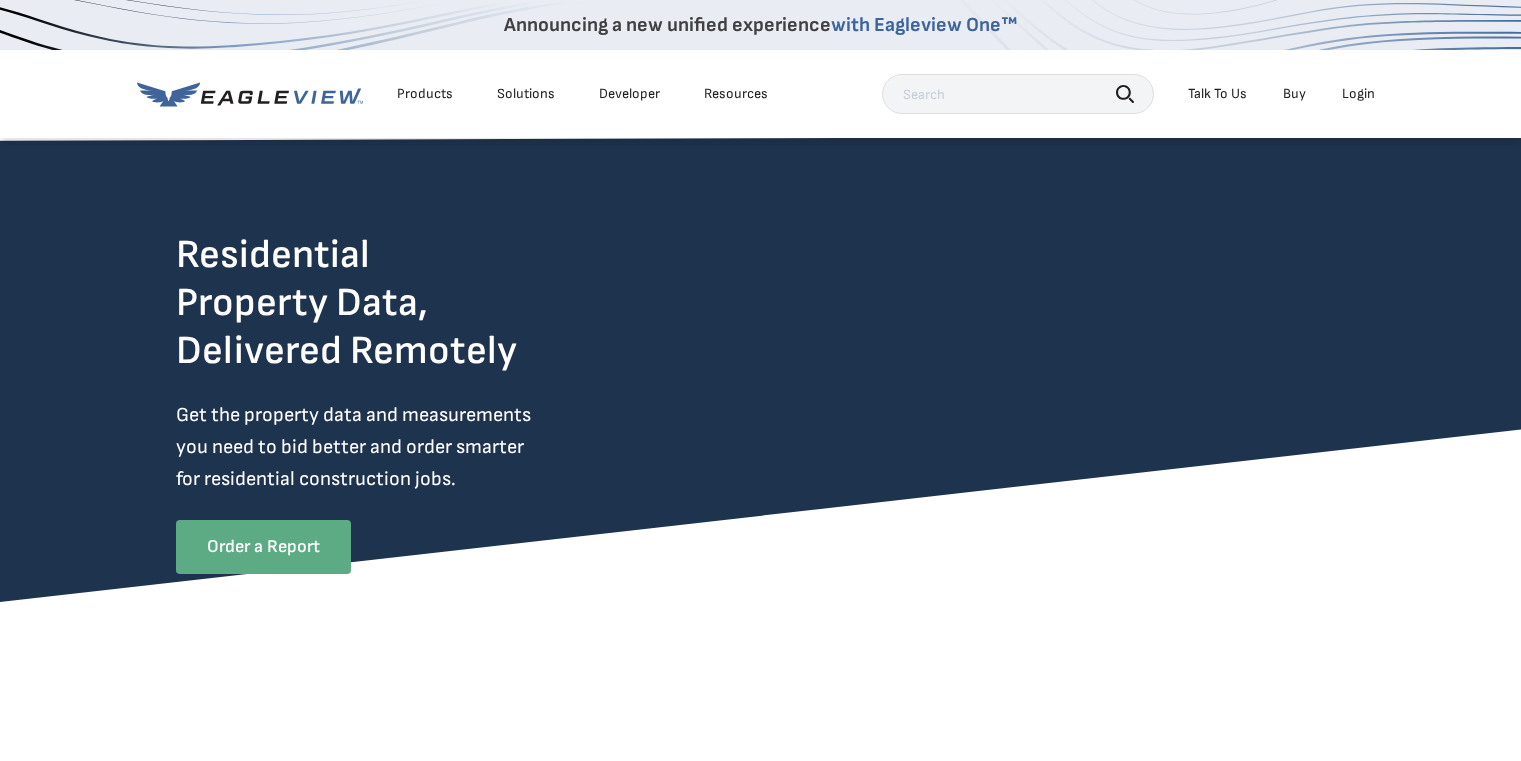 scroll, scrollTop: 0, scrollLeft: 0, axis: both 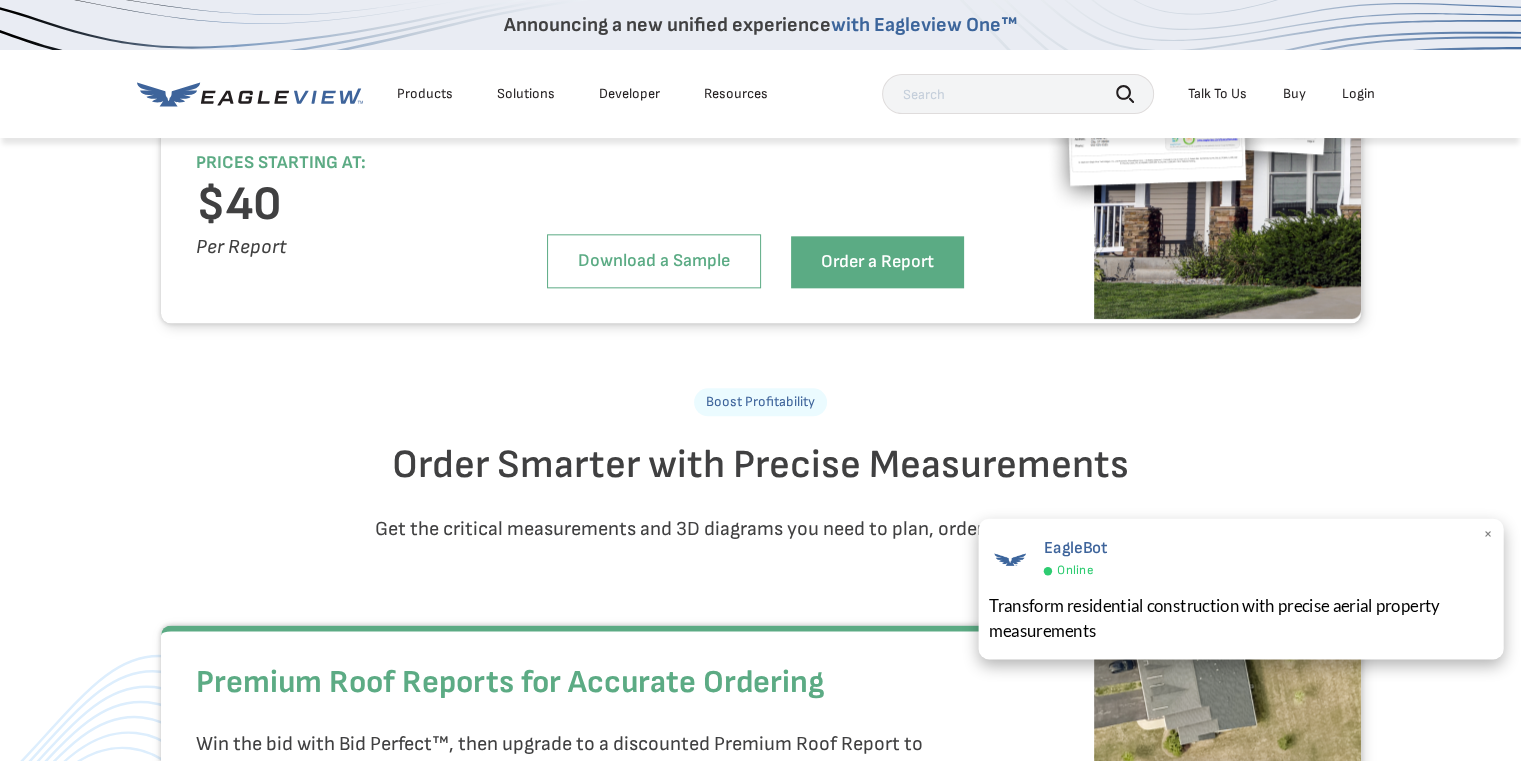 click on "×" at bounding box center [1488, 534] 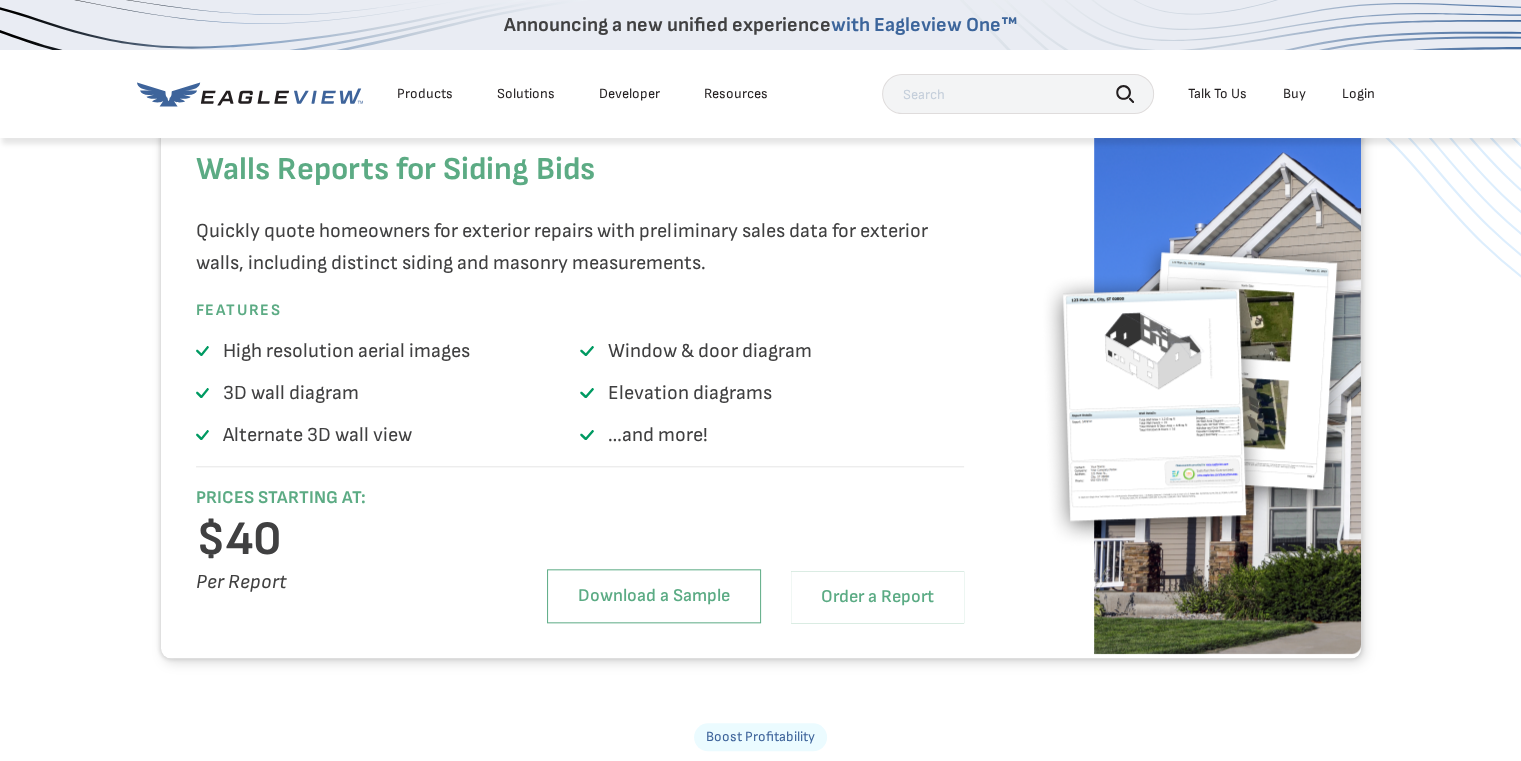 scroll, scrollTop: 2000, scrollLeft: 0, axis: vertical 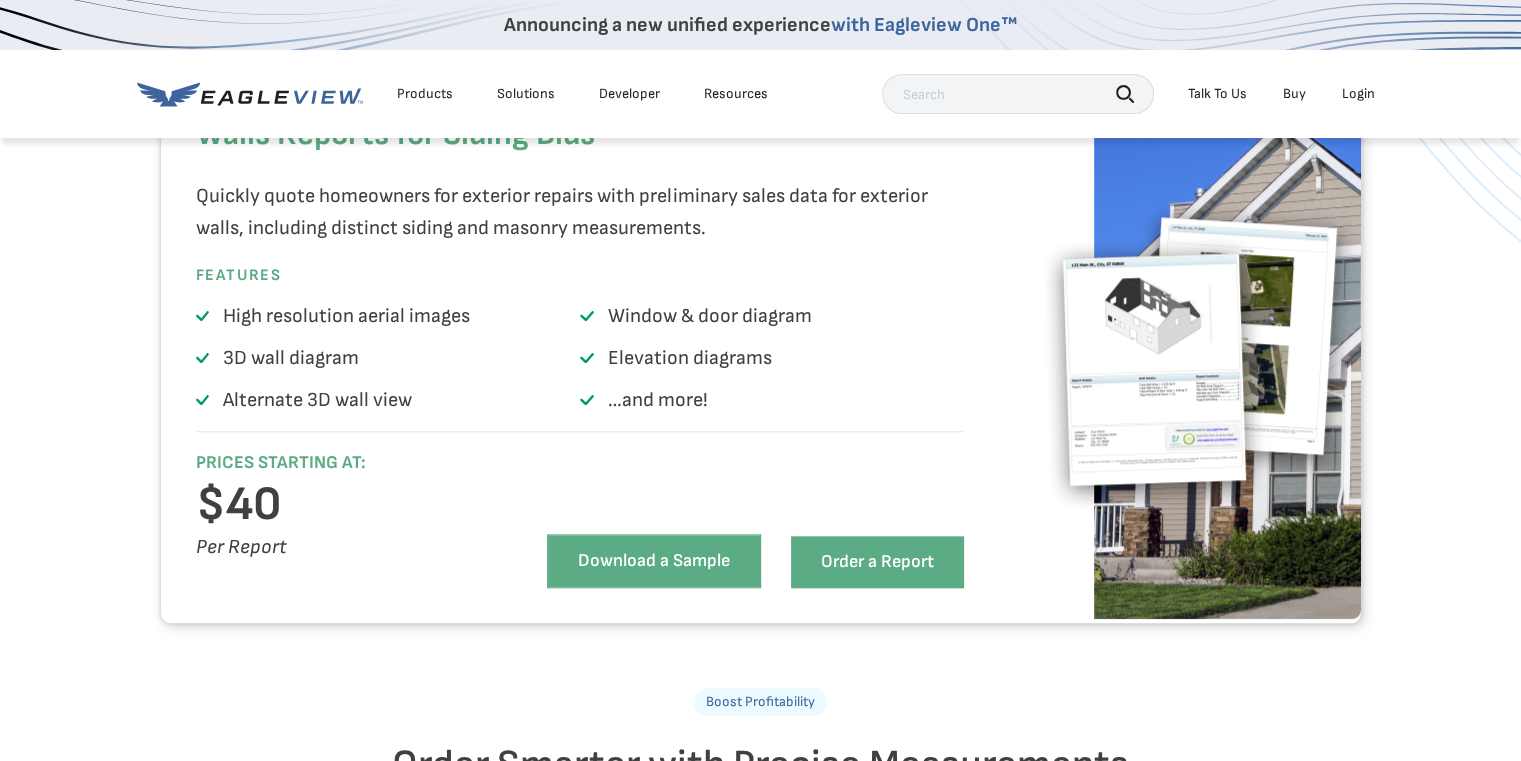 click on "Download a Sample" at bounding box center [654, 561] 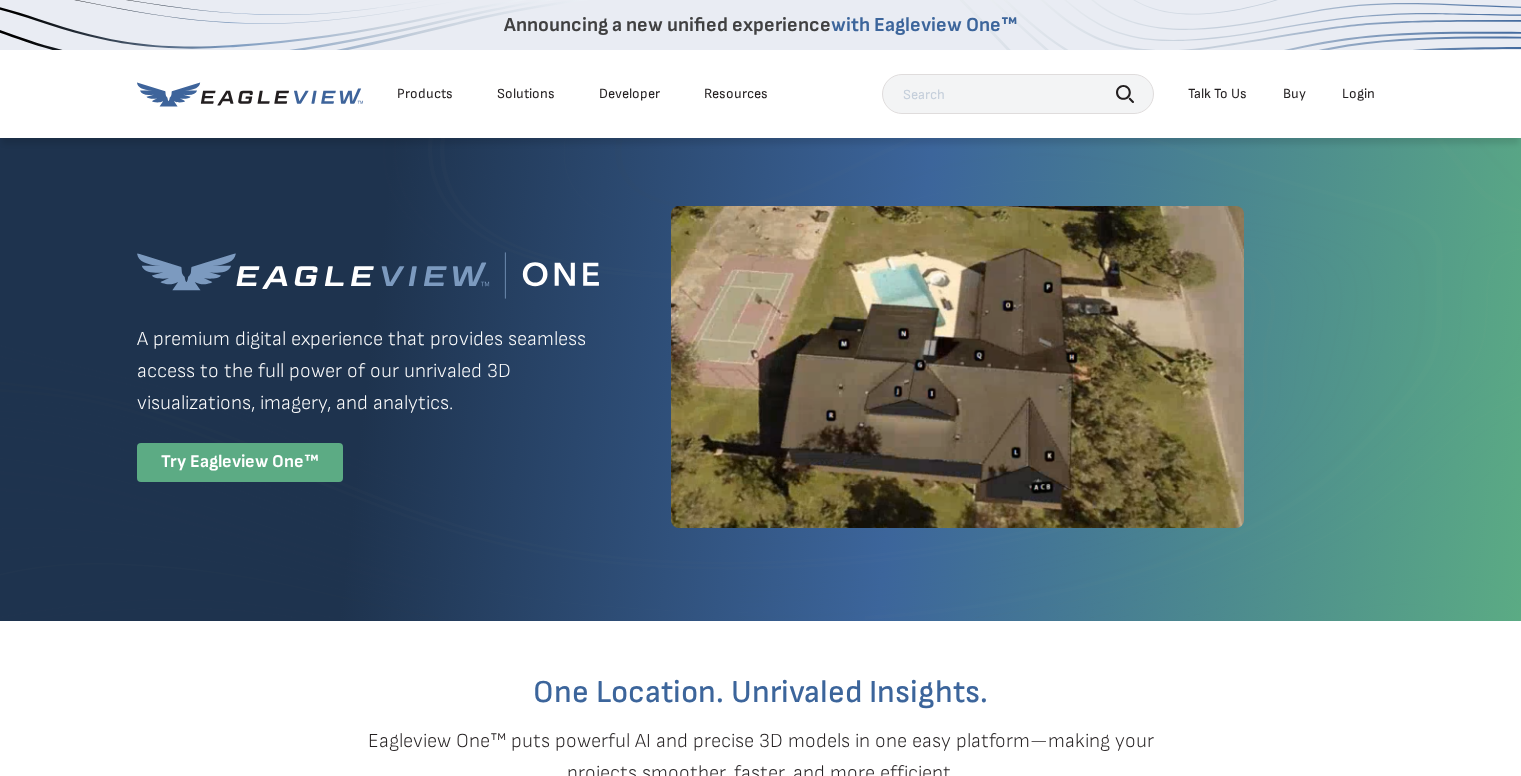scroll, scrollTop: 0, scrollLeft: 0, axis: both 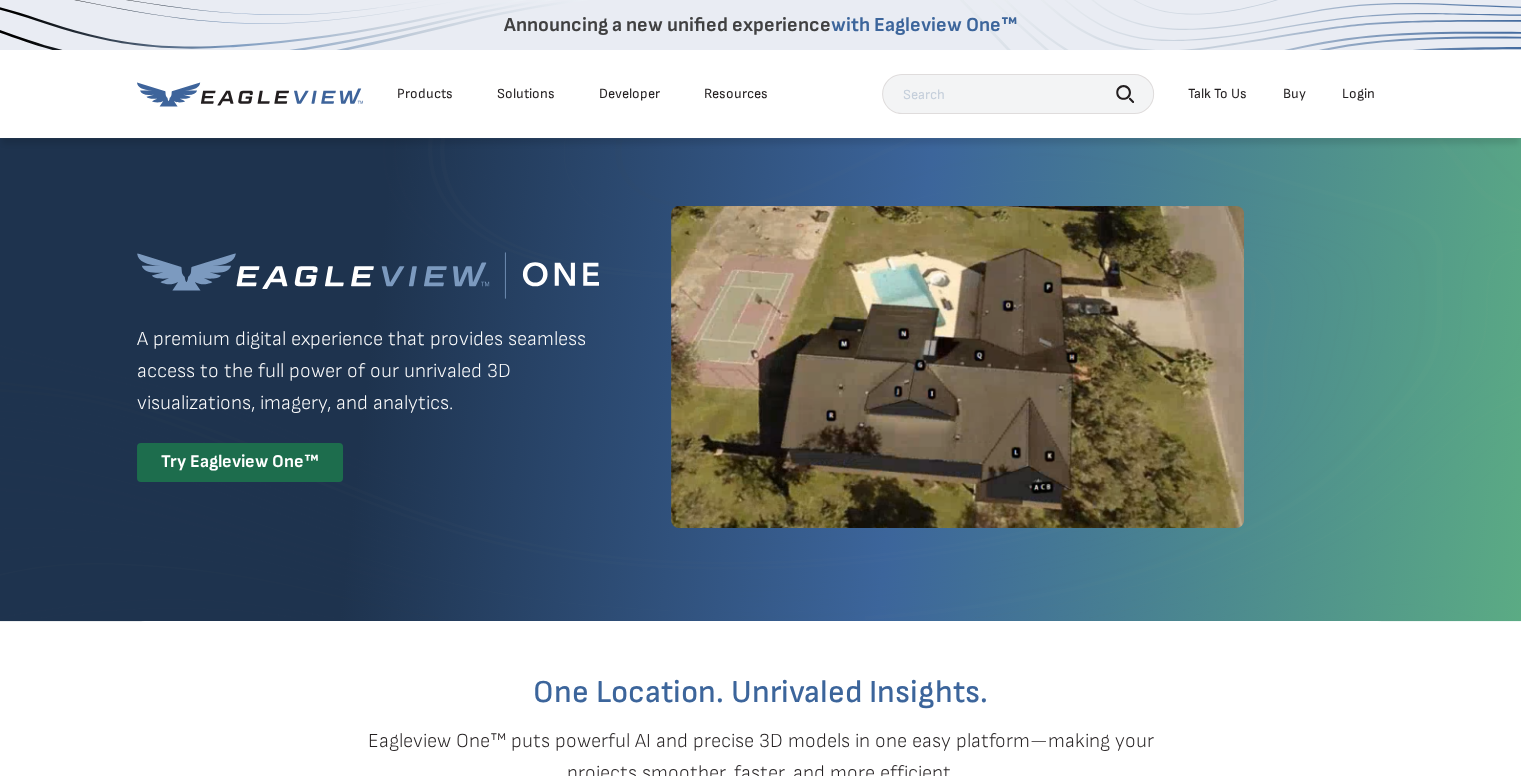click on "Try Eagleview One™" at bounding box center (240, 462) 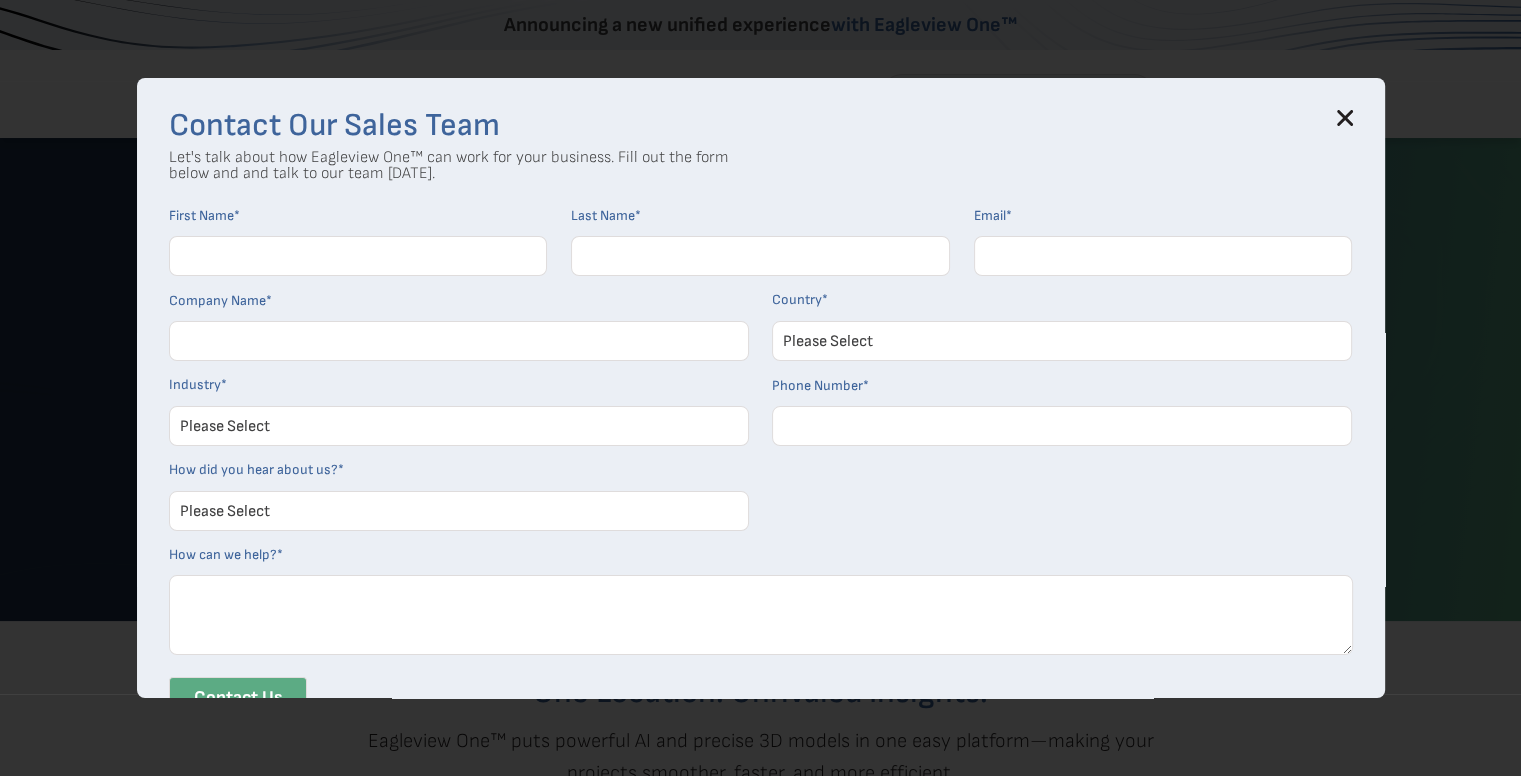 click 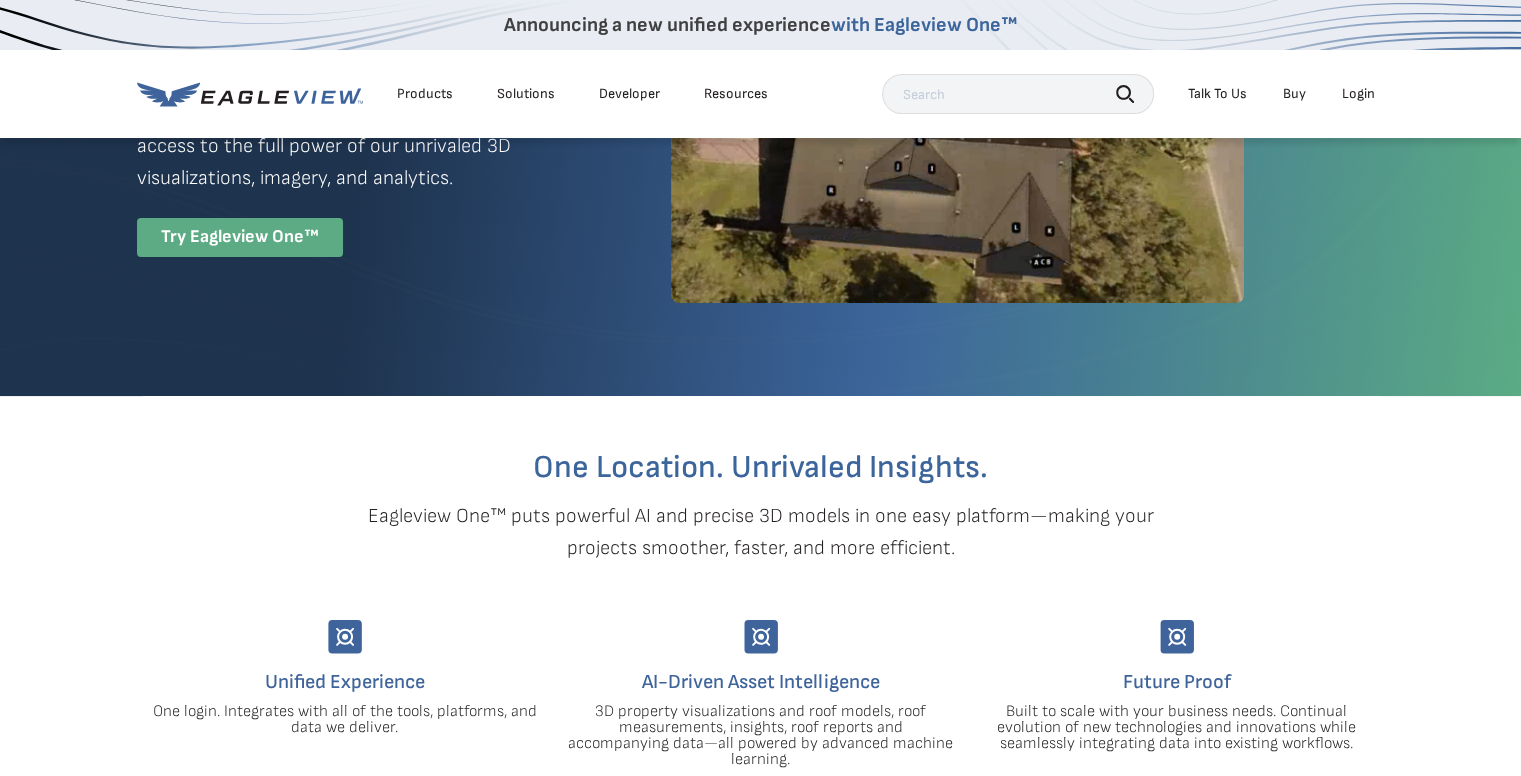 scroll, scrollTop: 0, scrollLeft: 0, axis: both 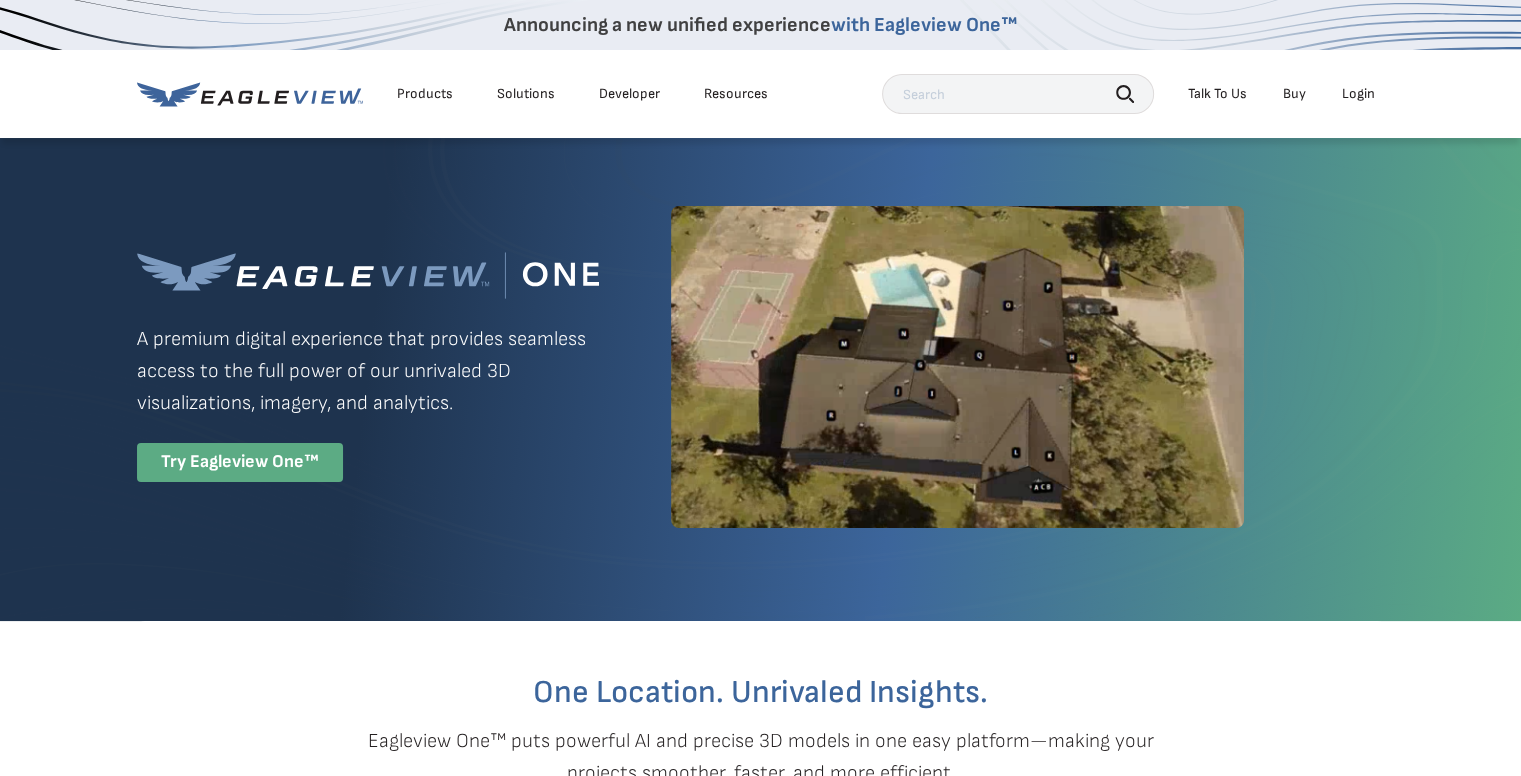 click on "Buy" at bounding box center [1294, 94] 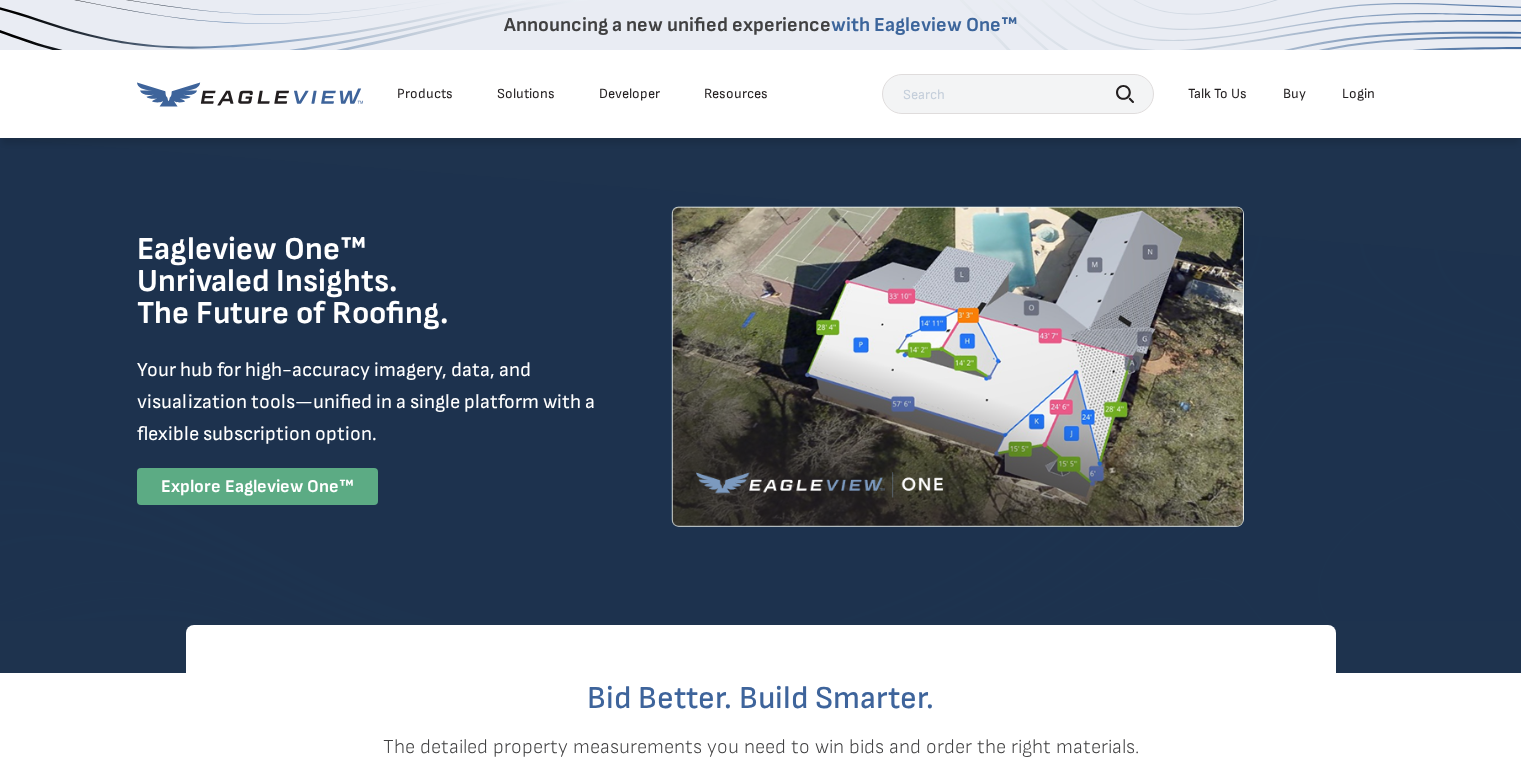 scroll, scrollTop: 100, scrollLeft: 0, axis: vertical 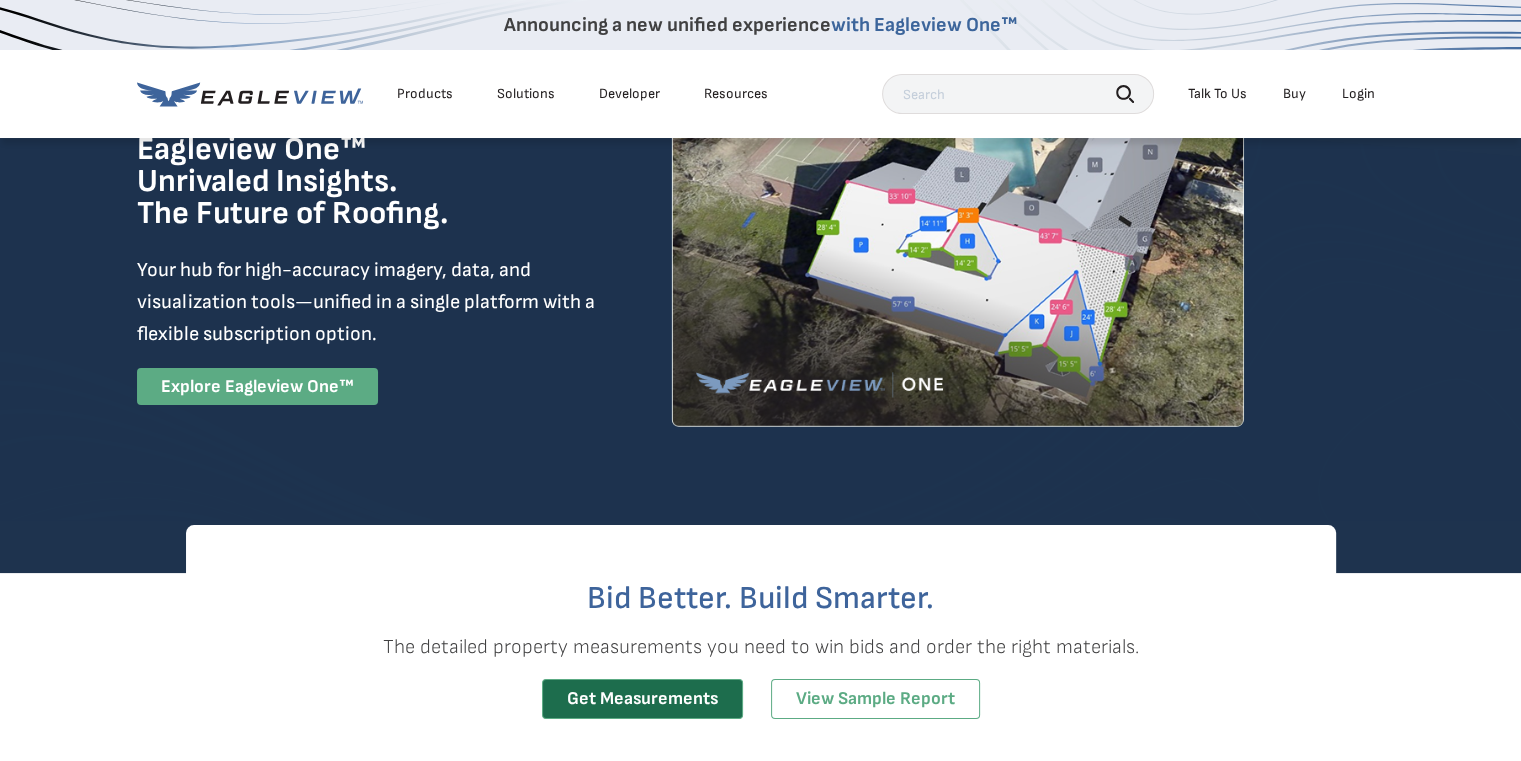 click on "Get Measurements" at bounding box center (642, 699) 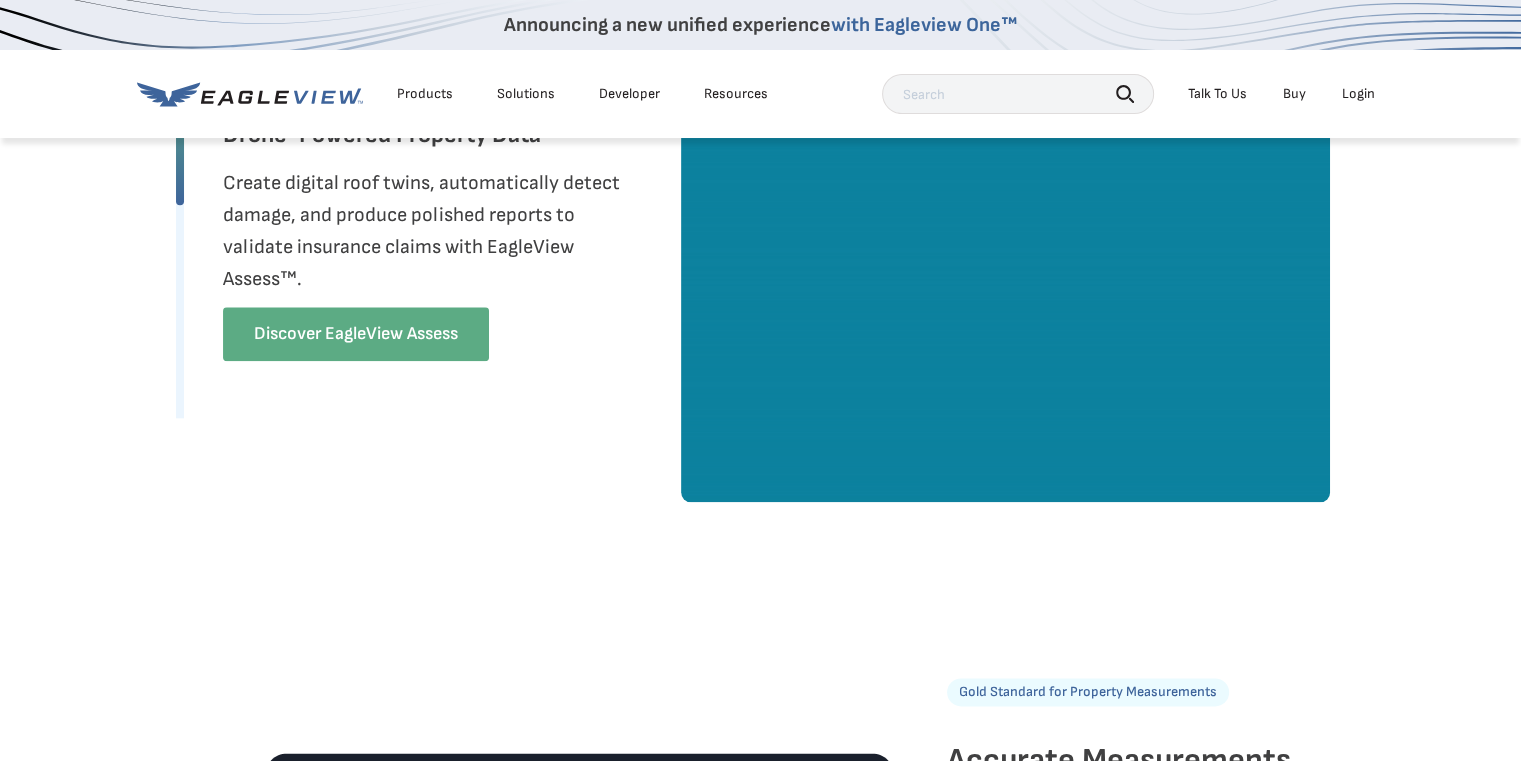 scroll, scrollTop: 2100, scrollLeft: 0, axis: vertical 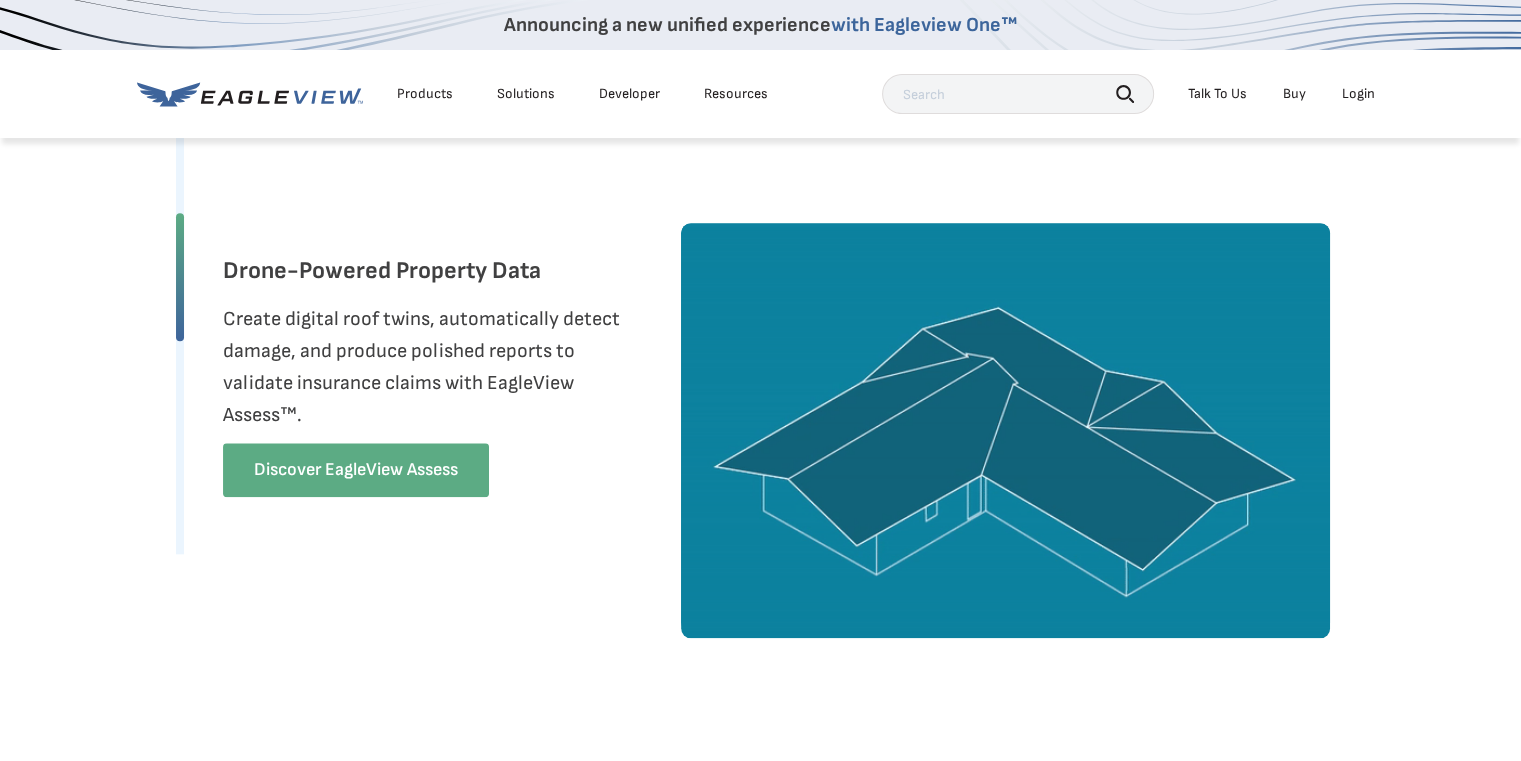 click 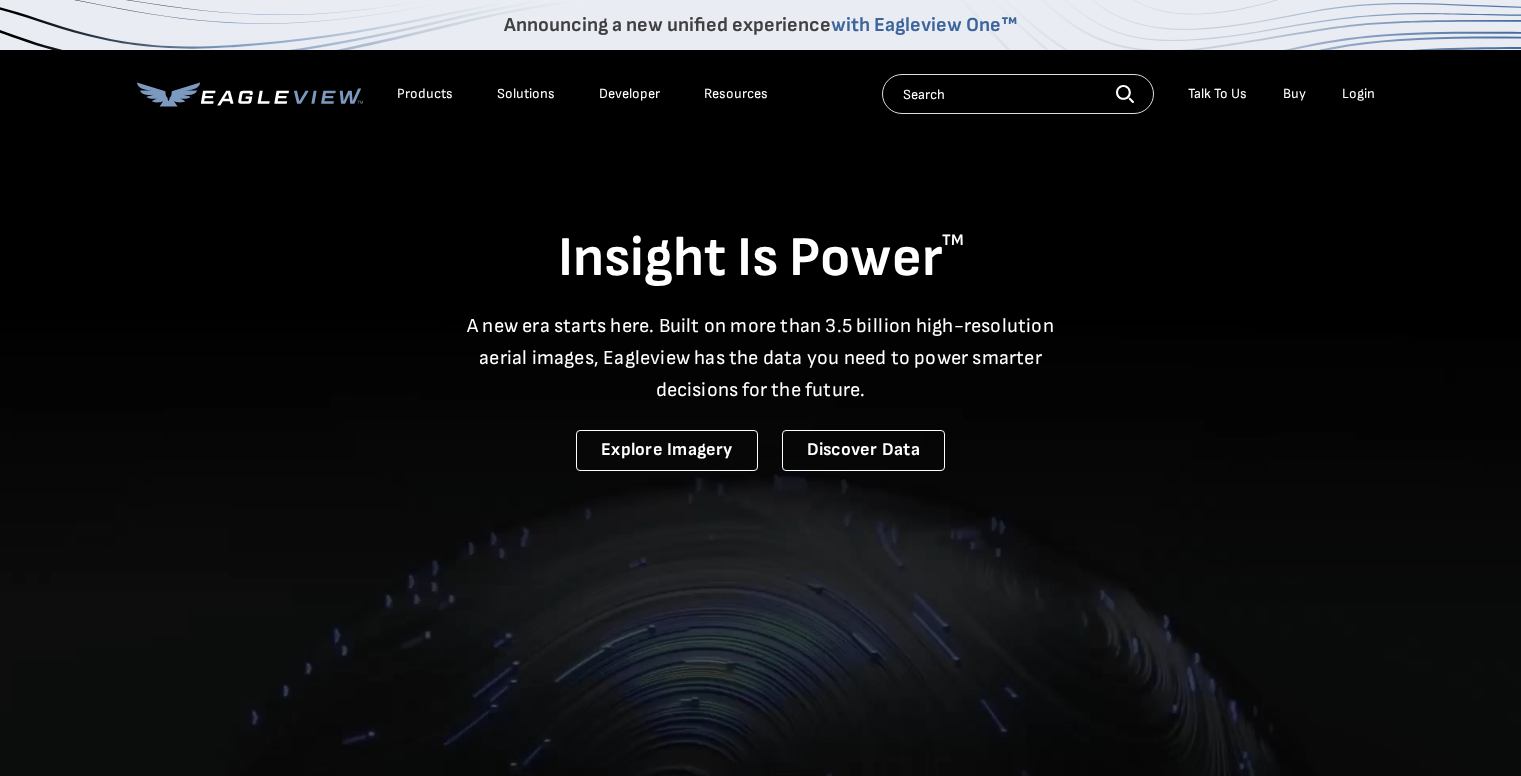 scroll, scrollTop: 0, scrollLeft: 0, axis: both 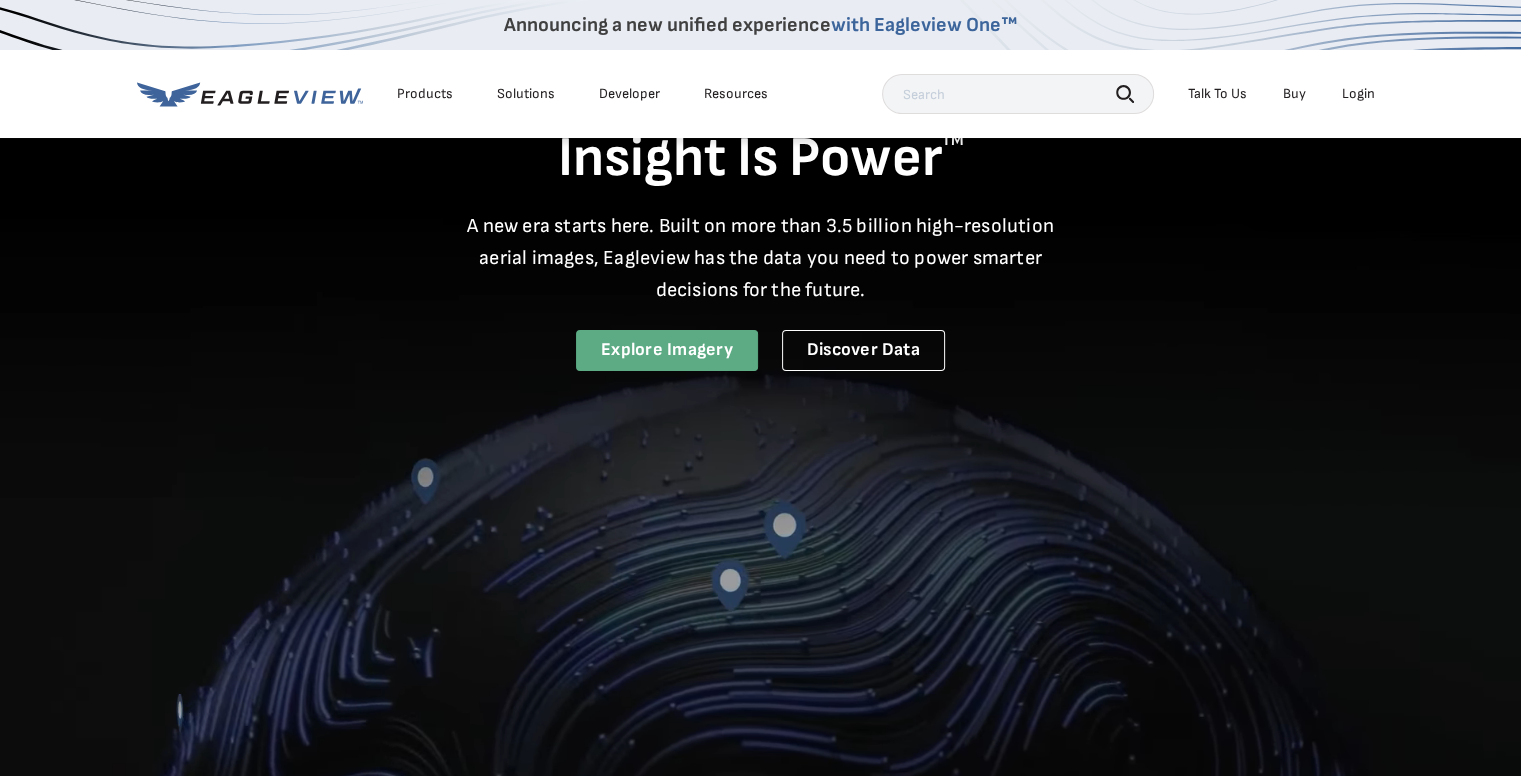 click on "Explore Imagery" at bounding box center [667, 350] 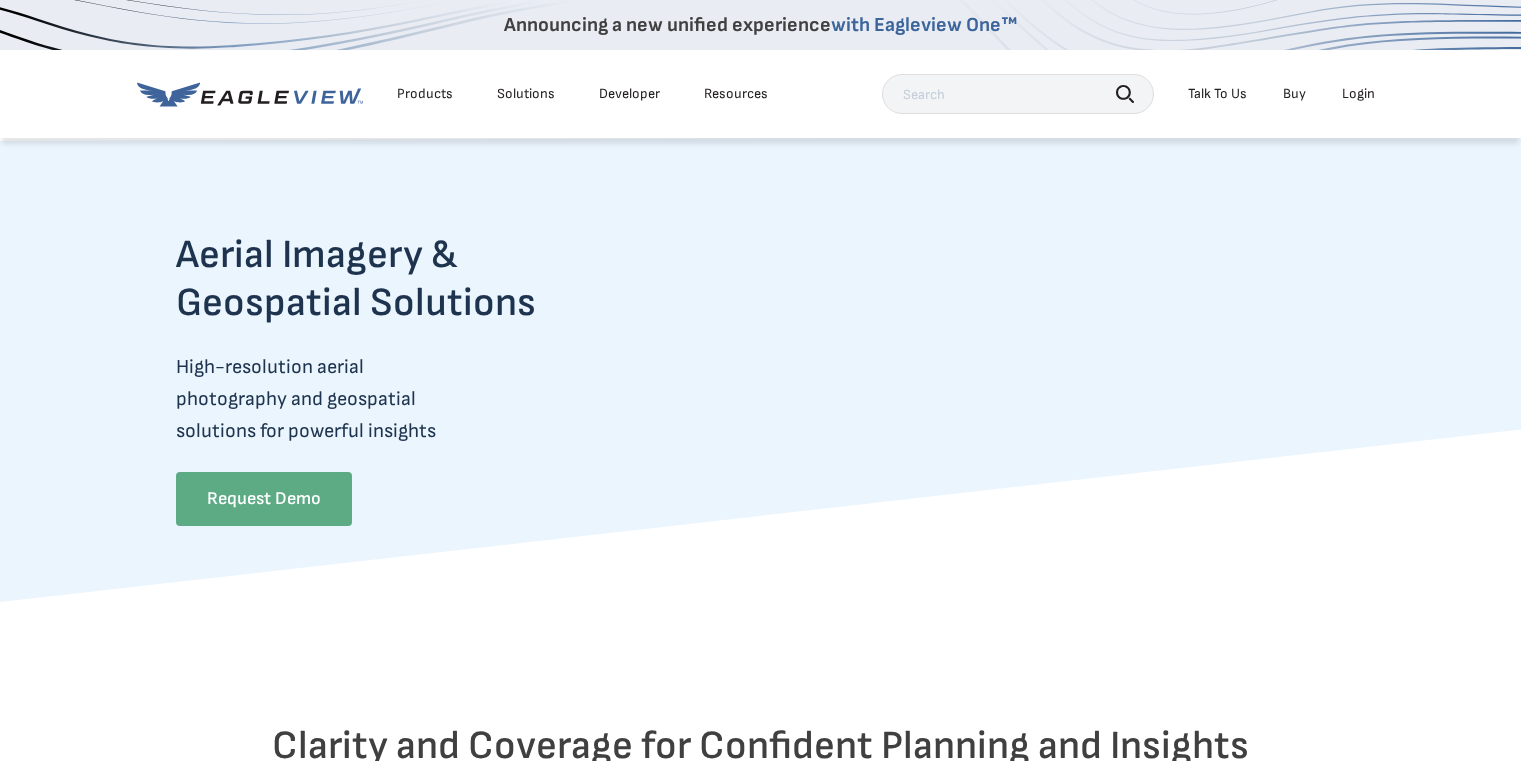 scroll, scrollTop: 0, scrollLeft: 0, axis: both 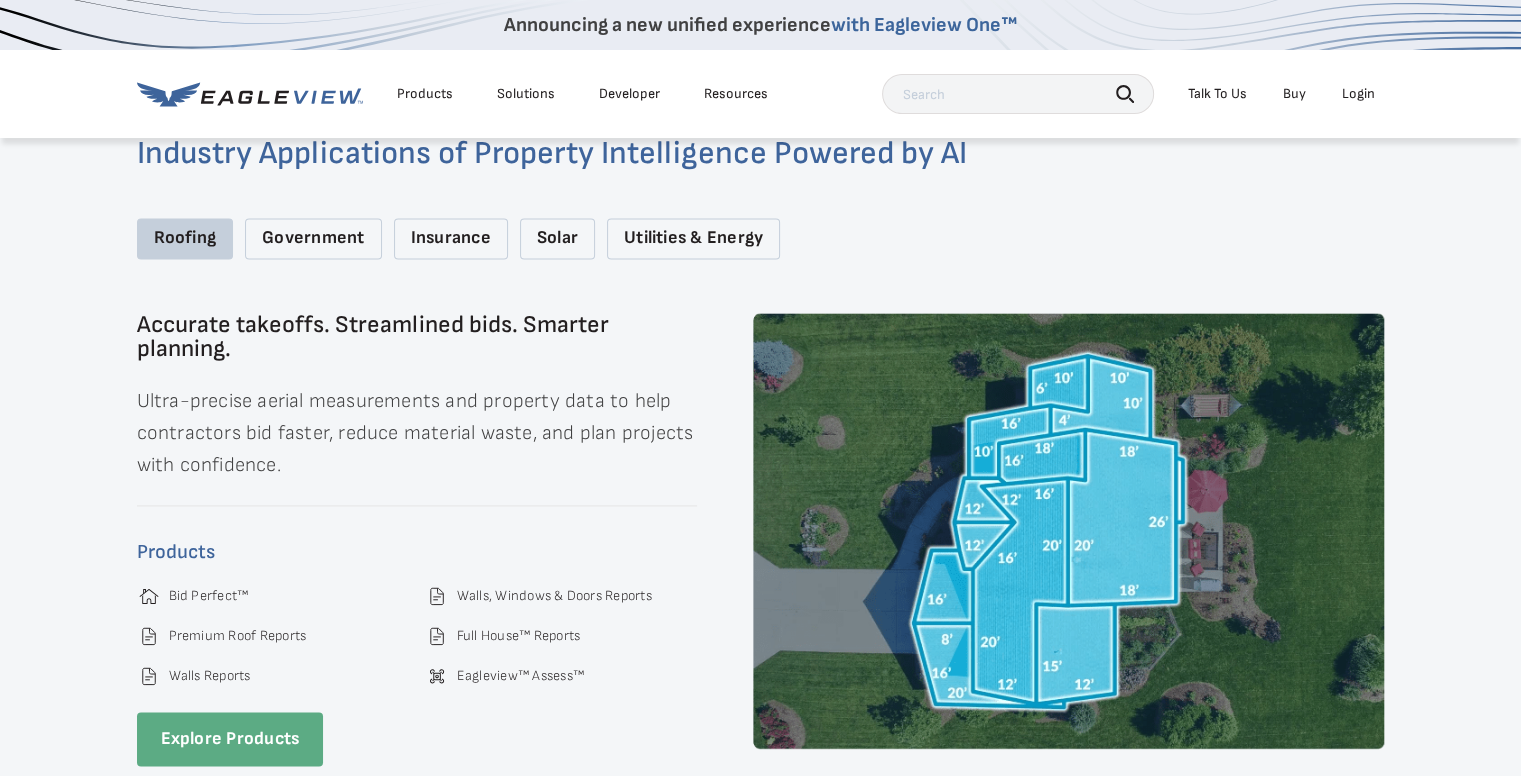 click on "Government" at bounding box center (313, 238) 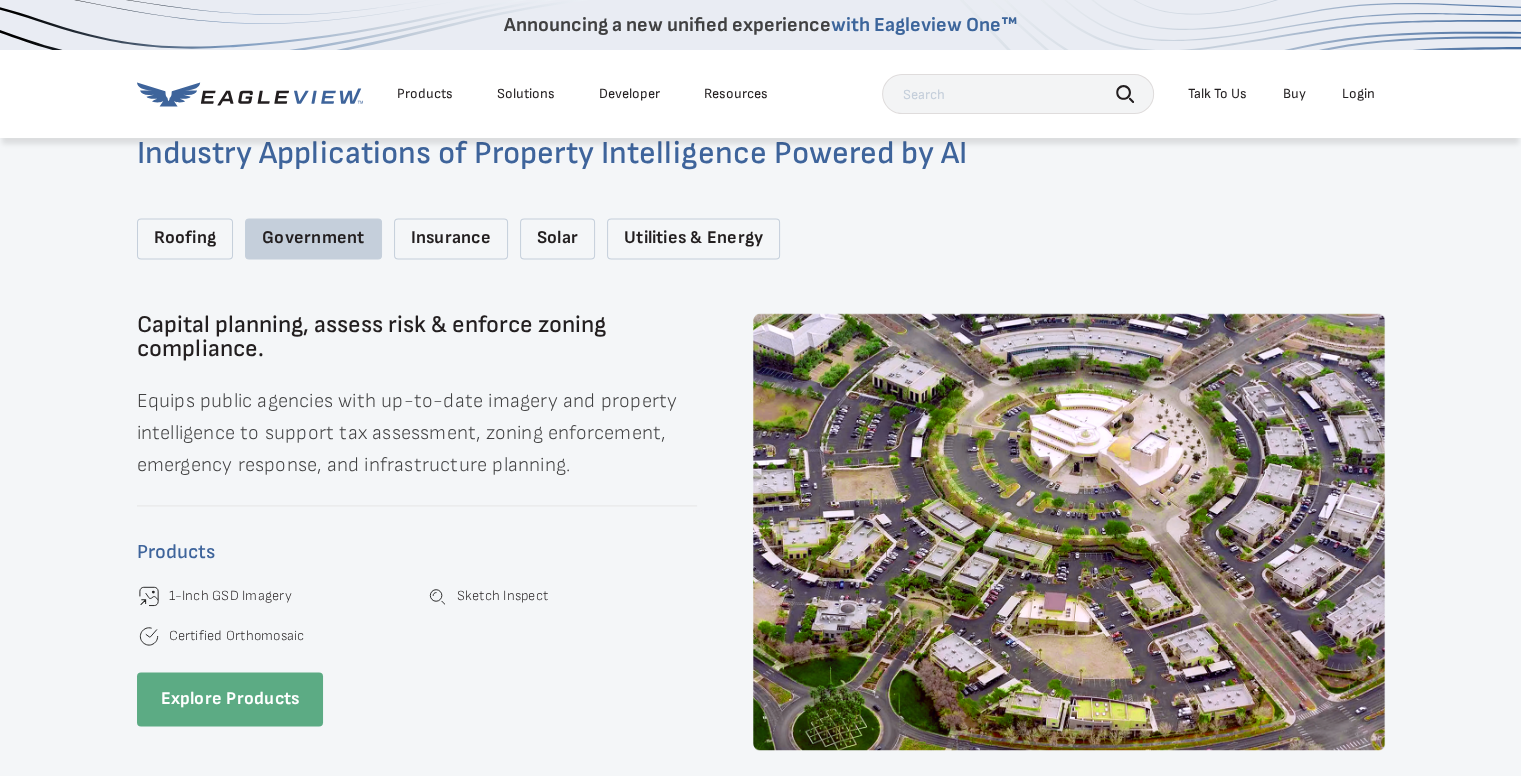 click on "Insurance" at bounding box center [451, 238] 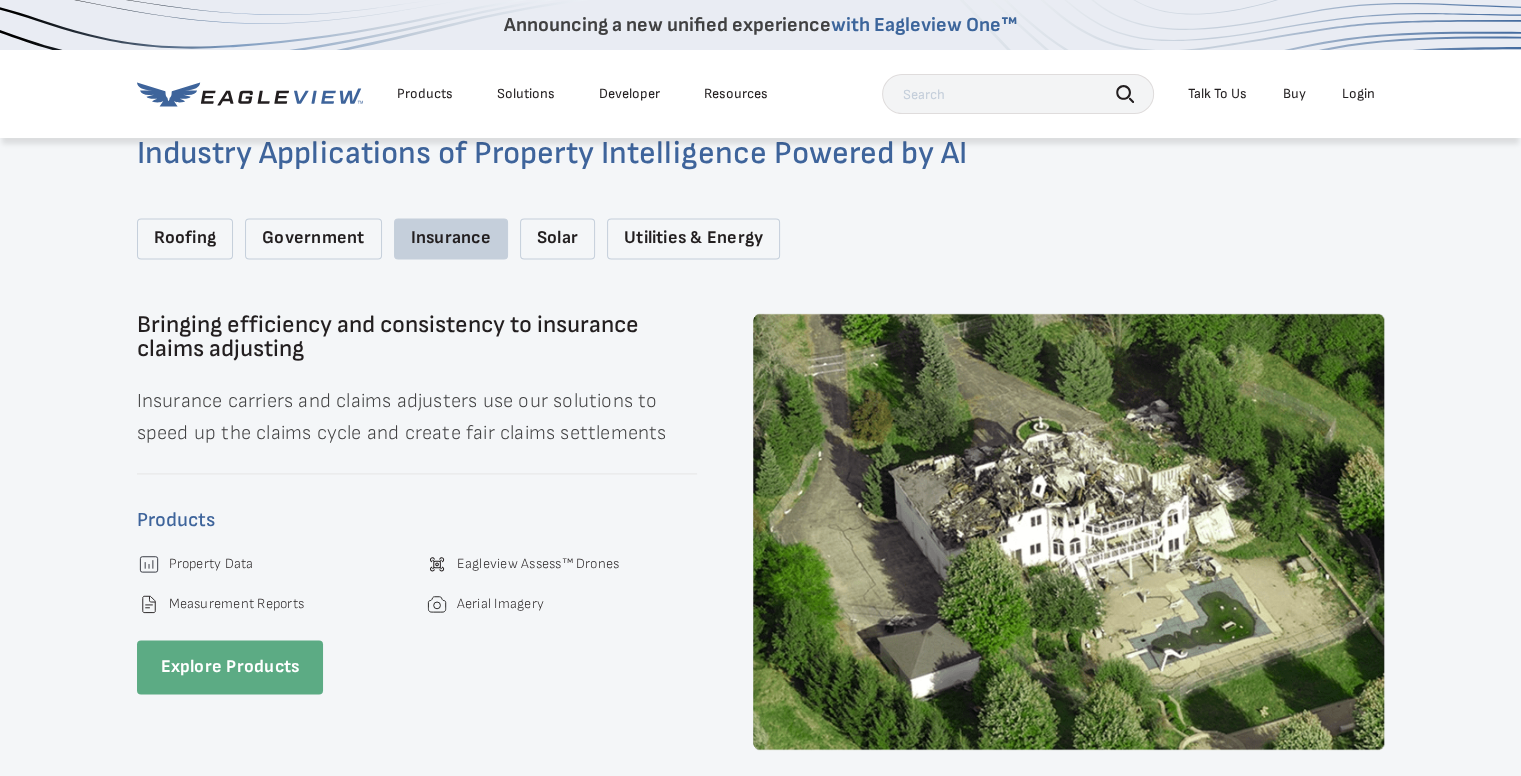click on "Solar" at bounding box center (557, 238) 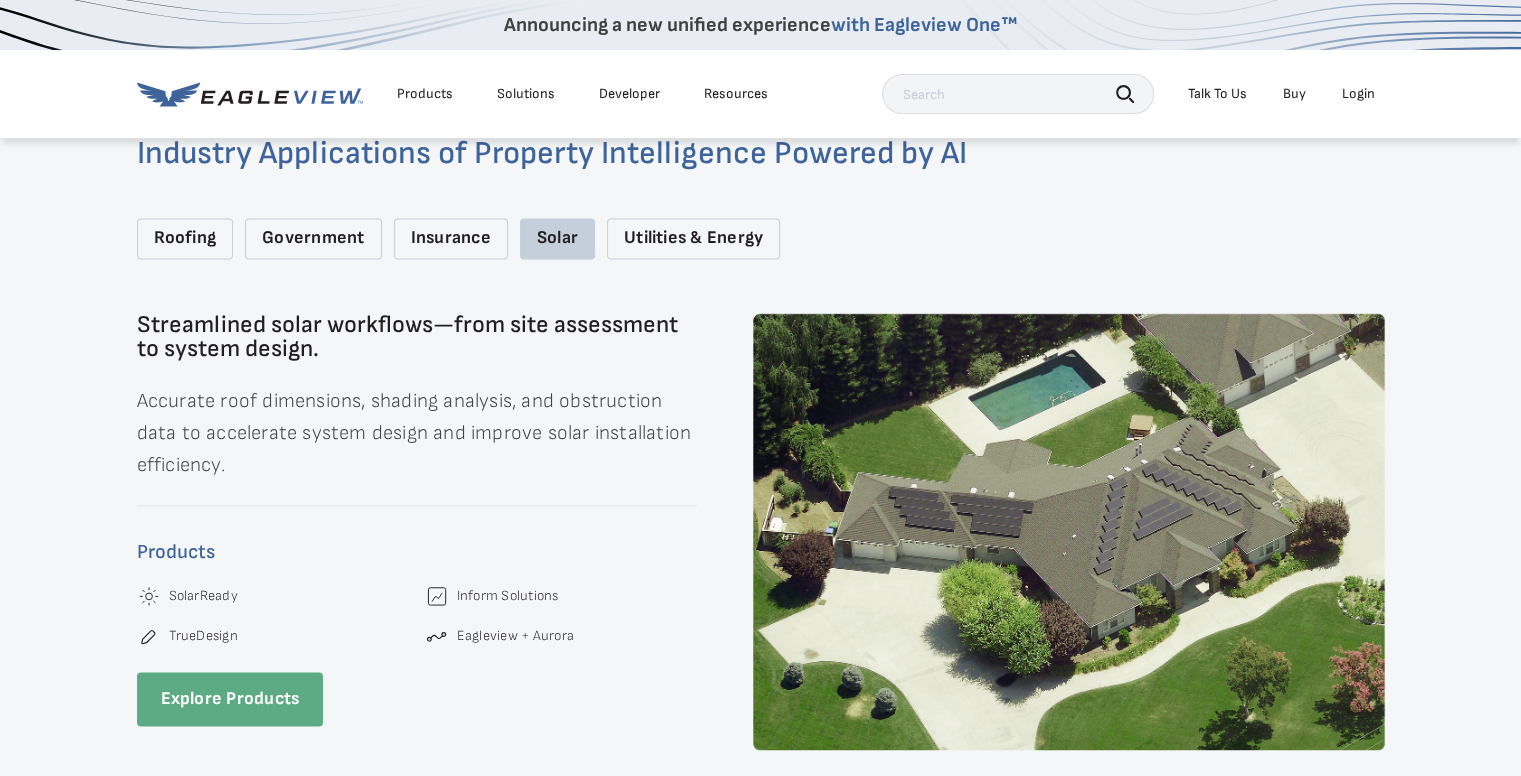 click on "Utilities & Energy" at bounding box center (693, 238) 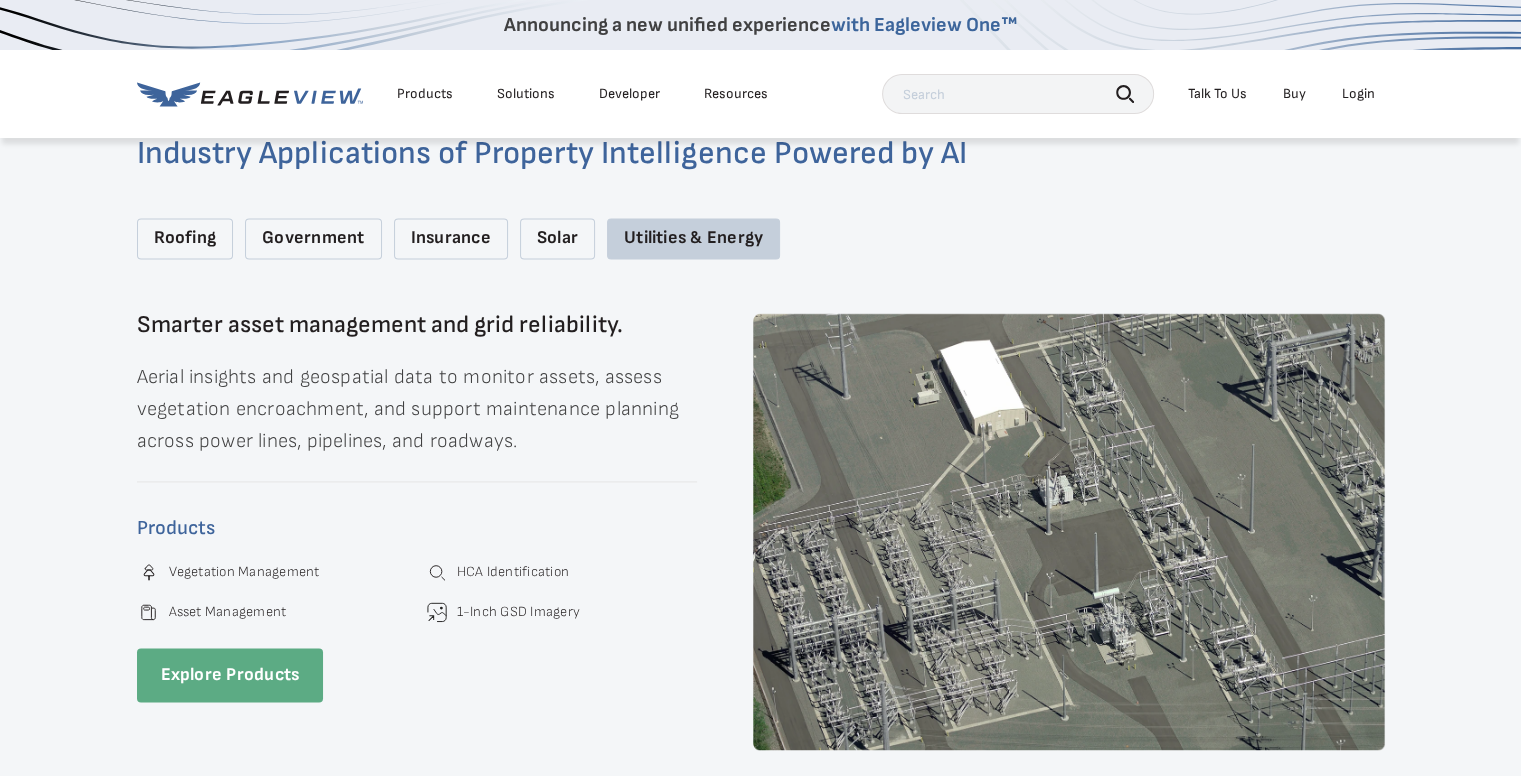 click on "Roofing" at bounding box center [185, 238] 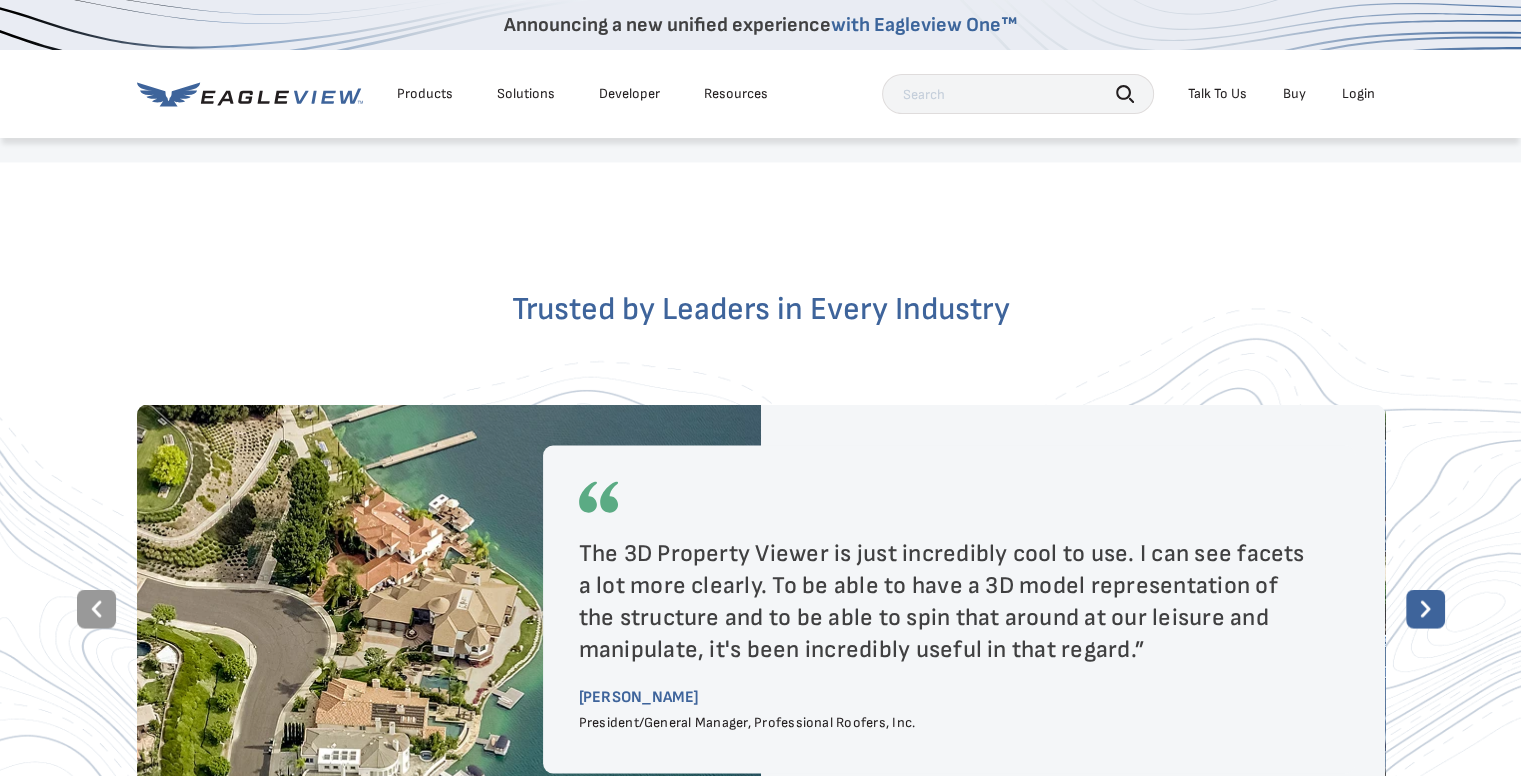 scroll, scrollTop: 3100, scrollLeft: 0, axis: vertical 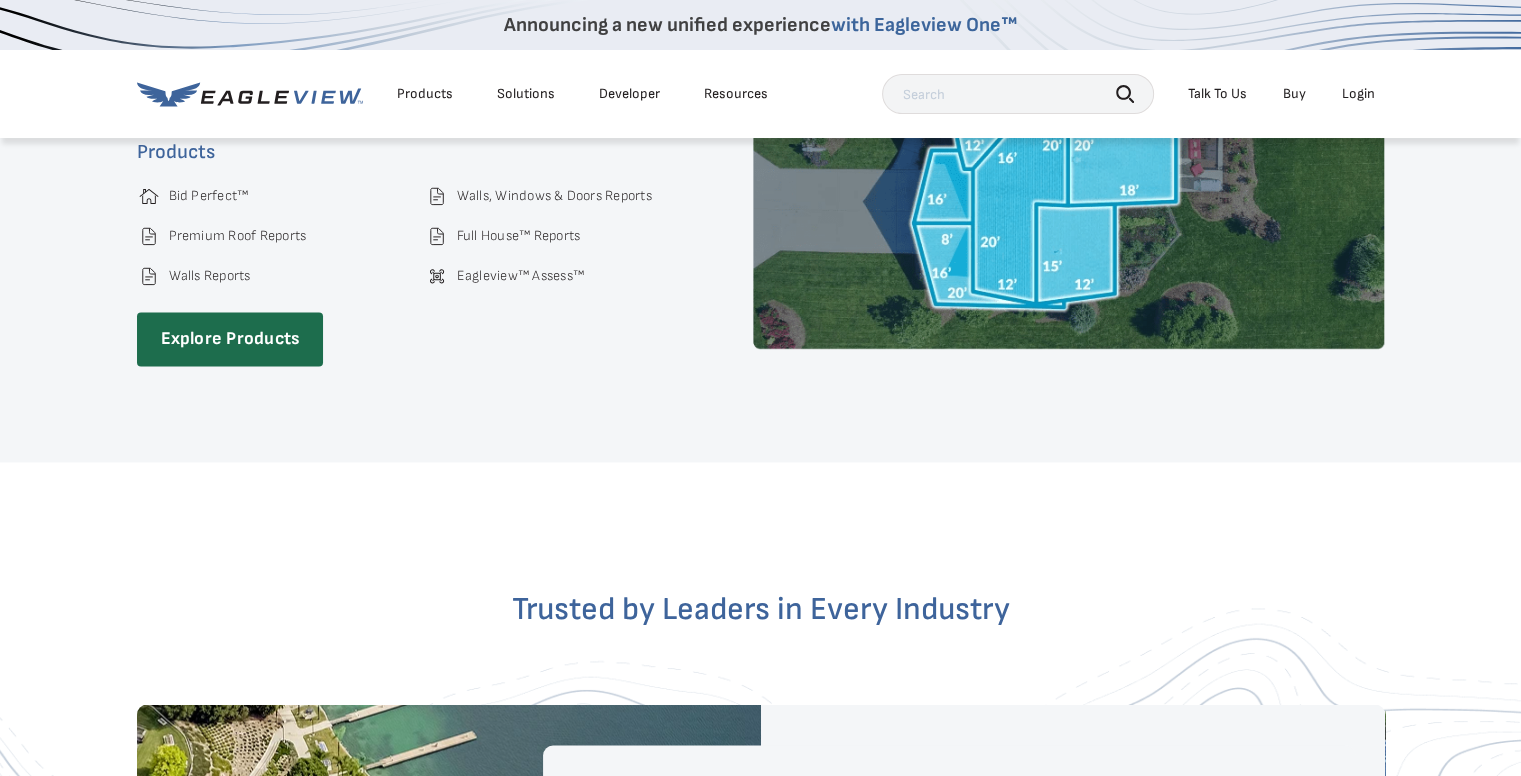 click on "Explore Products" at bounding box center (230, 339) 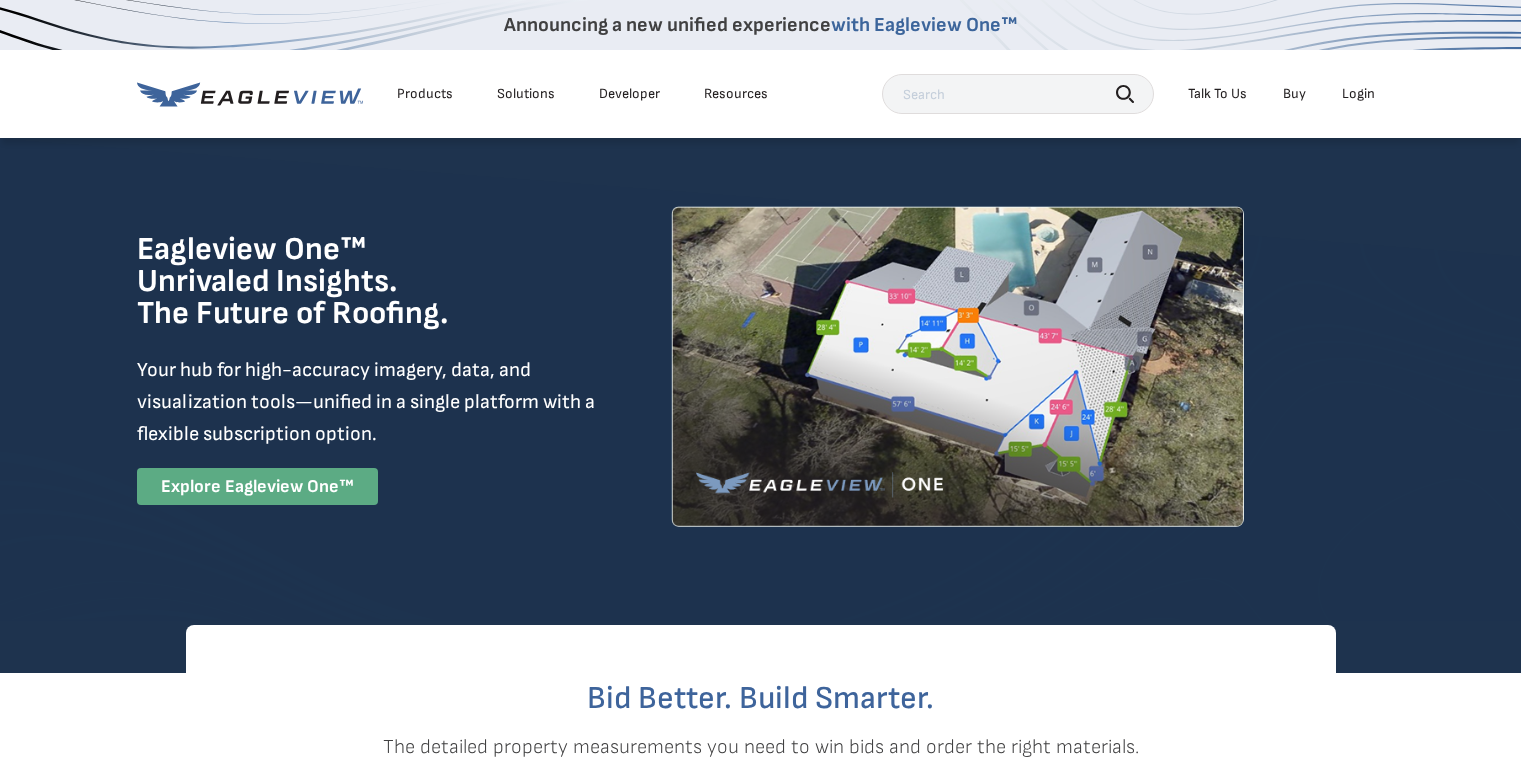 scroll, scrollTop: 0, scrollLeft: 0, axis: both 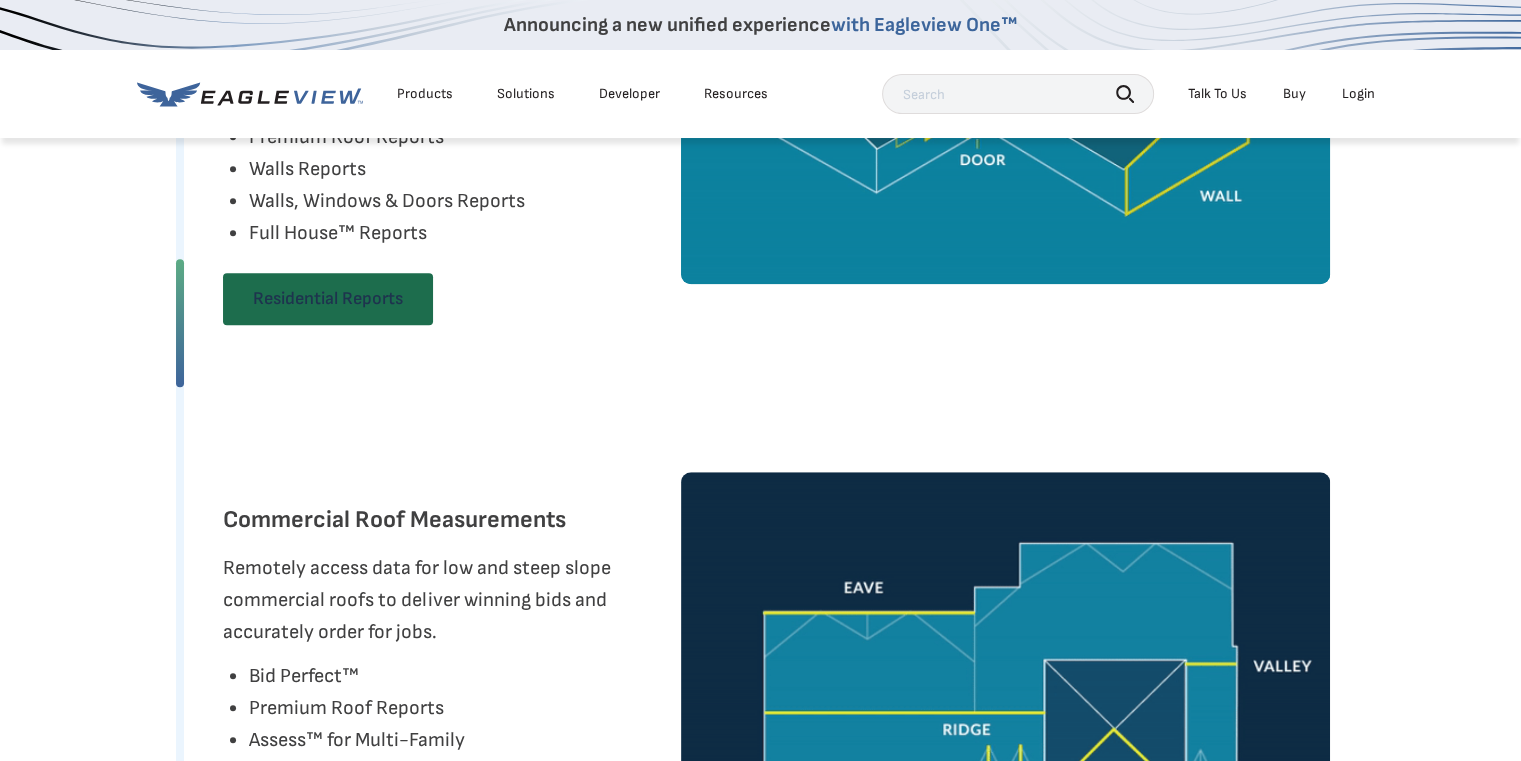 click on "Residential Reports" at bounding box center (328, 299) 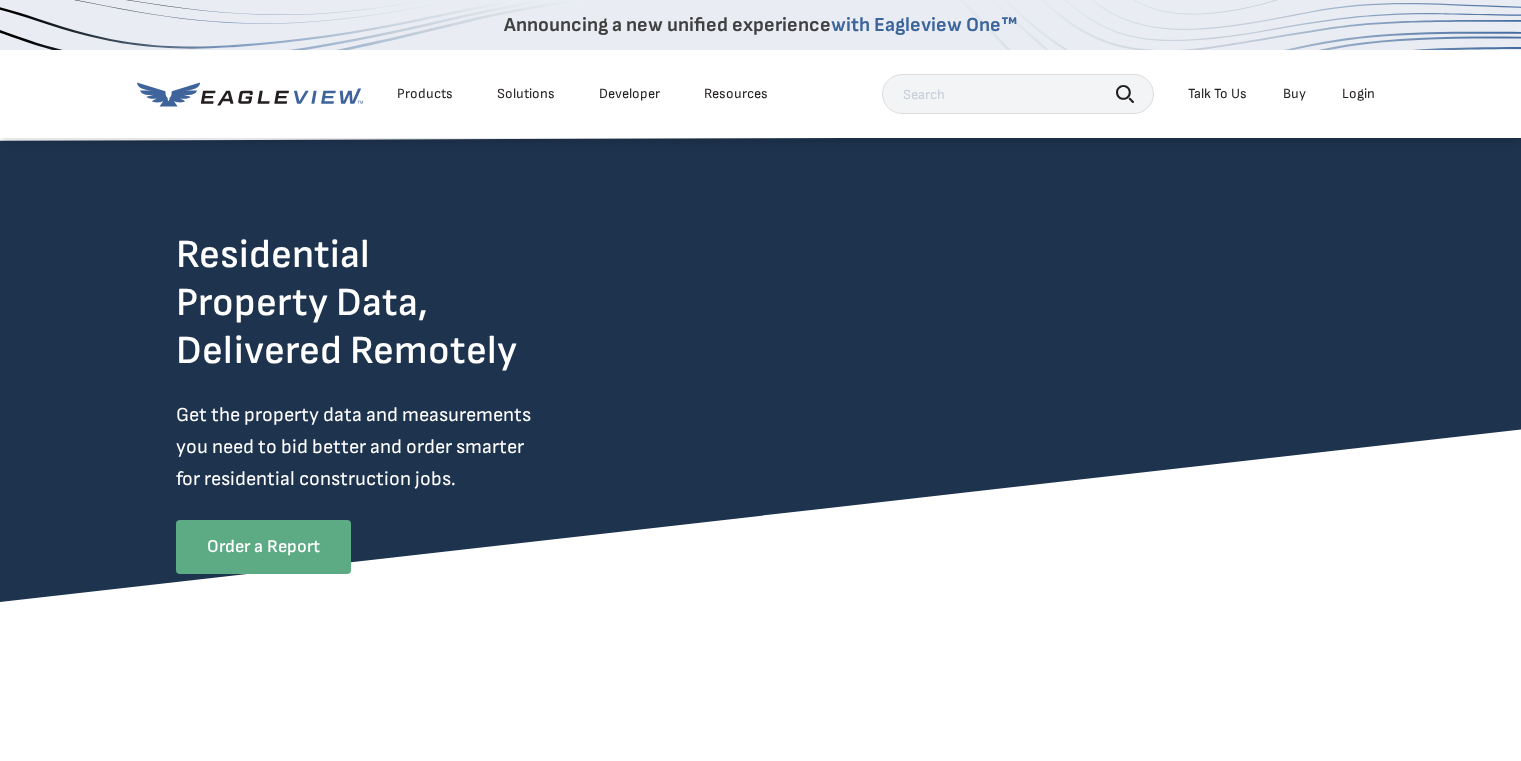 scroll, scrollTop: 0, scrollLeft: 0, axis: both 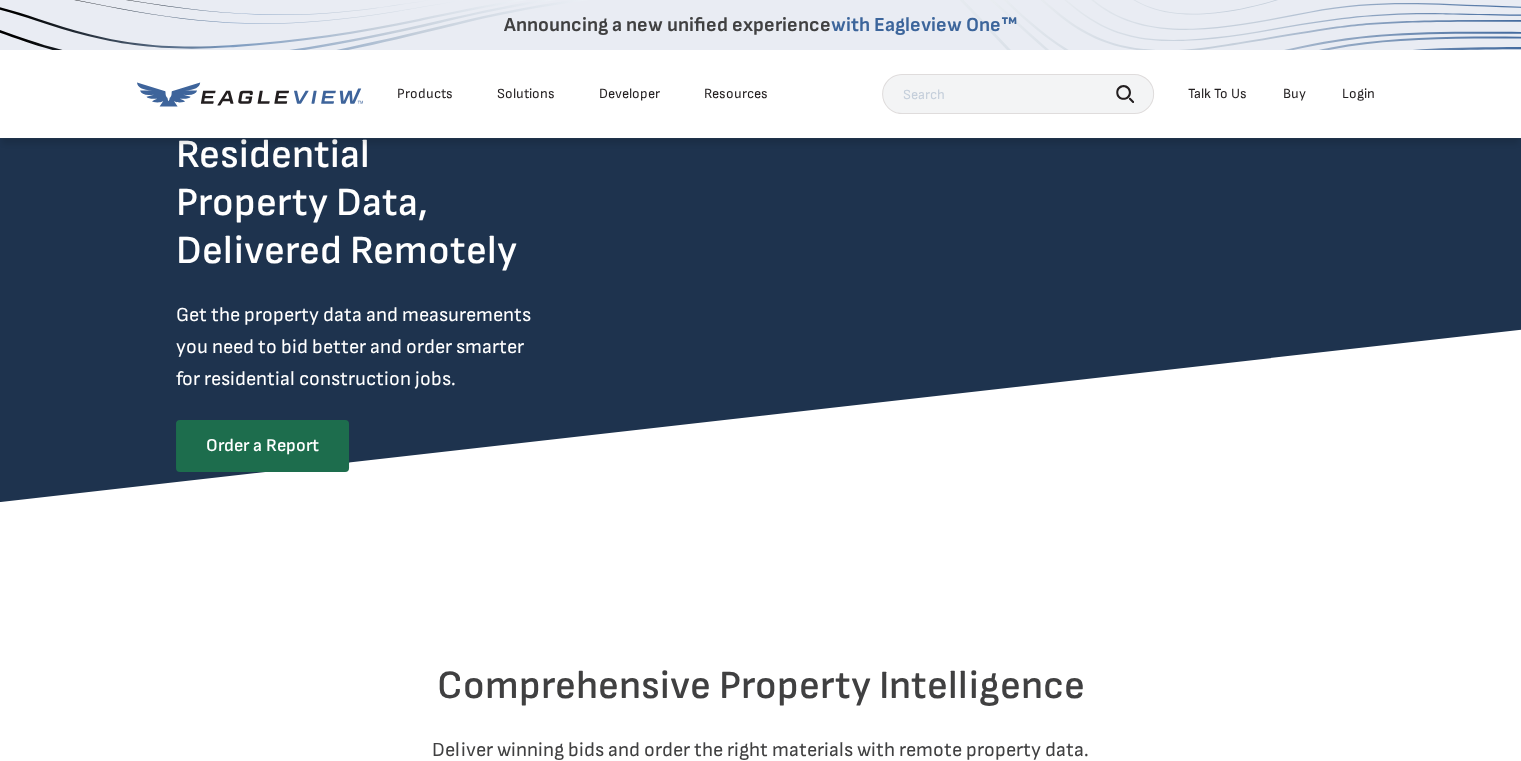 click on "Order a Report" at bounding box center [262, 446] 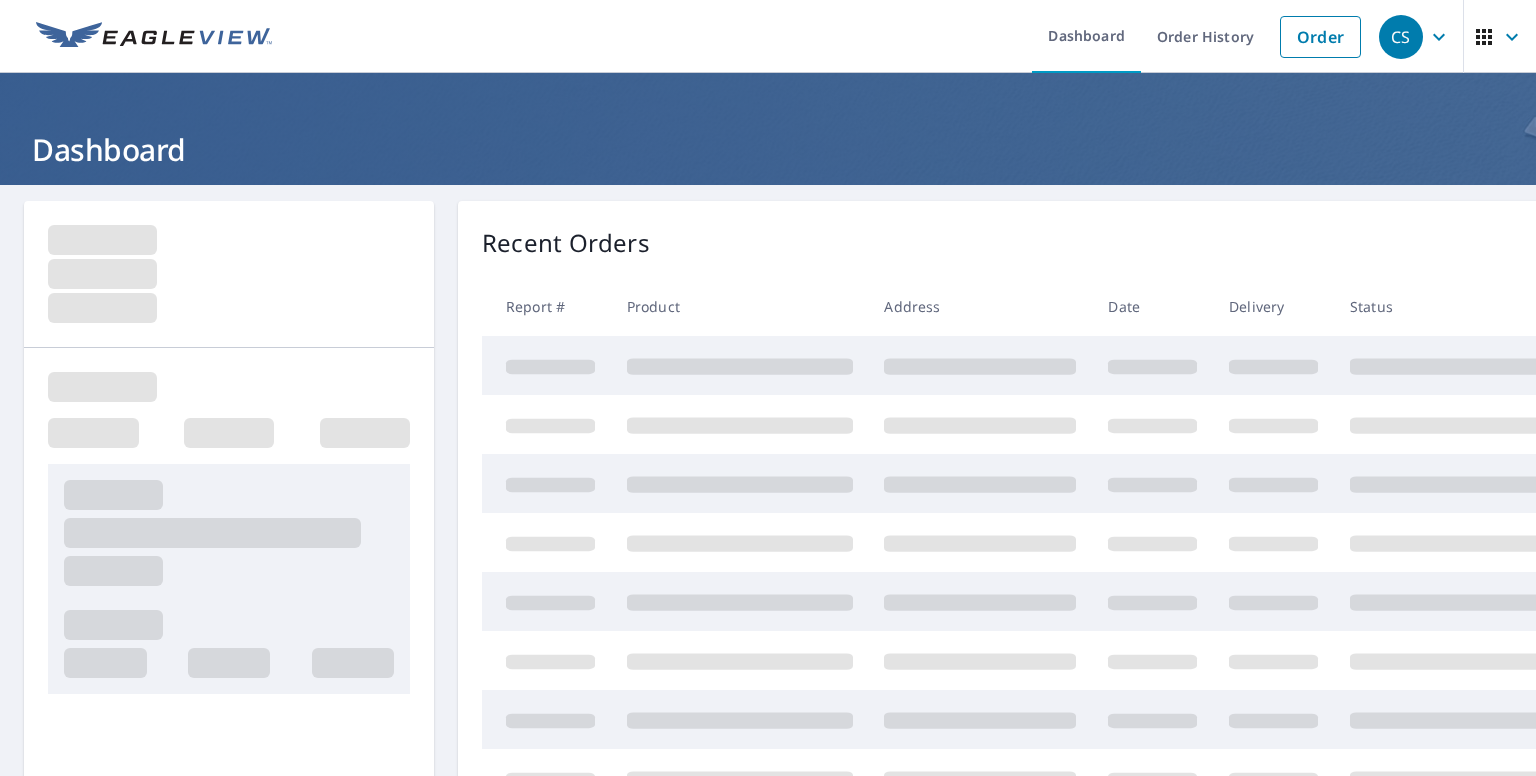 scroll, scrollTop: 0, scrollLeft: 0, axis: both 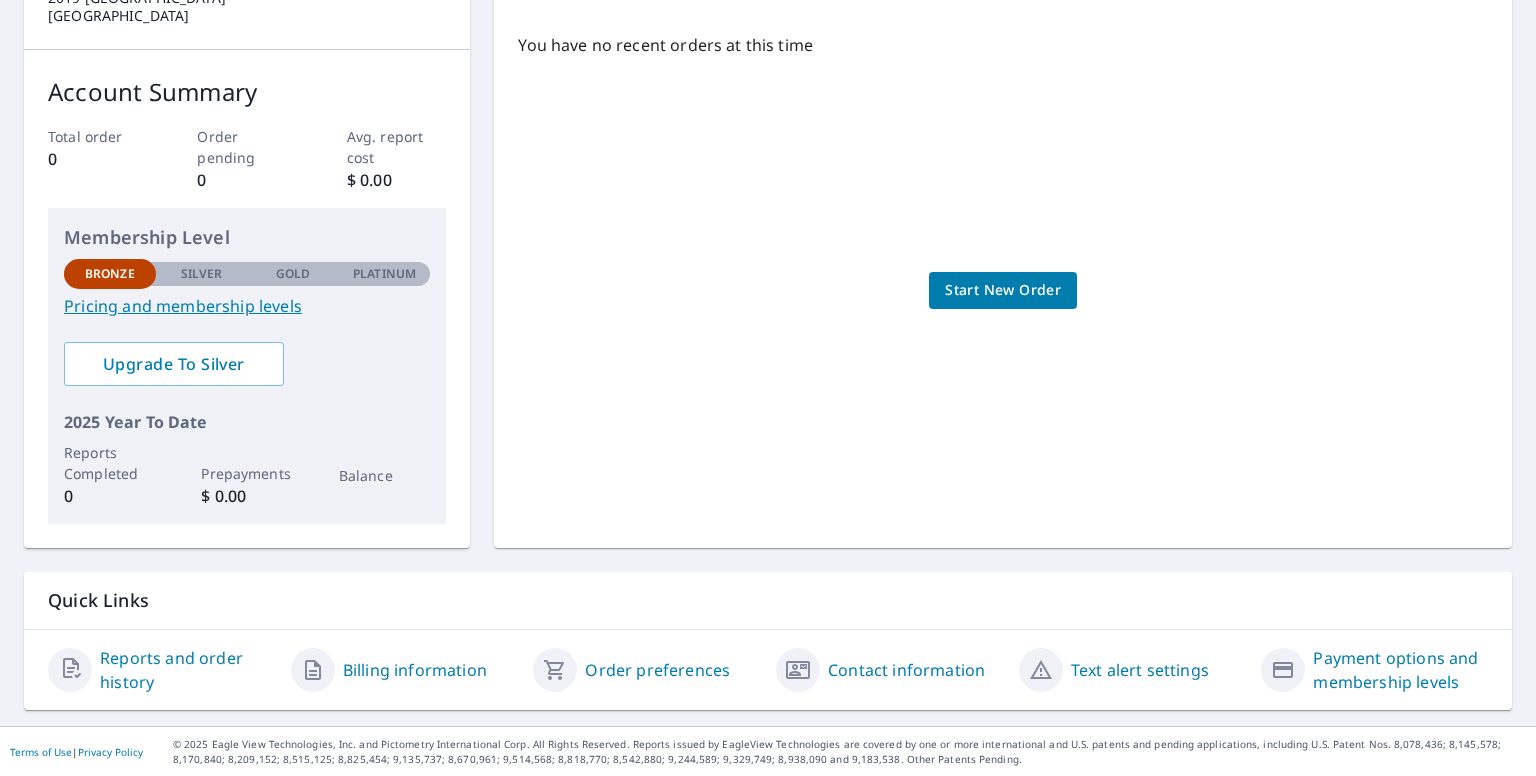 click on "Start New Order" at bounding box center [1003, 290] 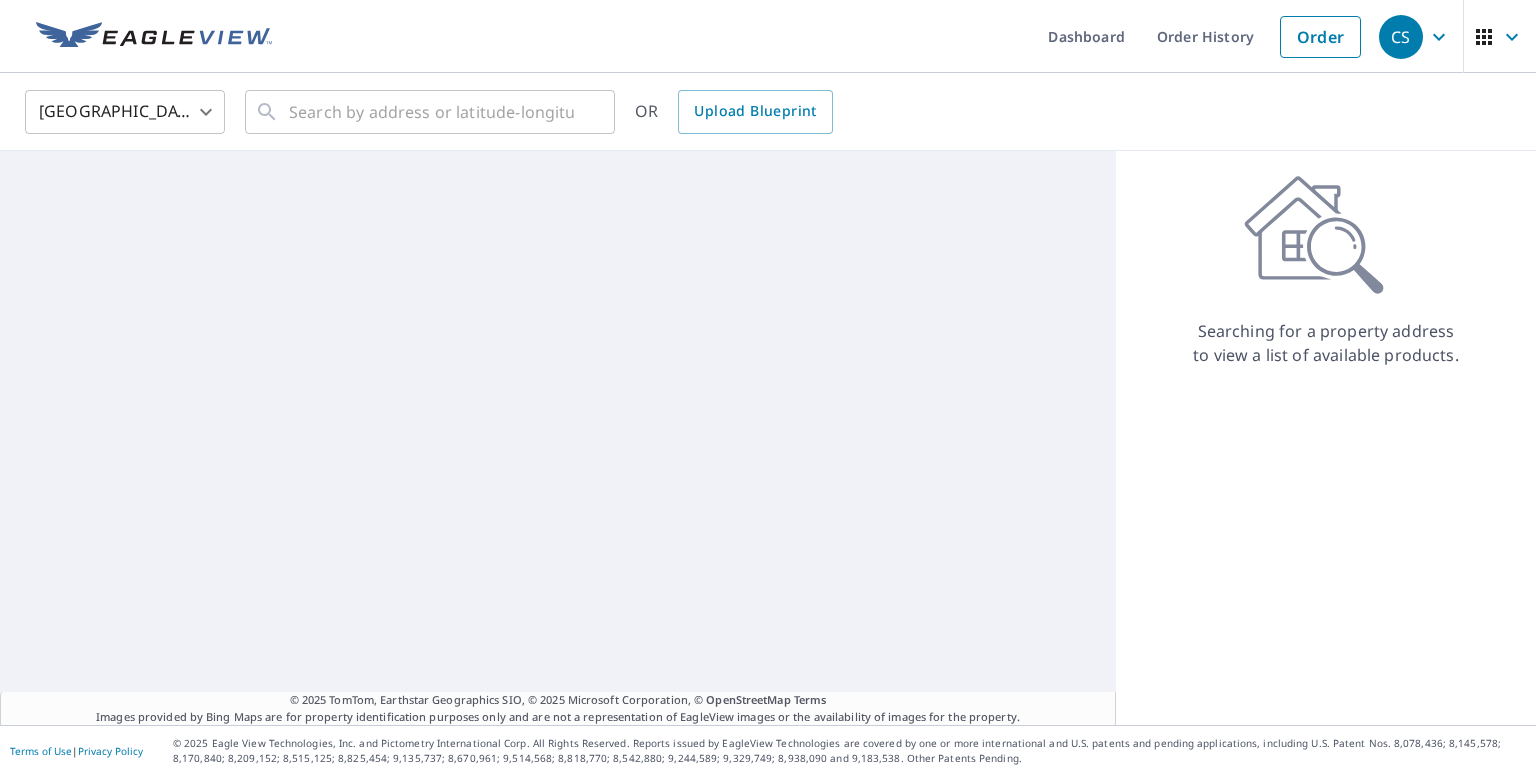 scroll, scrollTop: 0, scrollLeft: 0, axis: both 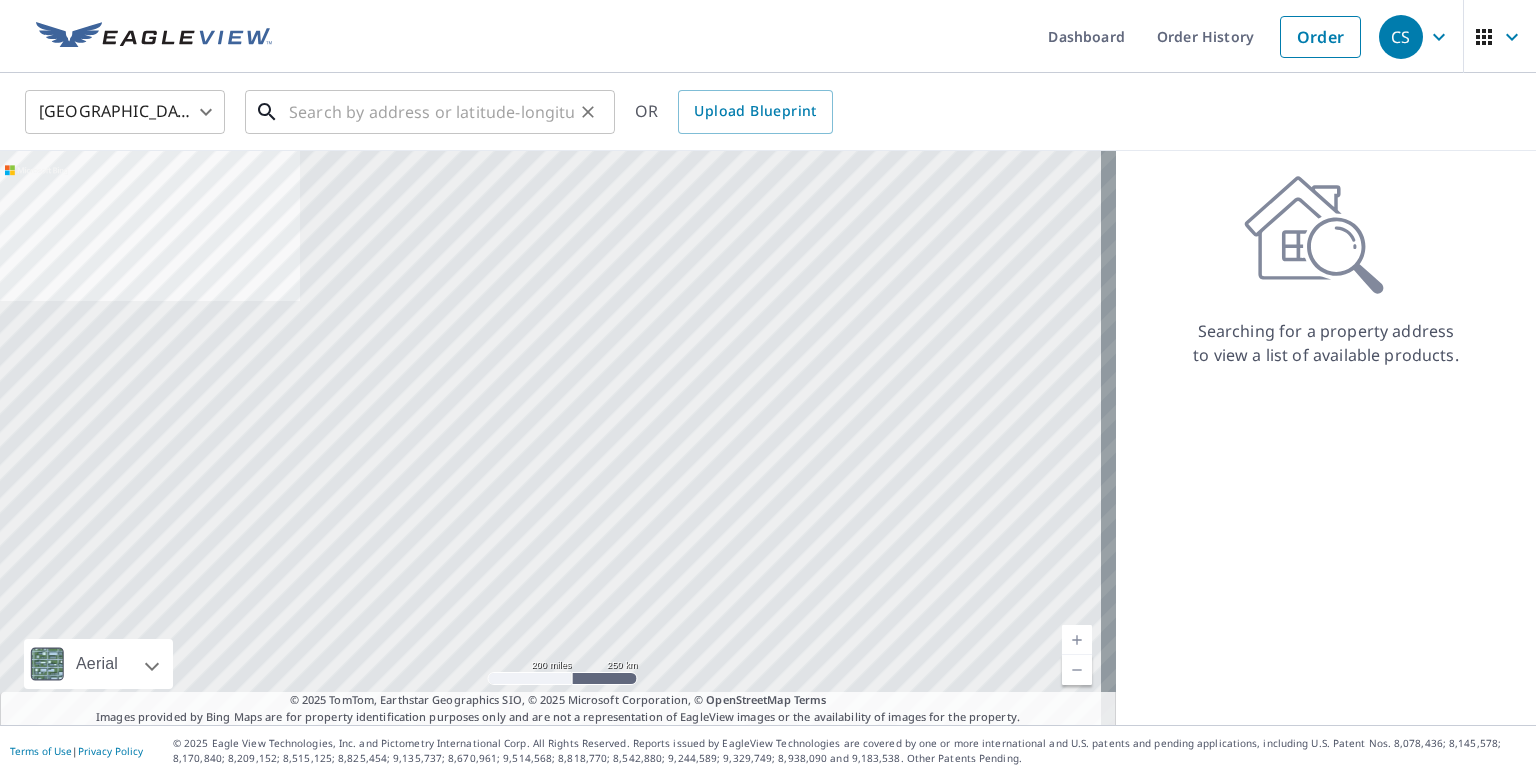 click at bounding box center (431, 112) 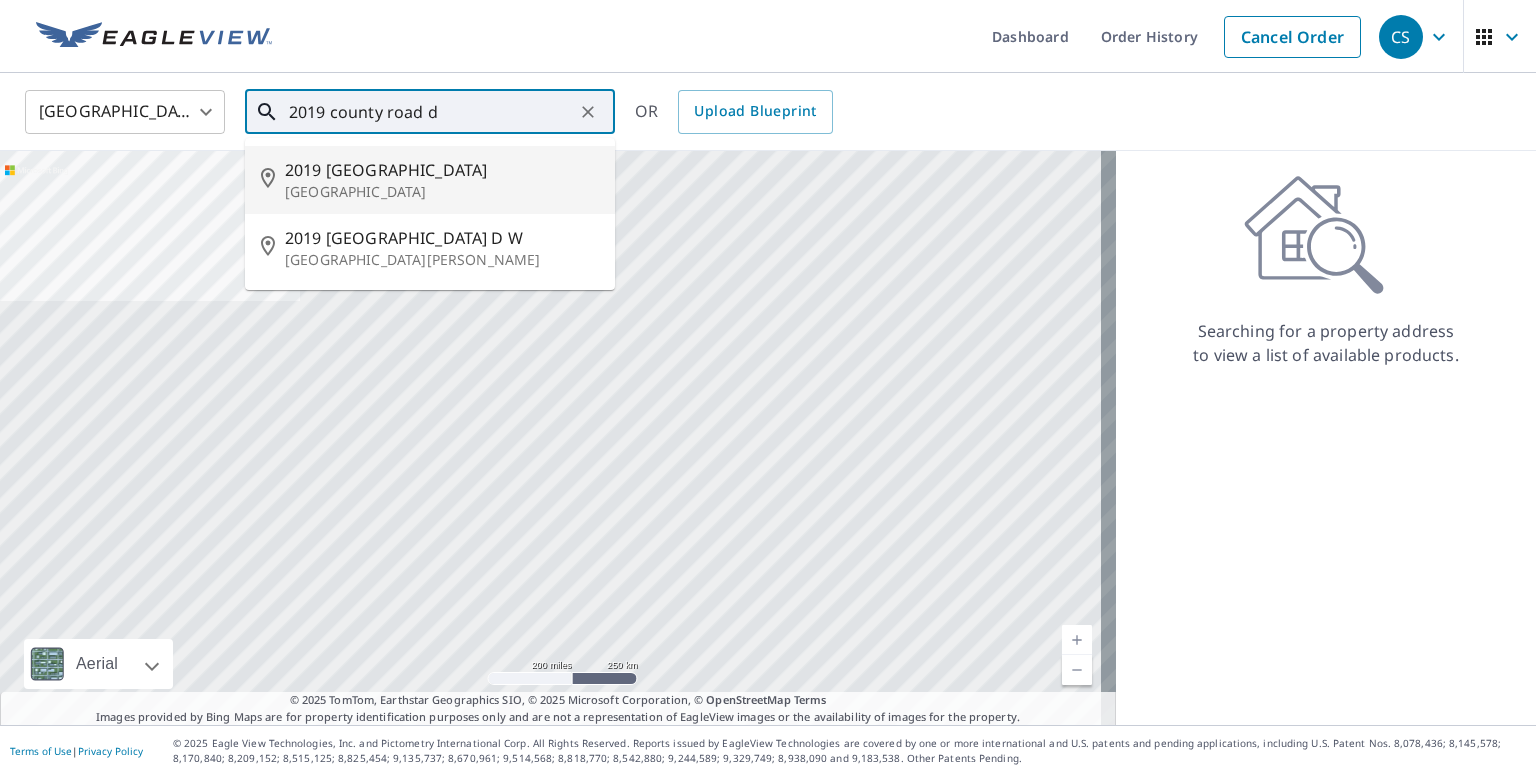 click on "2019 County Road D" at bounding box center (442, 170) 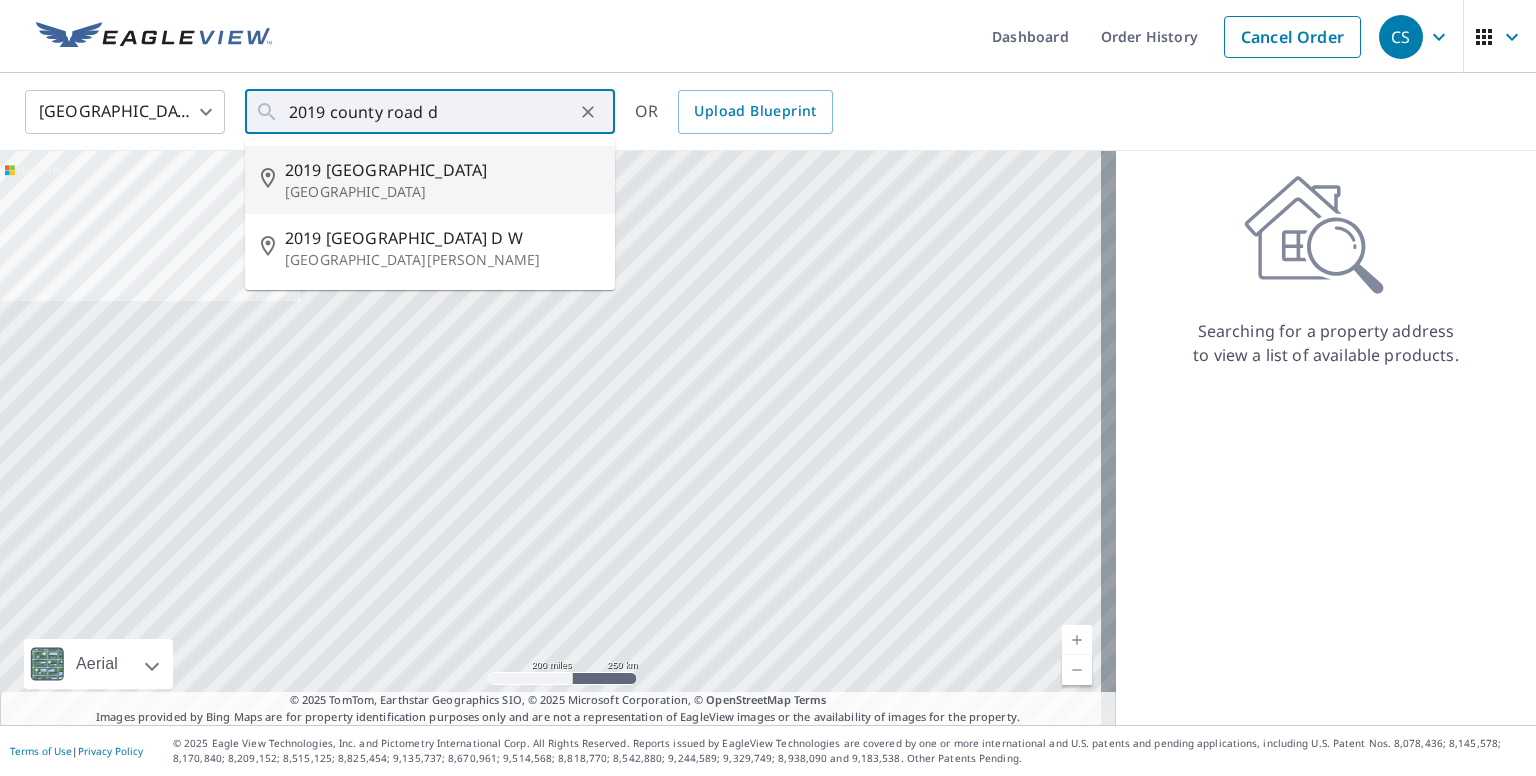 type on "2019 County Road D Swanton, OH 43558" 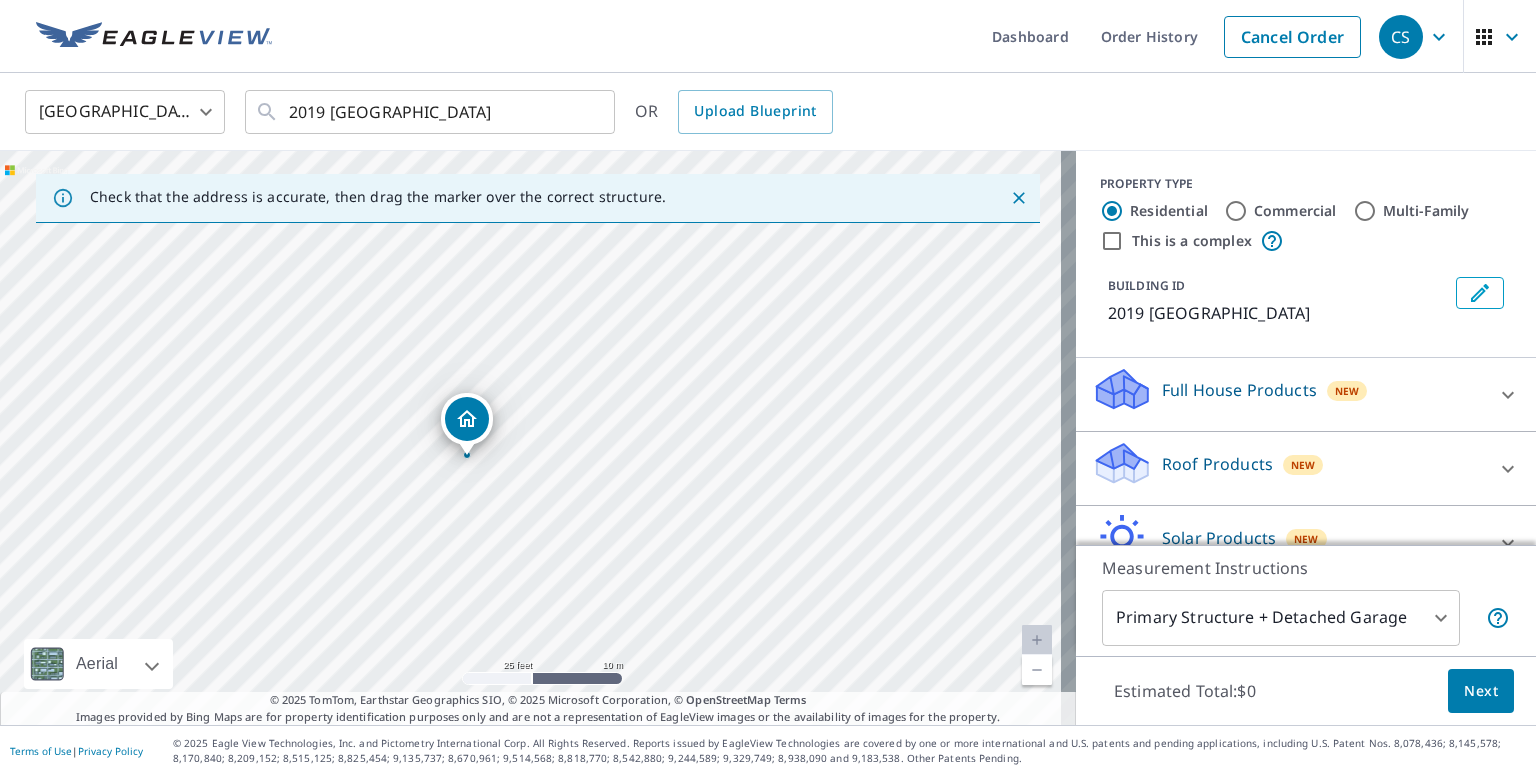 drag, startPoint x: 539, startPoint y: 465, endPoint x: 601, endPoint y: 225, distance: 247.879 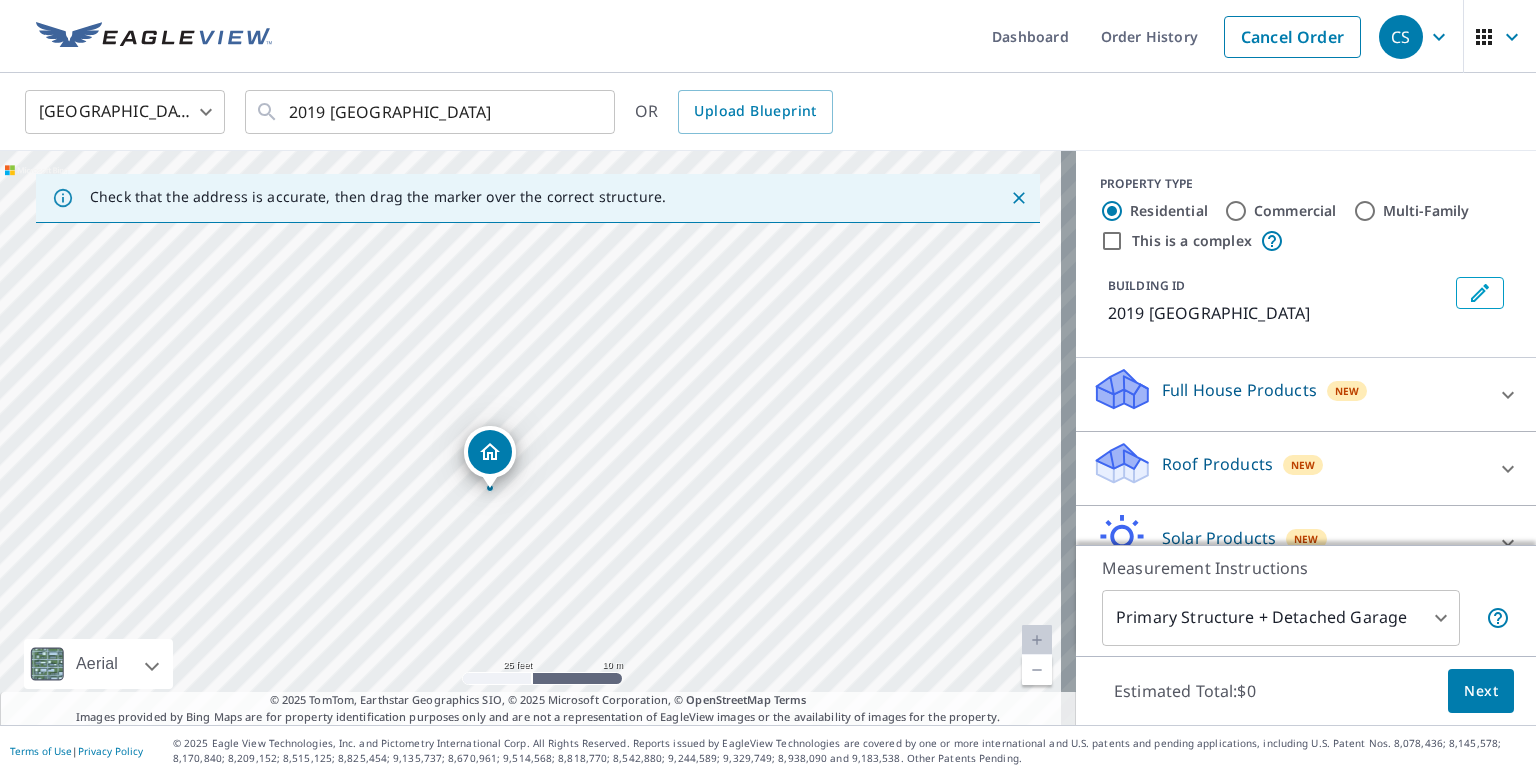 click on "2019 County Road D Swanton, OH 43558" at bounding box center [538, 438] 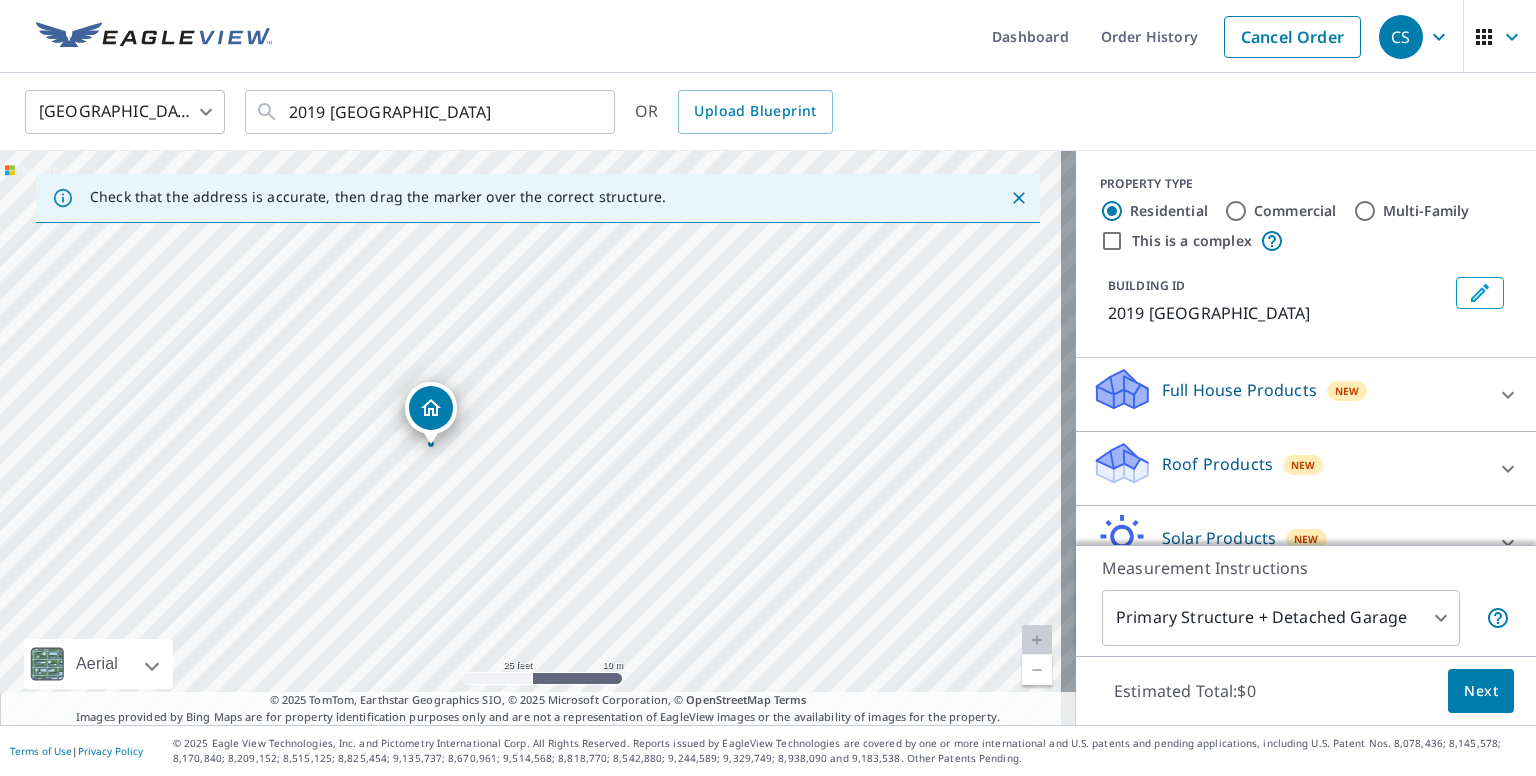 drag, startPoint x: 639, startPoint y: 514, endPoint x: 581, endPoint y: 469, distance: 73.409805 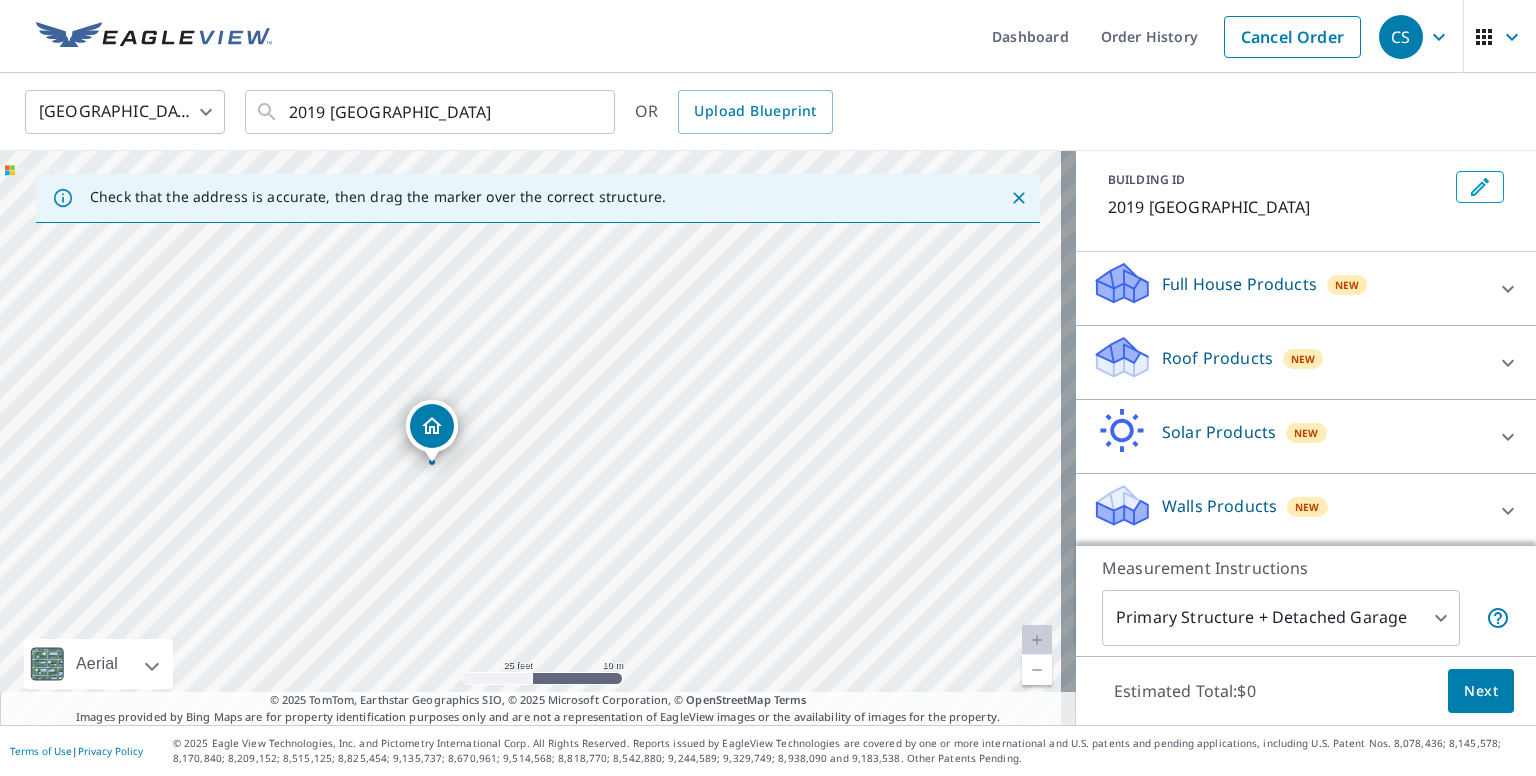 scroll, scrollTop: 108, scrollLeft: 0, axis: vertical 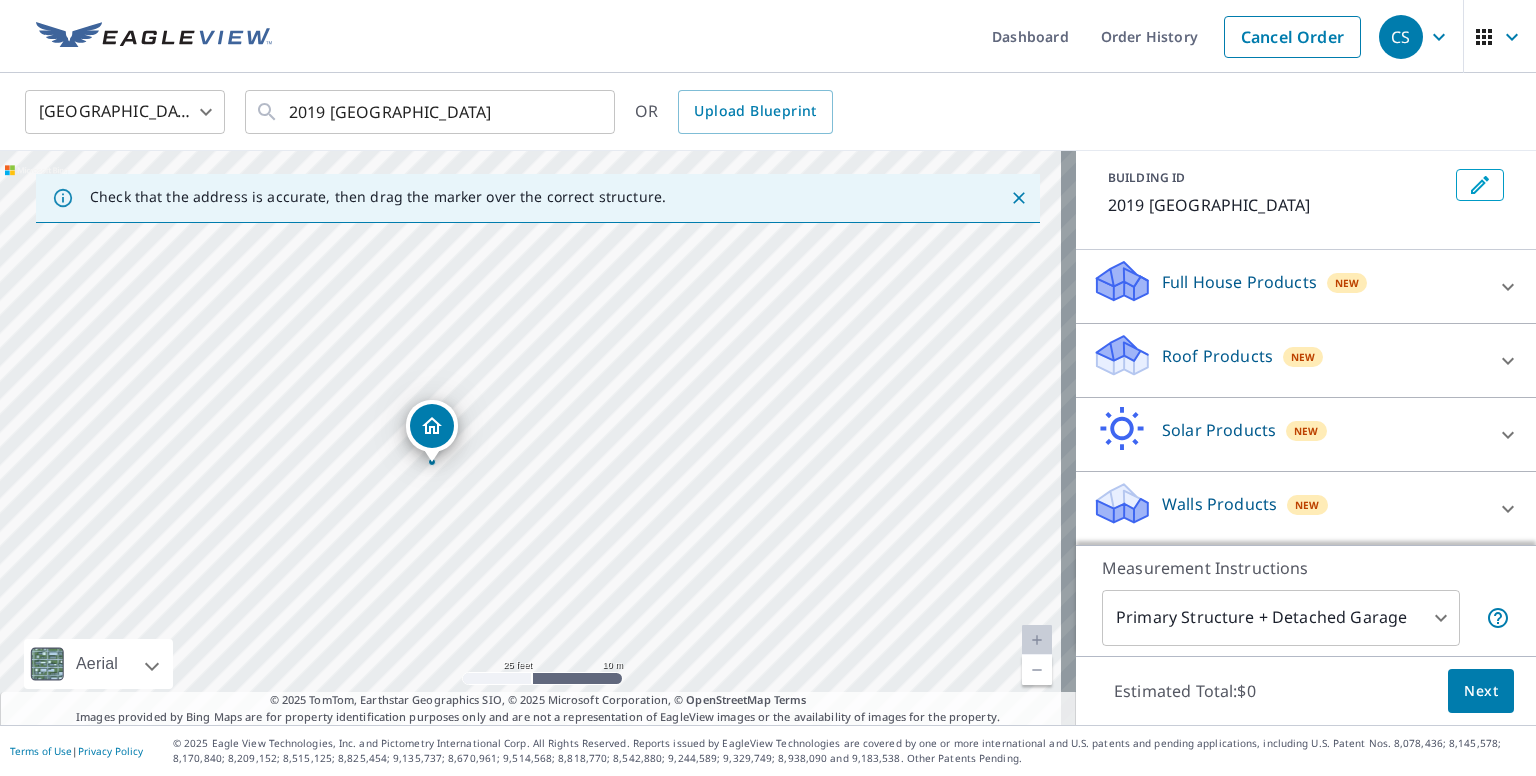 click 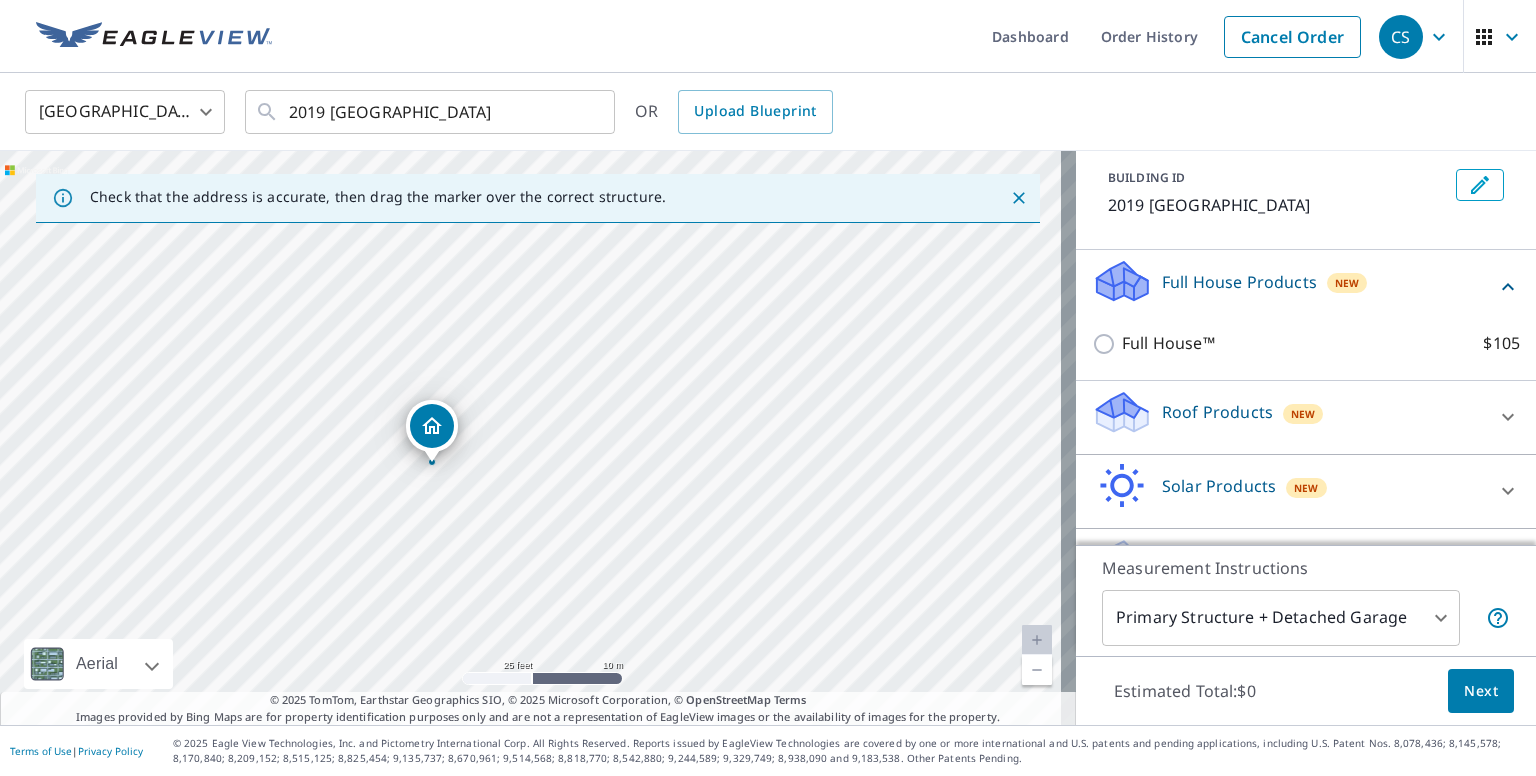 click 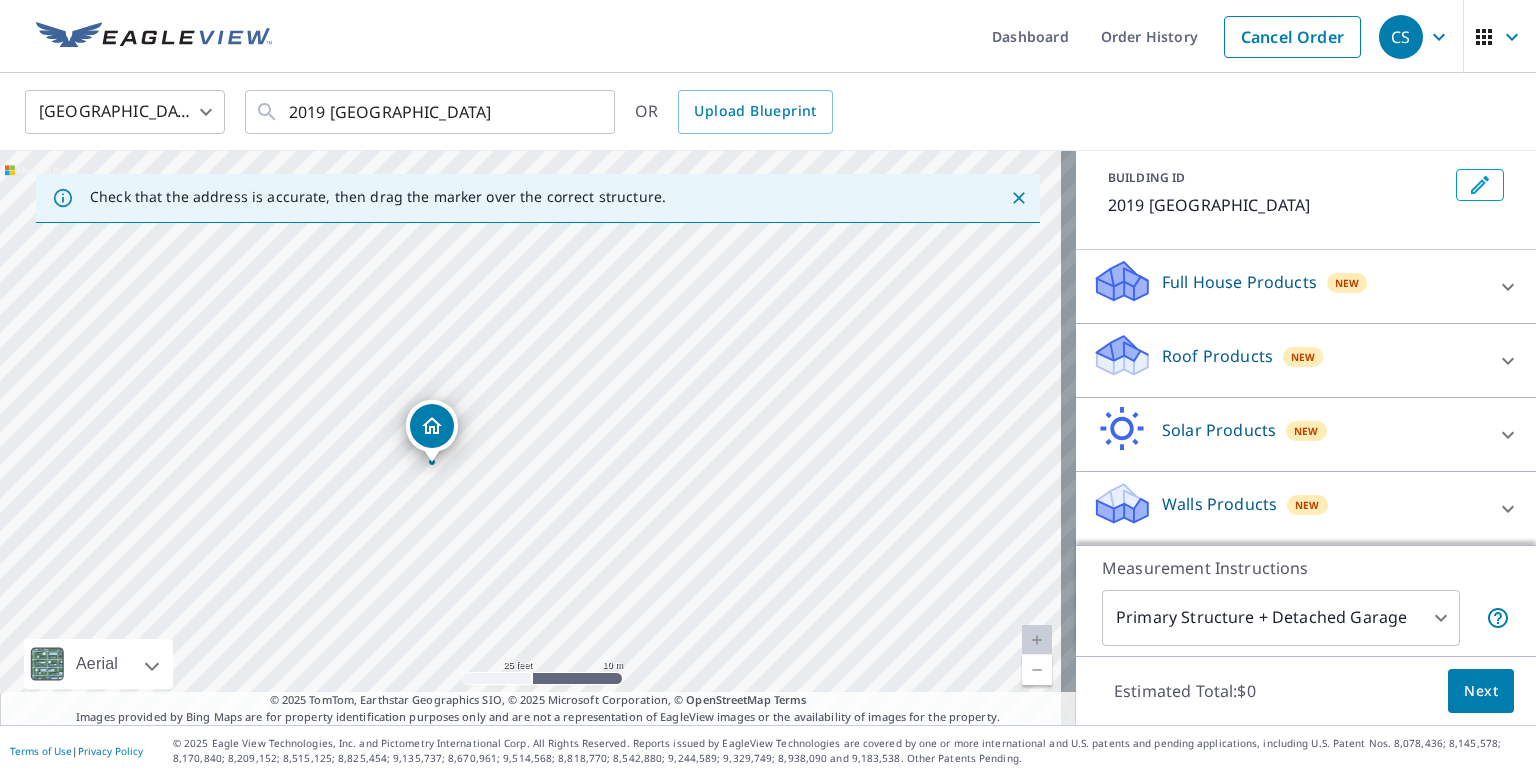 click on "Full House Products" at bounding box center [1239, 282] 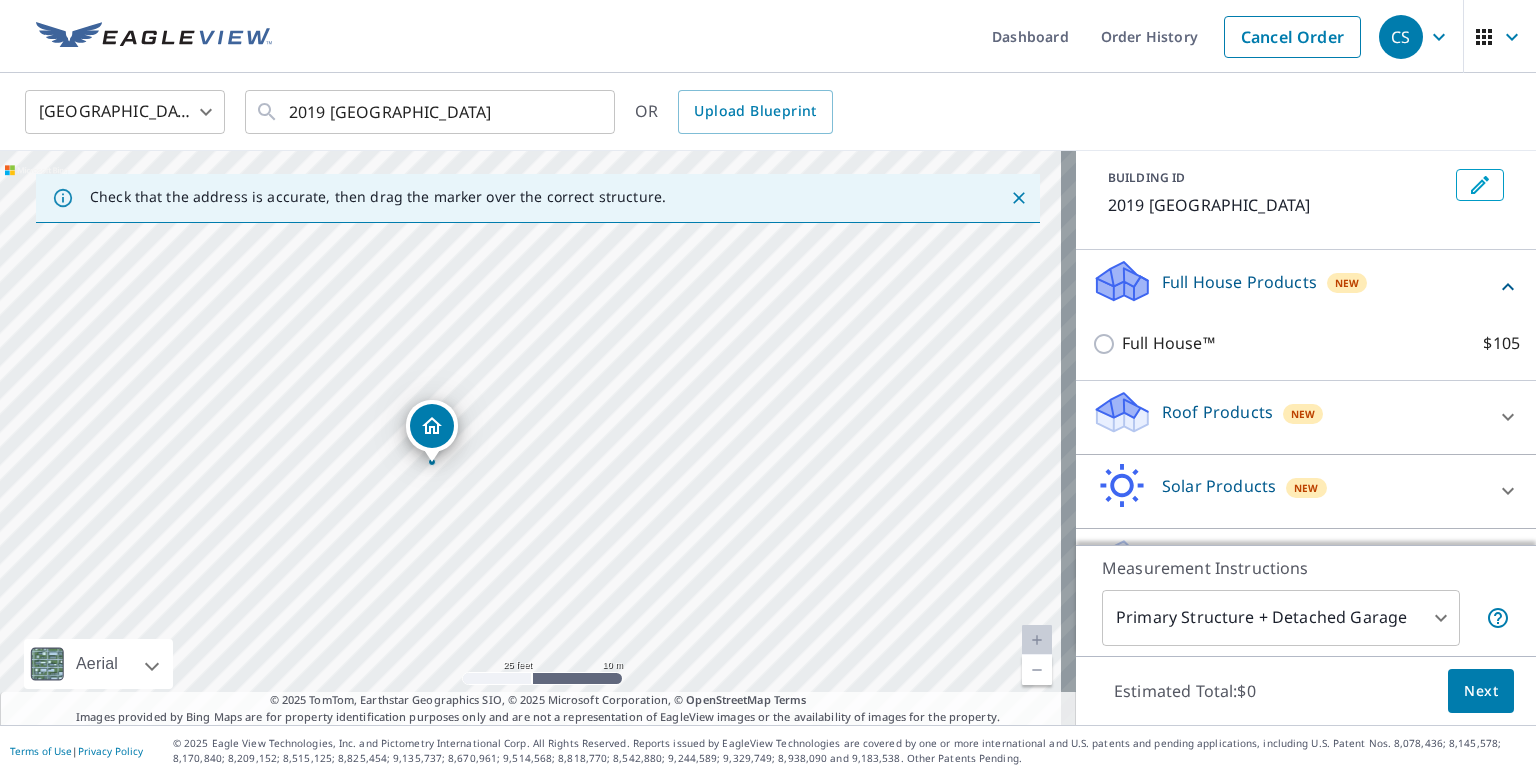 click on "Full House Products" at bounding box center [1239, 282] 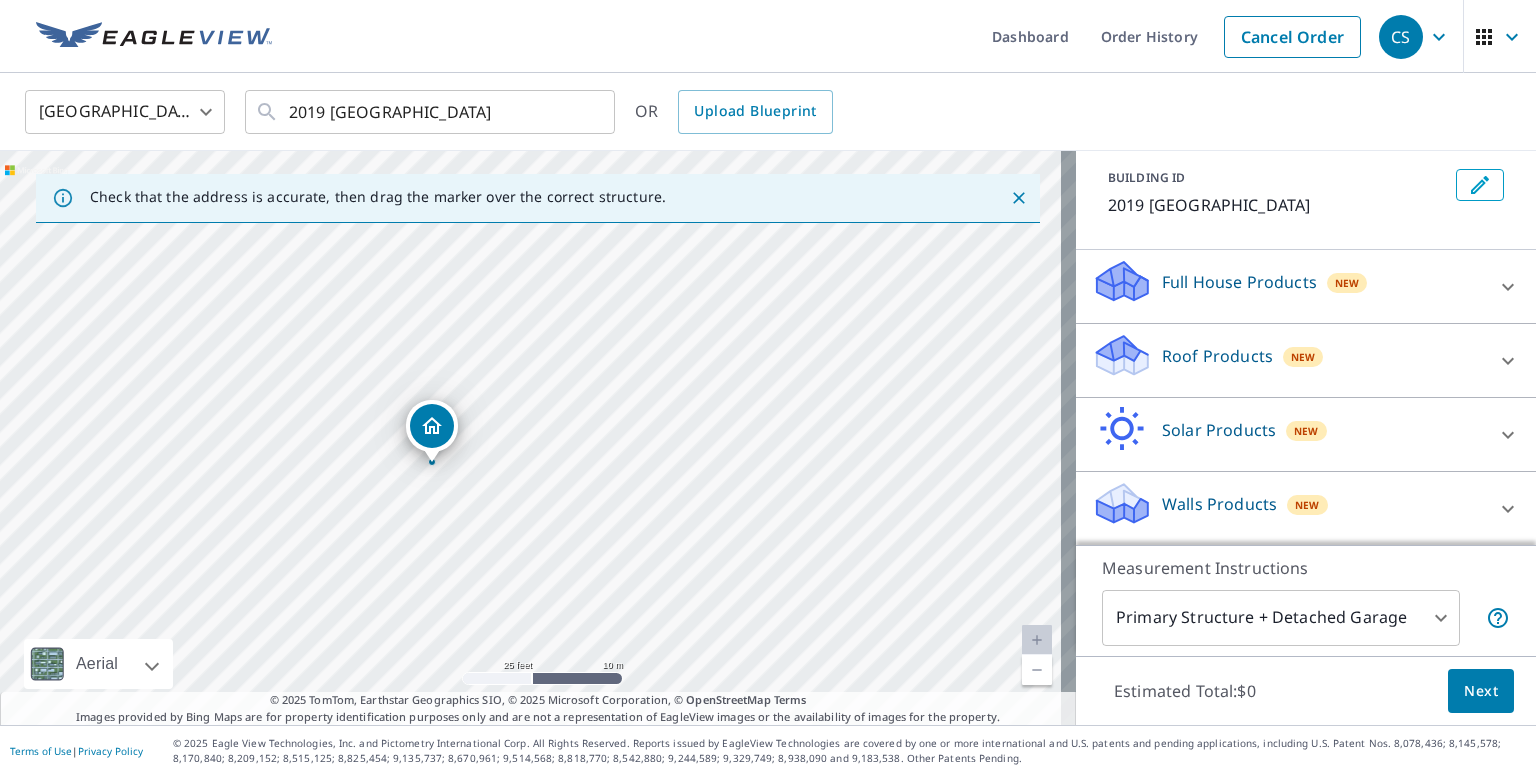 click on "Solar Products" at bounding box center (1219, 430) 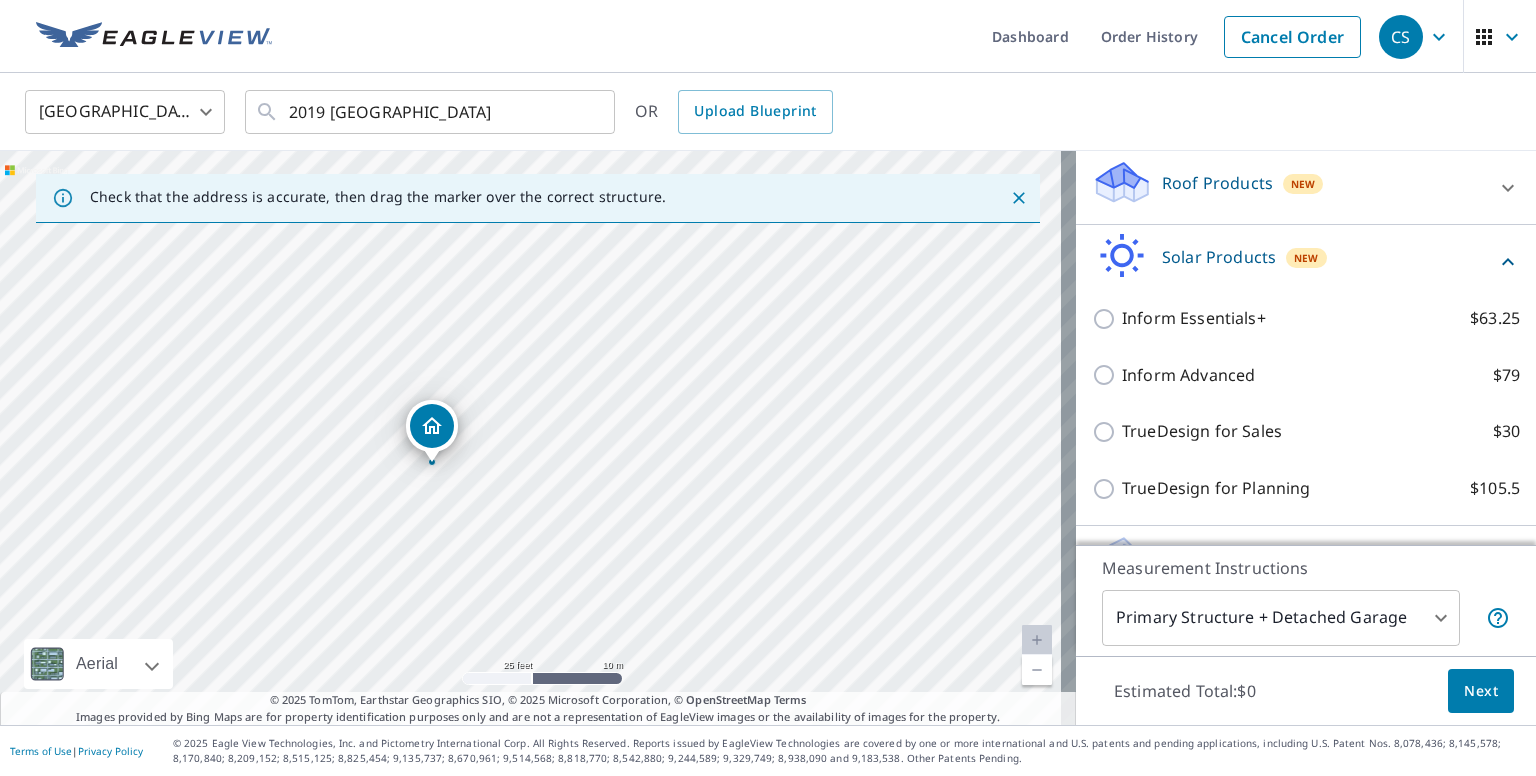 scroll, scrollTop: 234, scrollLeft: 0, axis: vertical 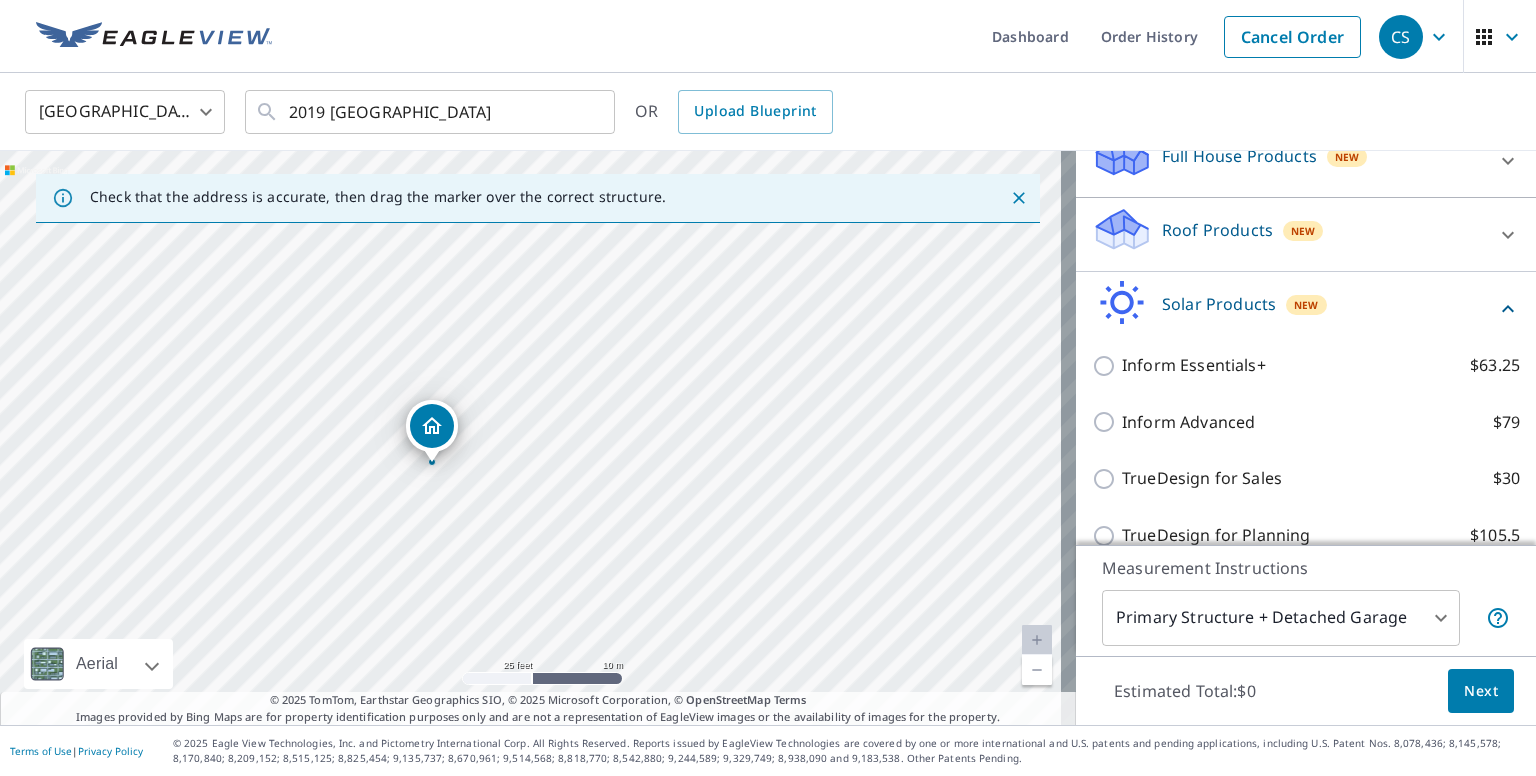 click on "Solar Products" at bounding box center (1219, 304) 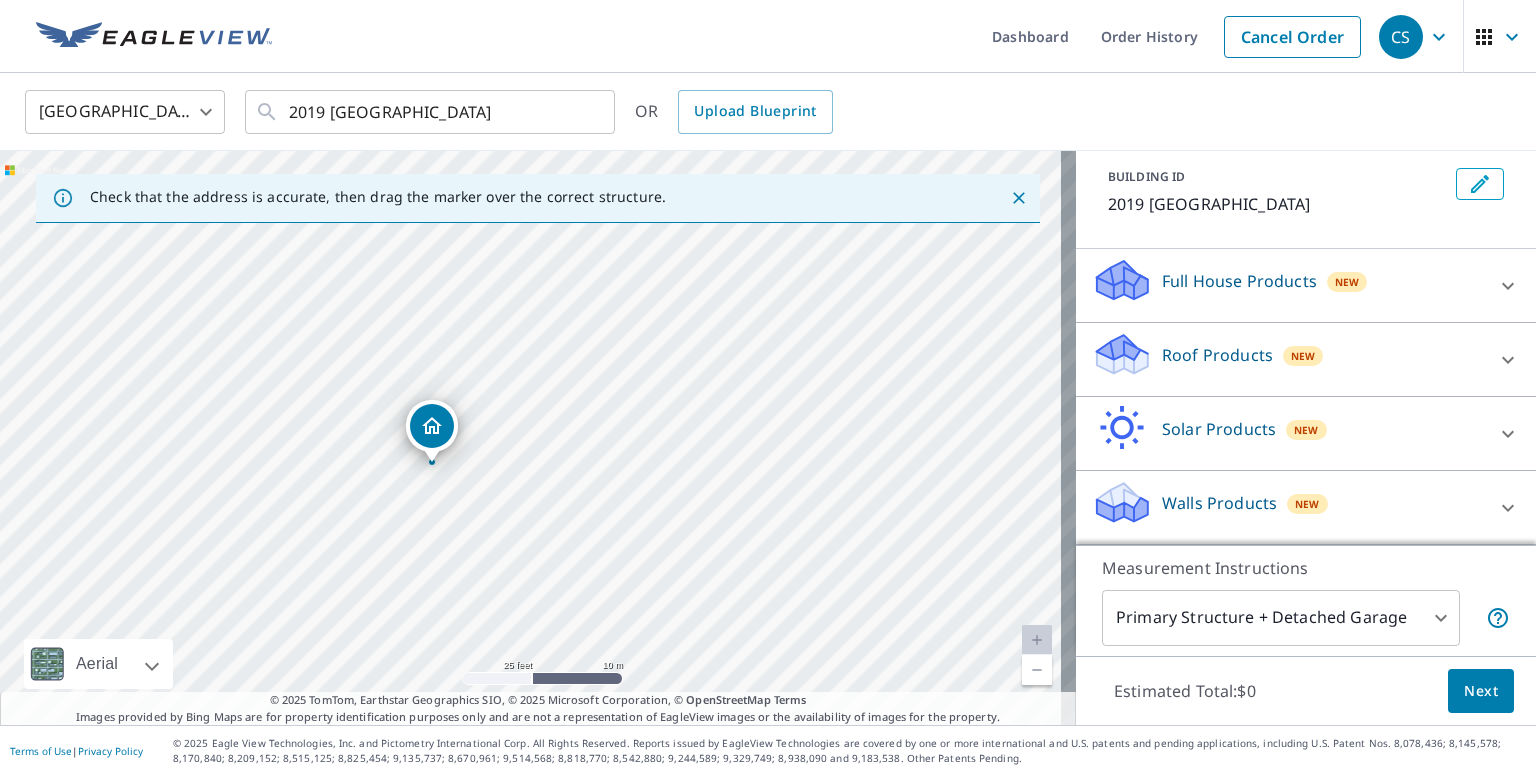 scroll, scrollTop: 108, scrollLeft: 0, axis: vertical 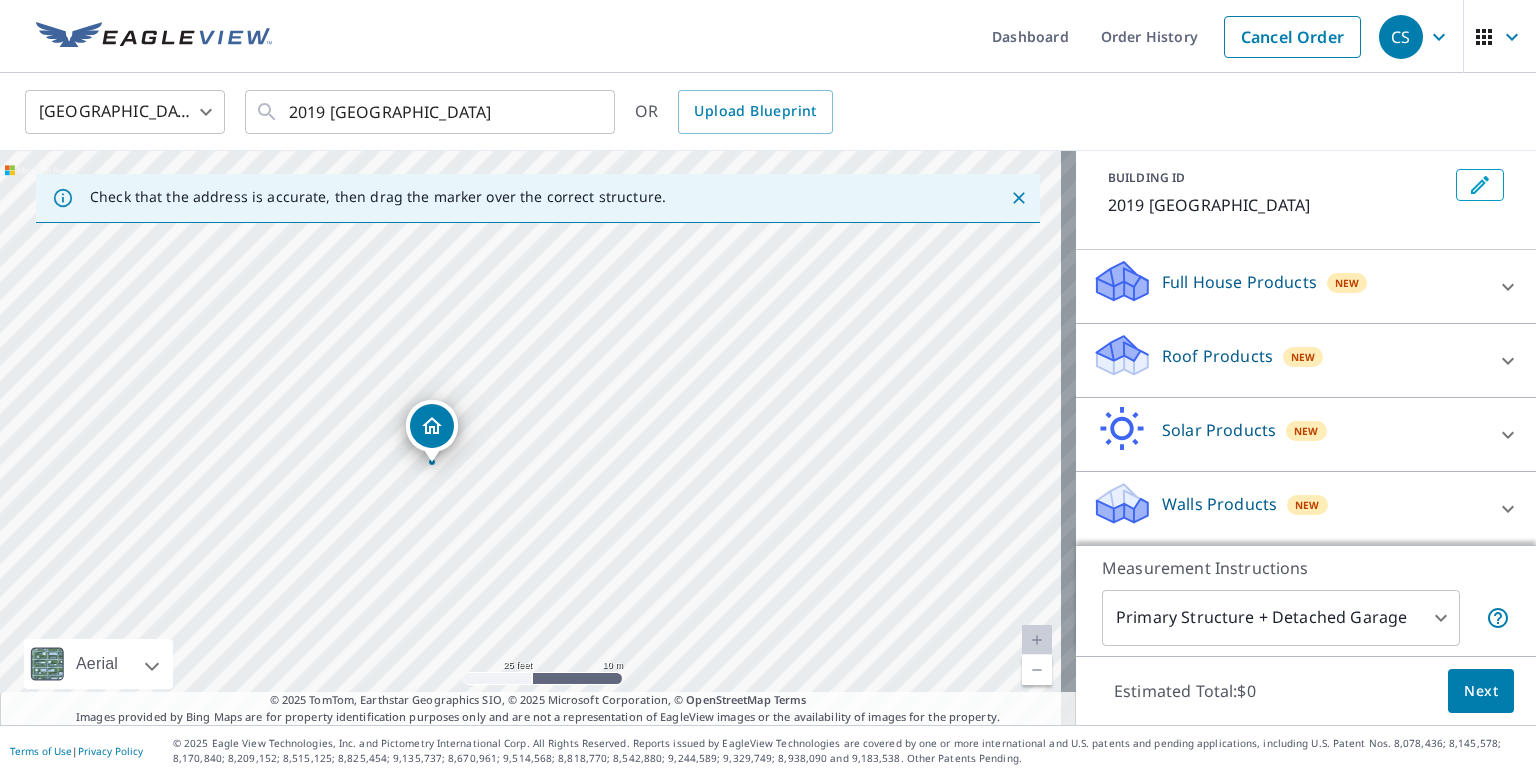 click on "Roof Products" at bounding box center (1217, 356) 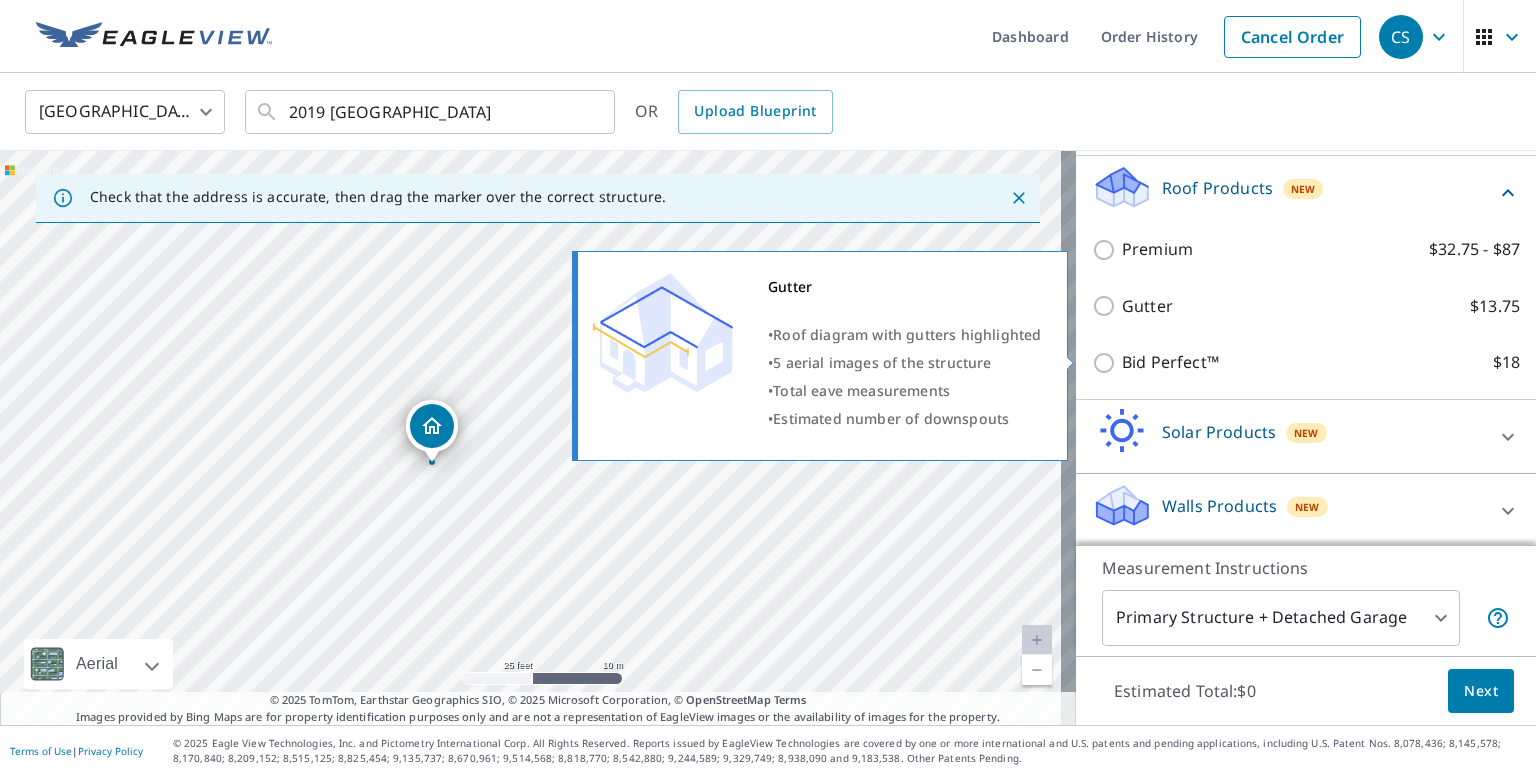scroll, scrollTop: 176, scrollLeft: 0, axis: vertical 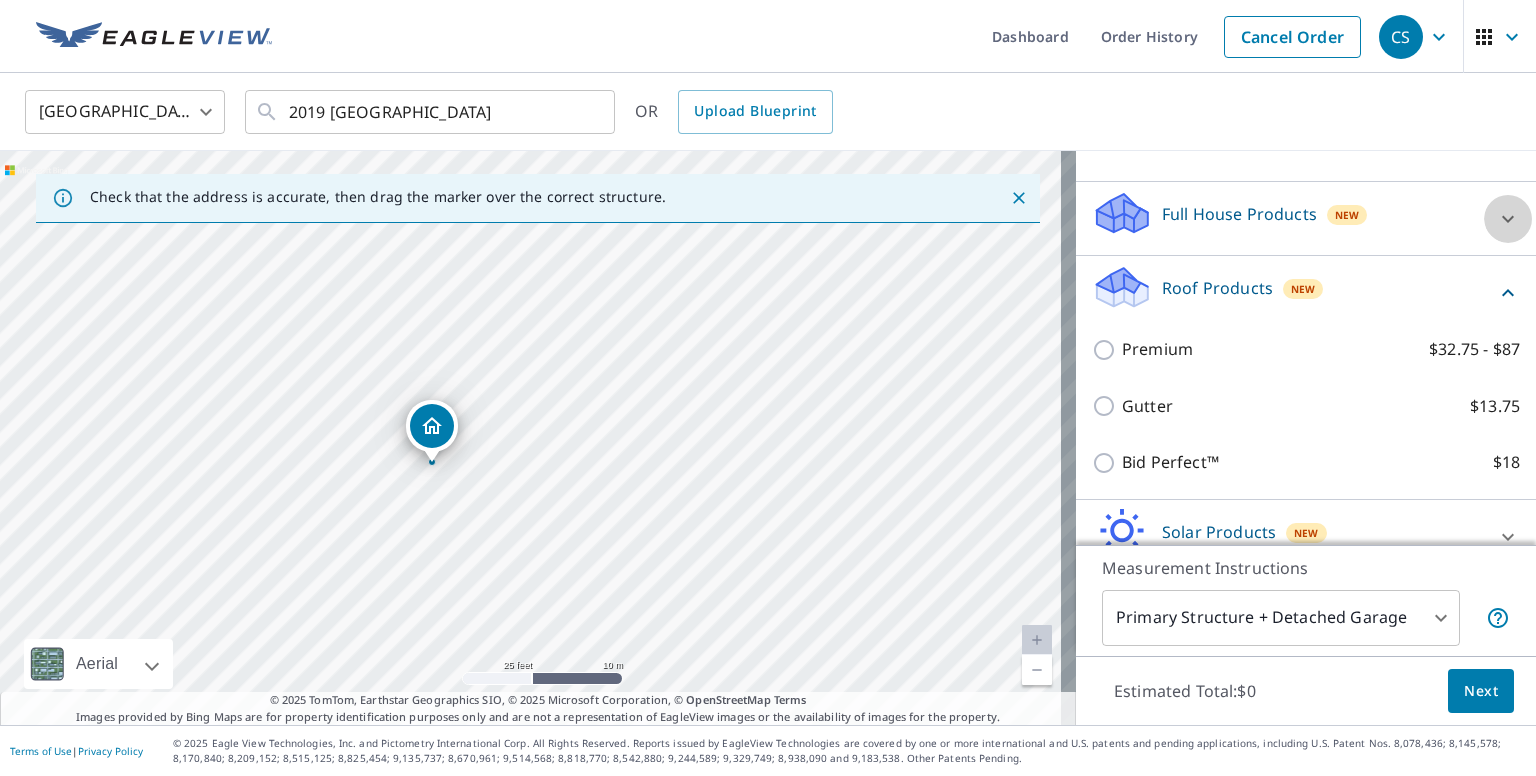 click 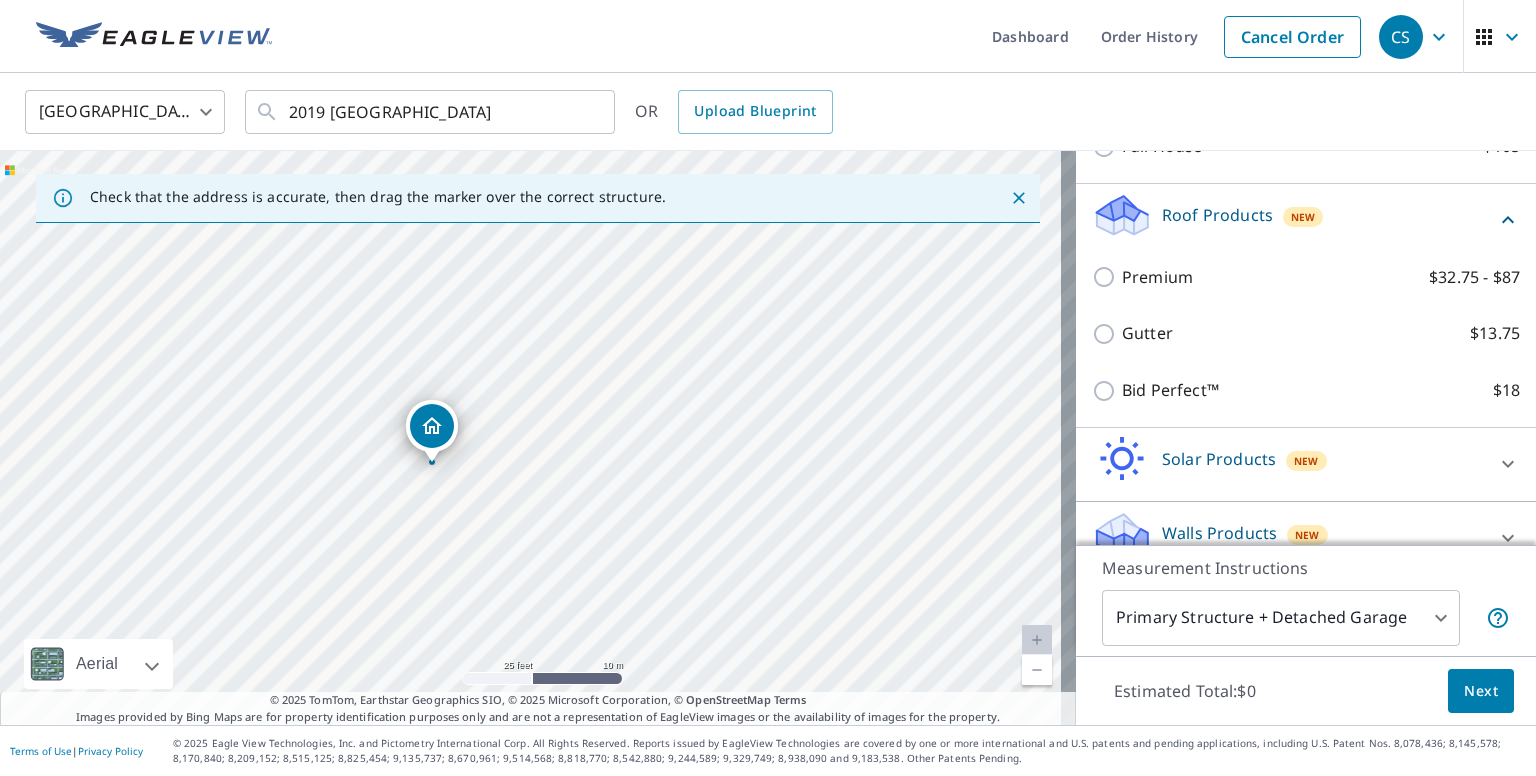 scroll, scrollTop: 333, scrollLeft: 0, axis: vertical 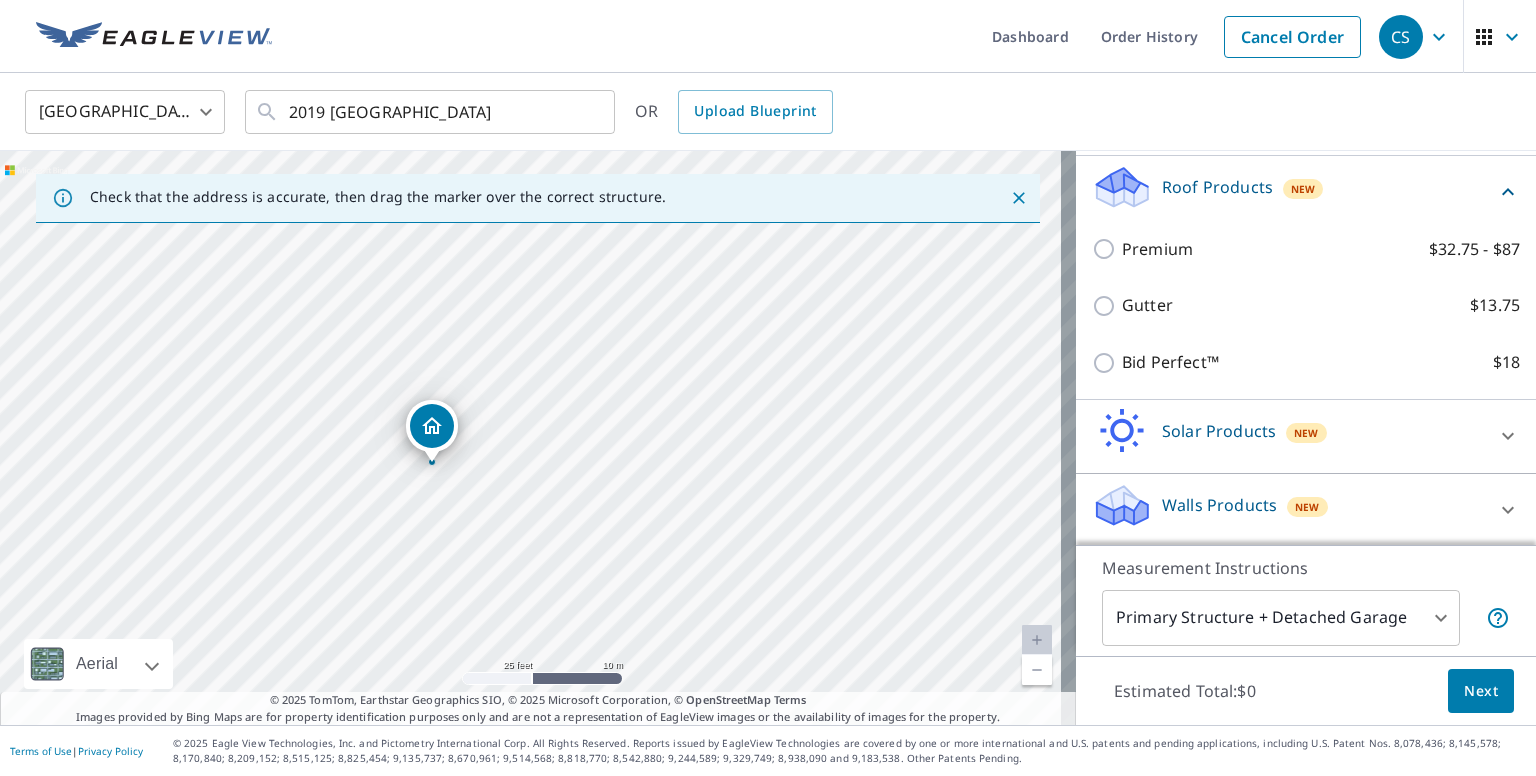 click 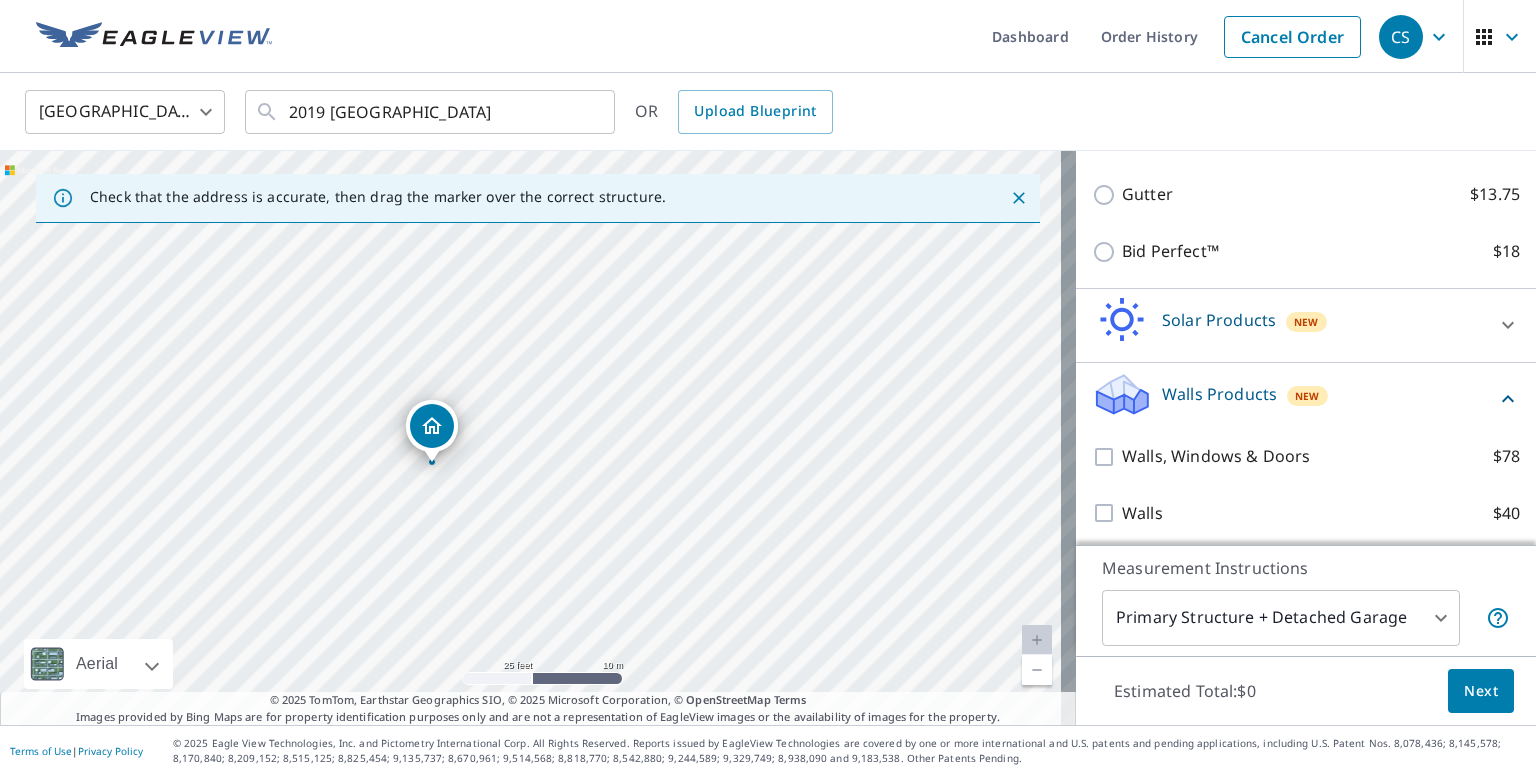 scroll, scrollTop: 446, scrollLeft: 0, axis: vertical 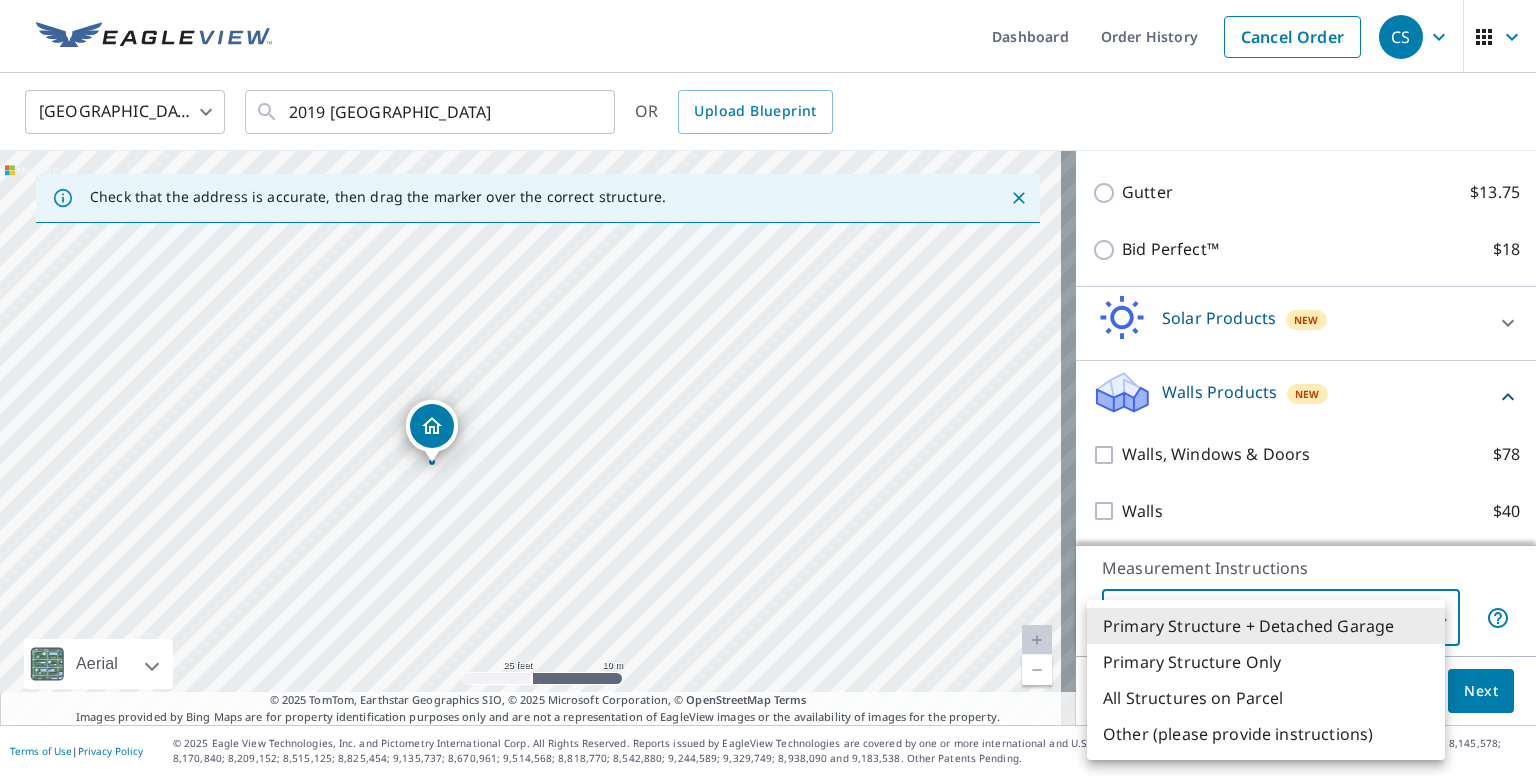 click on "CS CS
Dashboard Order History Cancel Order CS United States US ​ 2019 County Road D Swanton, OH 43558 ​ OR Upload Blueprint Check that the address is accurate, then drag the marker over the correct structure. 2019 County Road D Swanton, OH 43558 Aerial Road A standard road map Aerial A detailed look from above Labels Labels 25 feet 10 m © 2025 TomTom, © Vexcel Imaging, © 2025 Microsoft Corporation,  © OpenStreetMap Terms © 2025 TomTom, Earthstar Geographics SIO, © 2025 Microsoft Corporation, ©   OpenStreetMap   Terms Images provided by Bing Maps are for property identification purposes only and are not a representation of EagleView images or the availability of images for the property. PROPERTY TYPE Residential Commercial Multi-Family This is a complex BUILDING ID 2019 County Road D, Swanton, OH, 43558 Full House Products New Full House™ $105 Roof Products New Premium $32.75 - $87 Gutter $13.75 Bid Perfect™ $18 Solar Products New Inform Essentials+ $63.25 Inform Advanced $79 $30 $105.5 1" at bounding box center (768, 388) 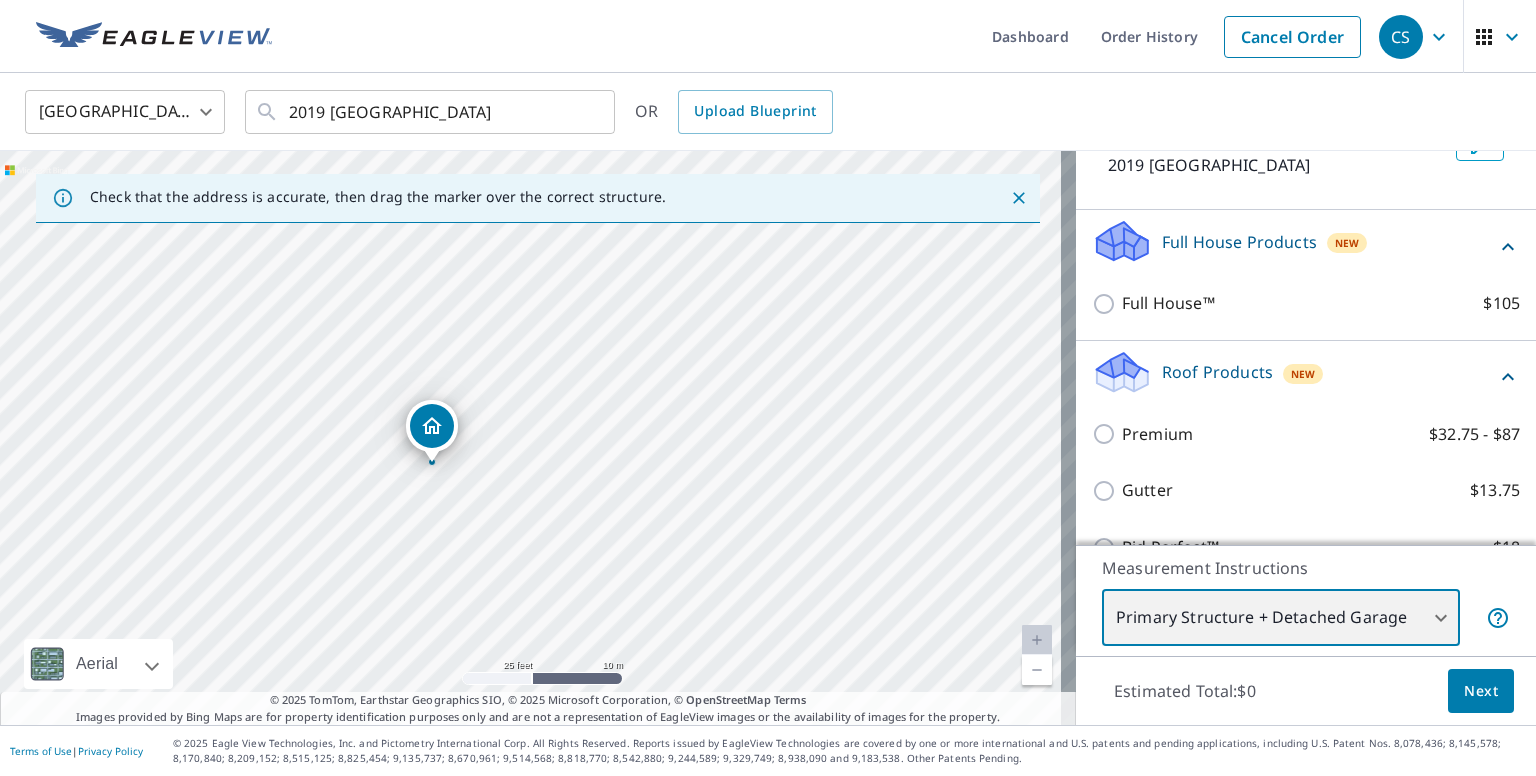 scroll, scrollTop: 146, scrollLeft: 0, axis: vertical 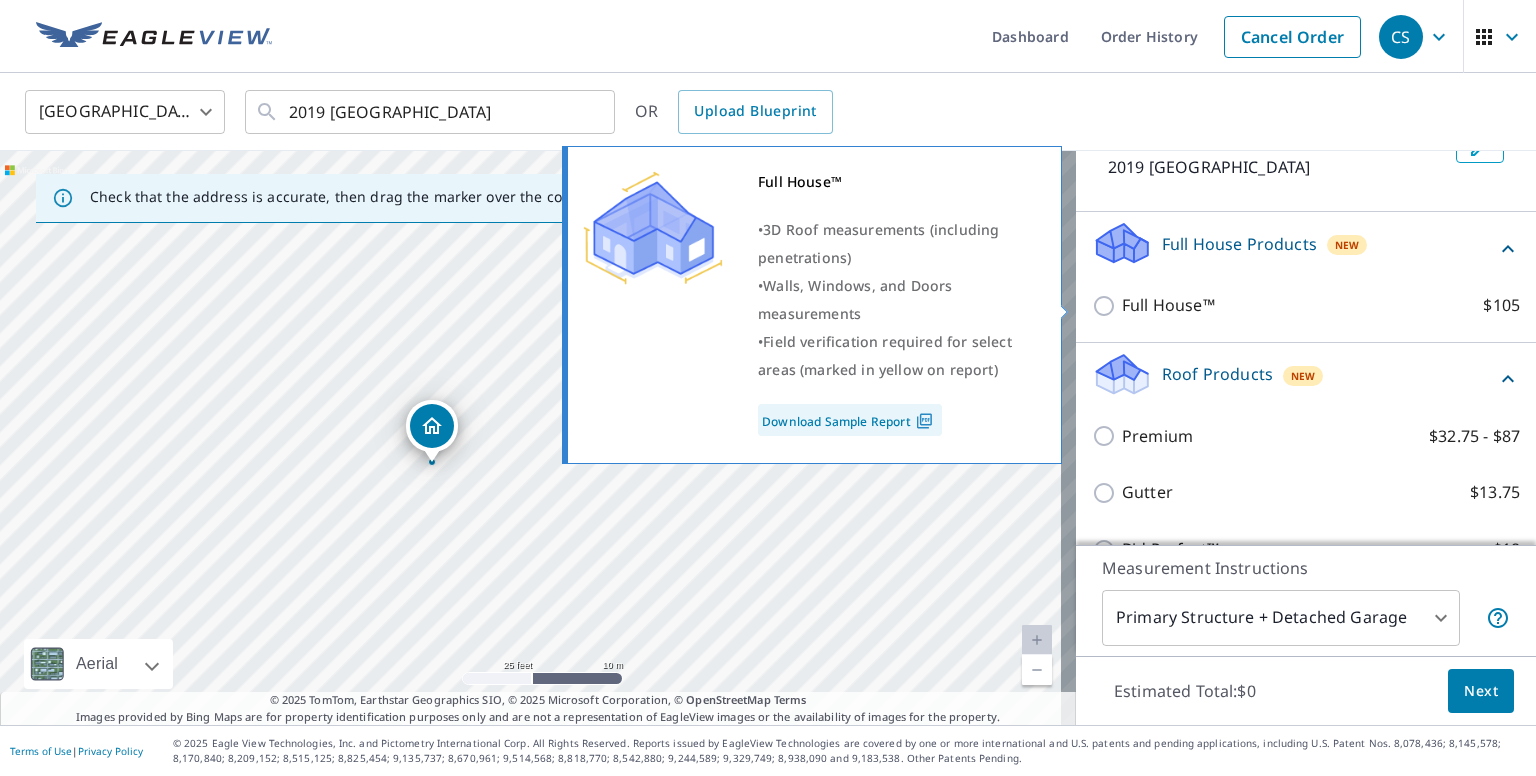 click on "Download Sample Report" at bounding box center [850, 420] 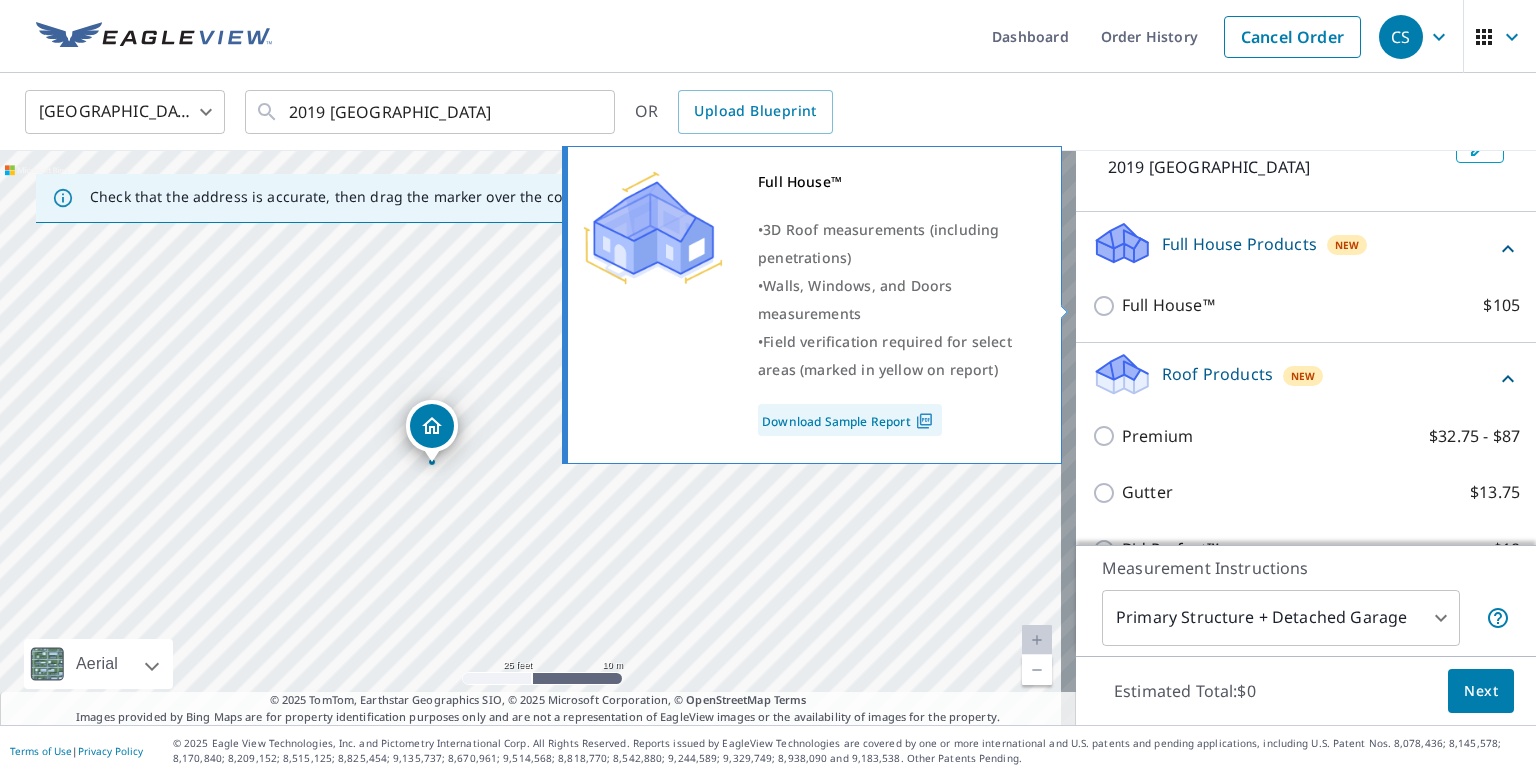click on "Download Sample Report" at bounding box center (850, 420) 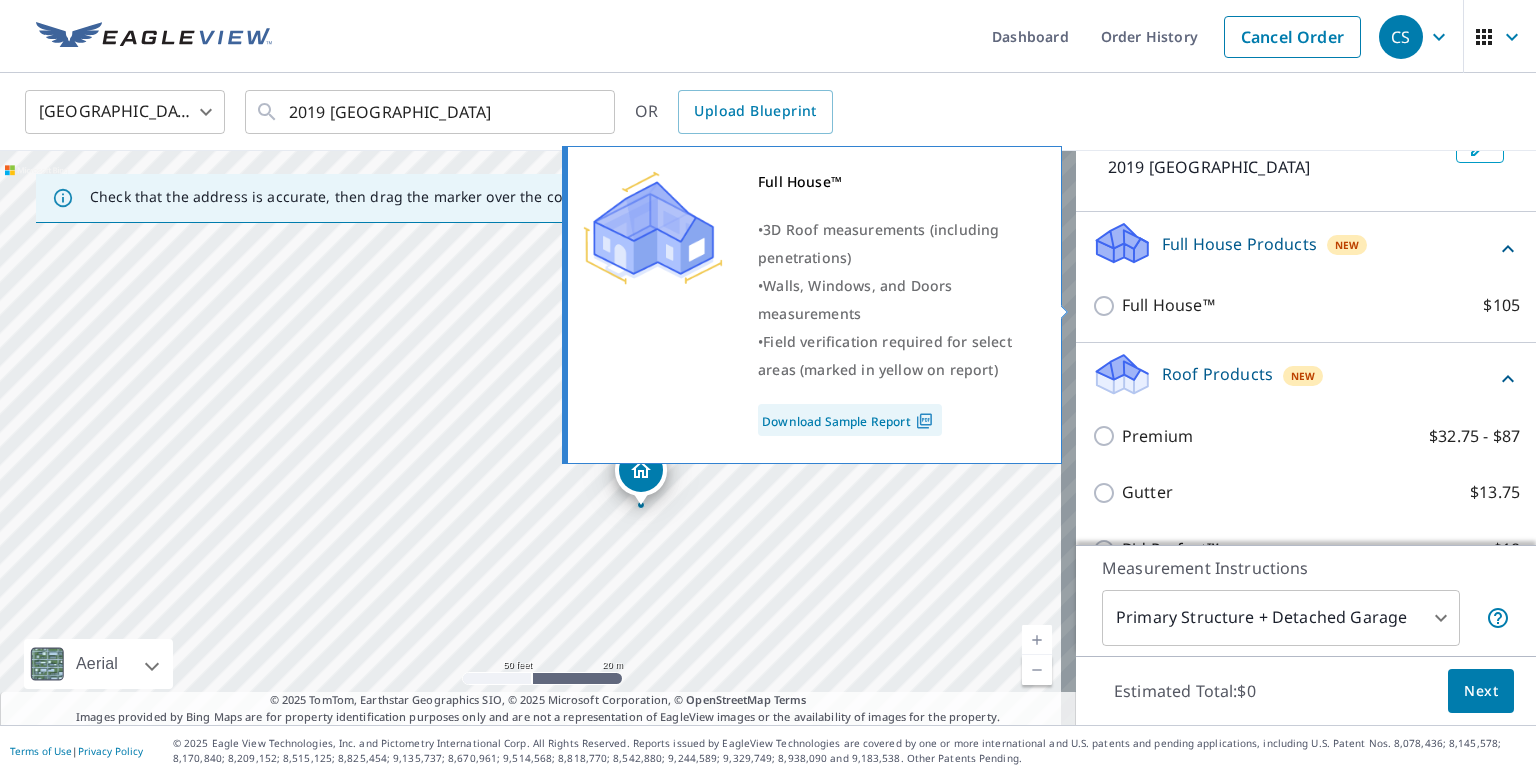 click on "Full House™ $105" at bounding box center [1107, 306] 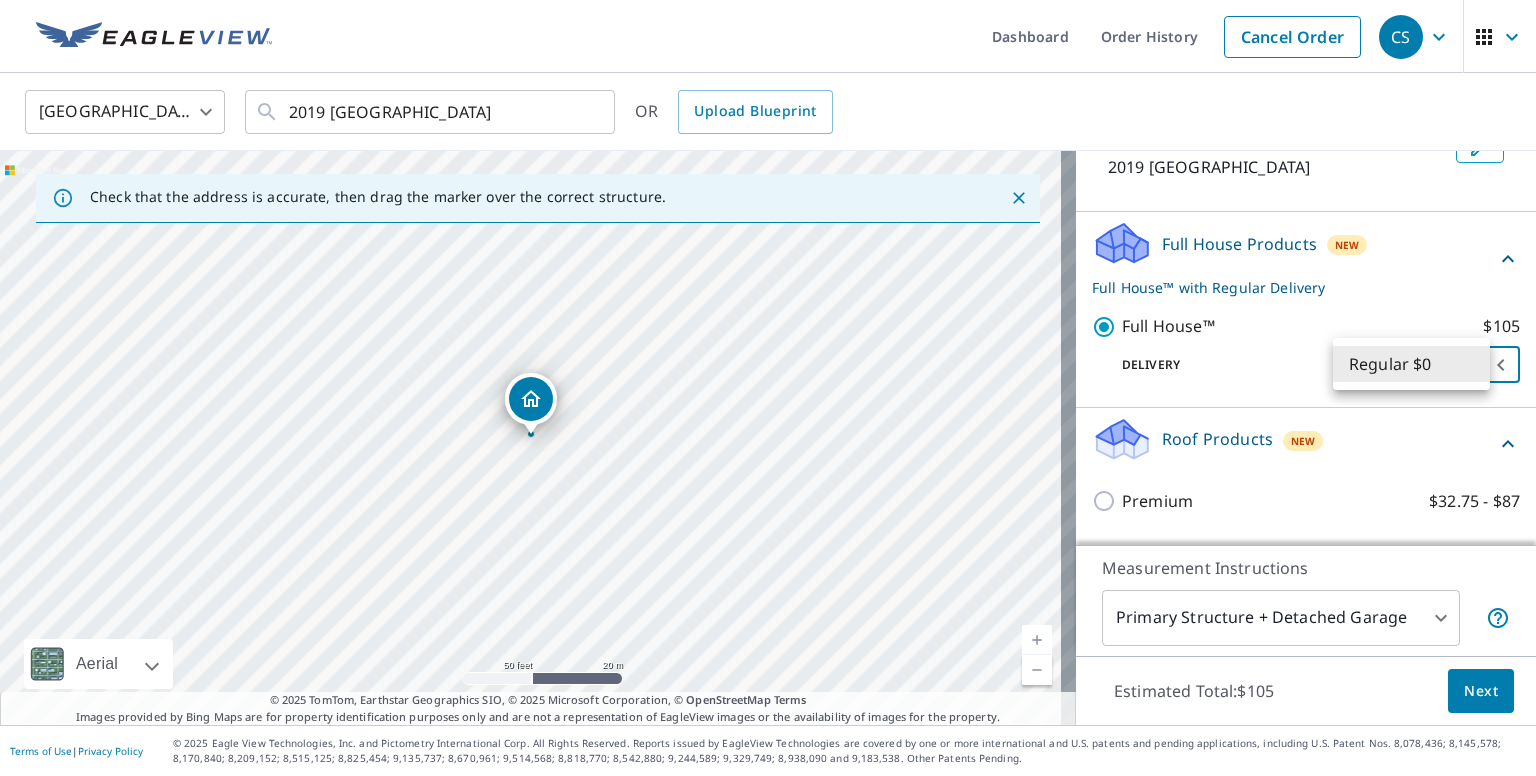 click on "CS CS
Dashboard Order History Cancel Order CS United States US ​ 2019 County Road D Swanton, OH 43558 ​ OR Upload Blueprint Check that the address is accurate, then drag the marker over the correct structure. 2019 County Road D Swanton, OH 43558 Aerial Road A standard road map Aerial A detailed look from above Labels Labels 50 feet 20 m © 2025 TomTom, © Vexcel Imaging, © 2025 Microsoft Corporation,  © OpenStreetMap Terms © 2025 TomTom, Earthstar Geographics SIO, © 2025 Microsoft Corporation, ©   OpenStreetMap   Terms Images provided by Bing Maps are for property identification purposes only and are not a representation of EagleView images or the availability of images for the property. PROPERTY TYPE Residential Commercial Multi-Family This is a complex BUILDING ID 2019 County Road D, Swanton, OH, 43558 Full House Products New Full House™ with Regular Delivery Full House™ $105 Delivery Regular $0 8 ​ Roof Products New Premium $32.75 - $87 Gutter $13.75 Bid Perfect™ $18 Solar Products 1" at bounding box center (768, 388) 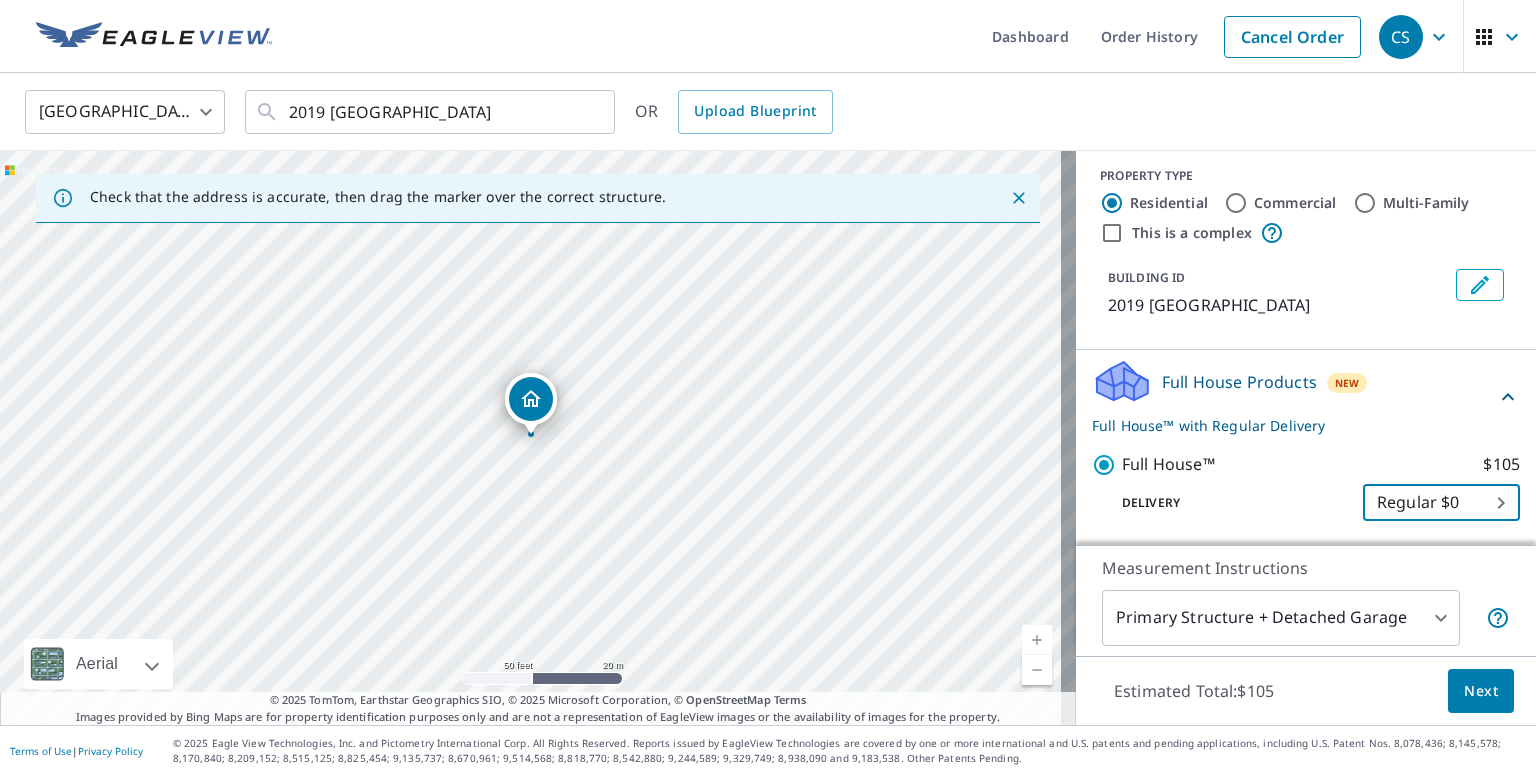 scroll, scrollTop: 0, scrollLeft: 0, axis: both 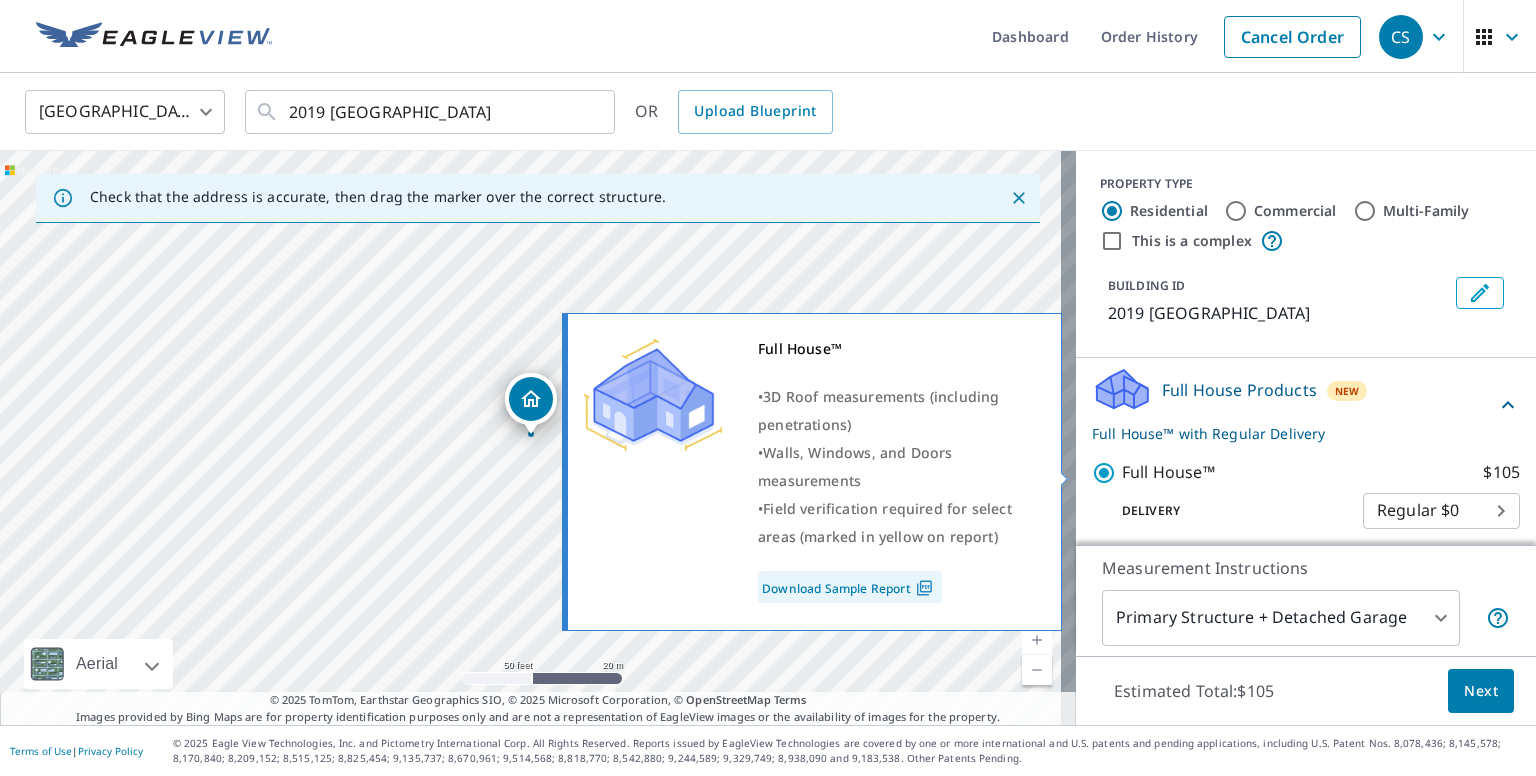 click at bounding box center (924, 588) 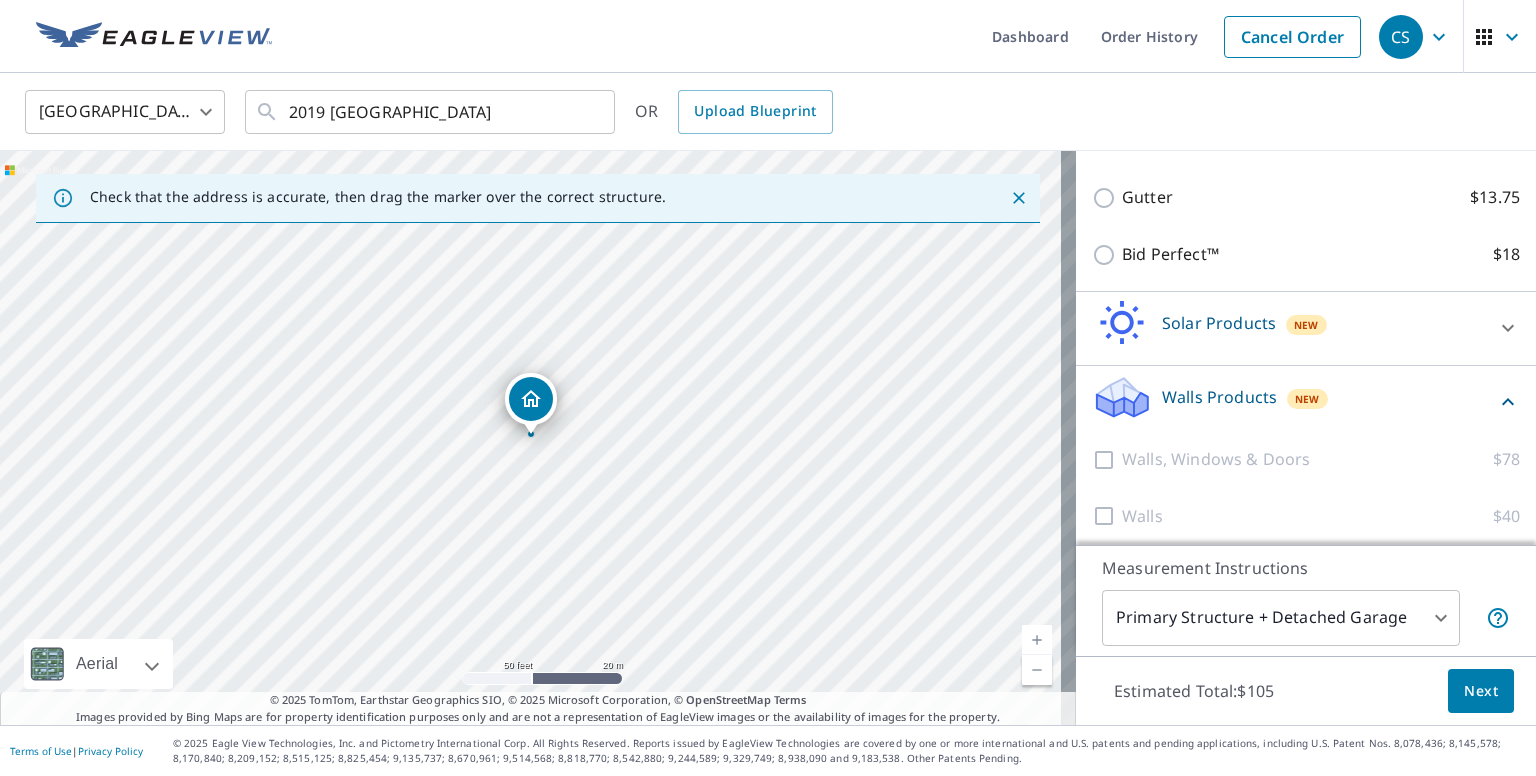 scroll, scrollTop: 512, scrollLeft: 0, axis: vertical 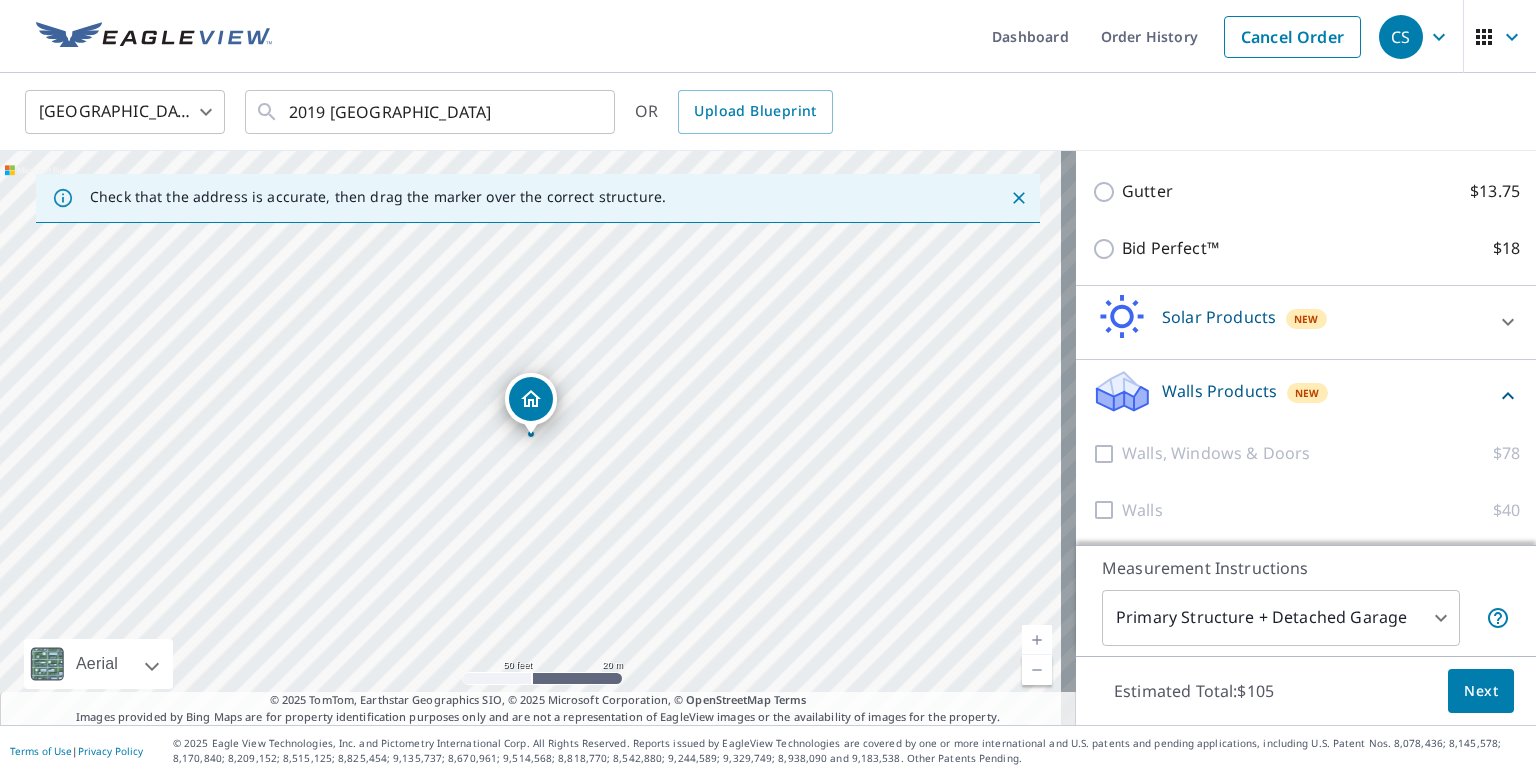 click on "Next" at bounding box center [1481, 691] 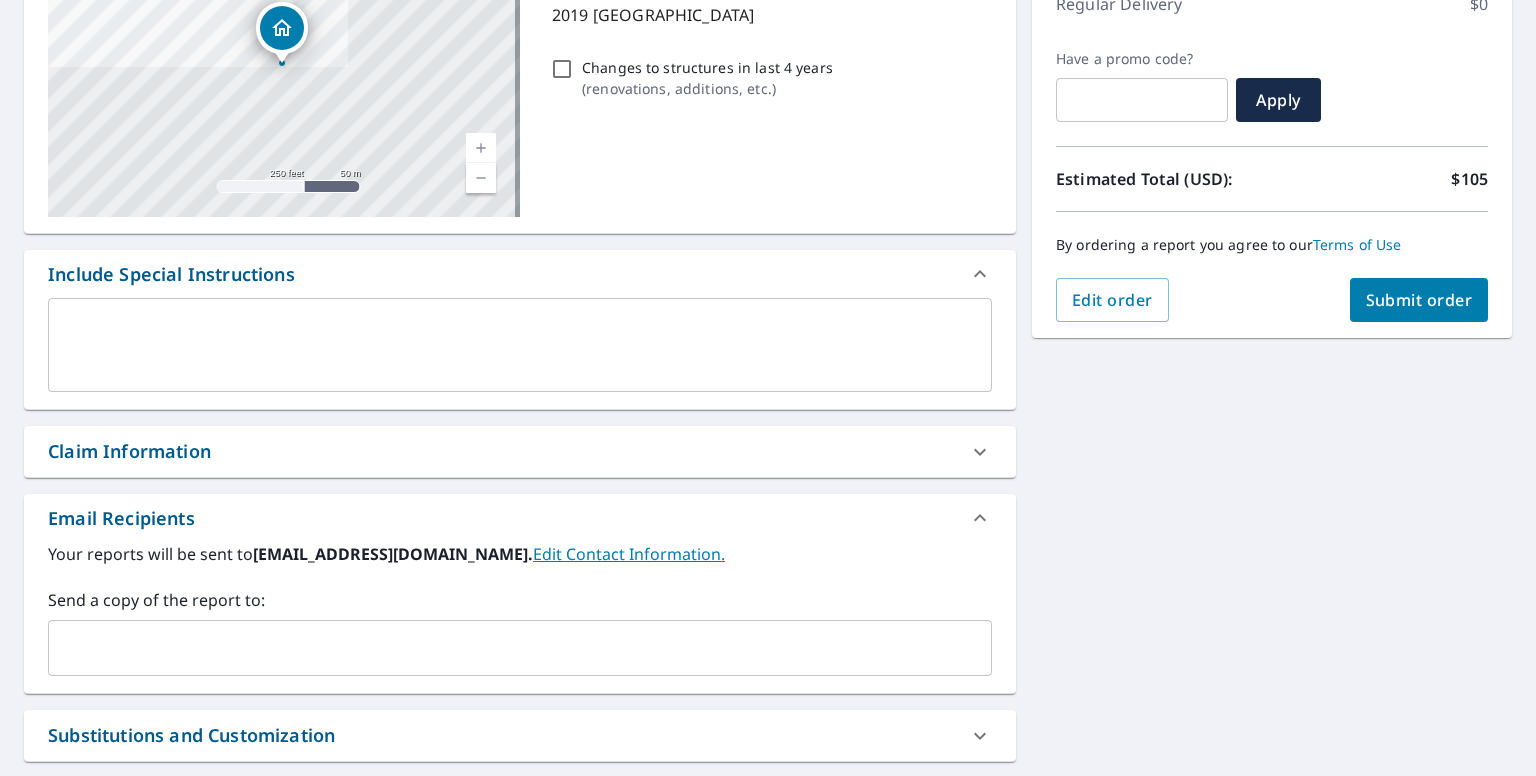 scroll, scrollTop: 500, scrollLeft: 0, axis: vertical 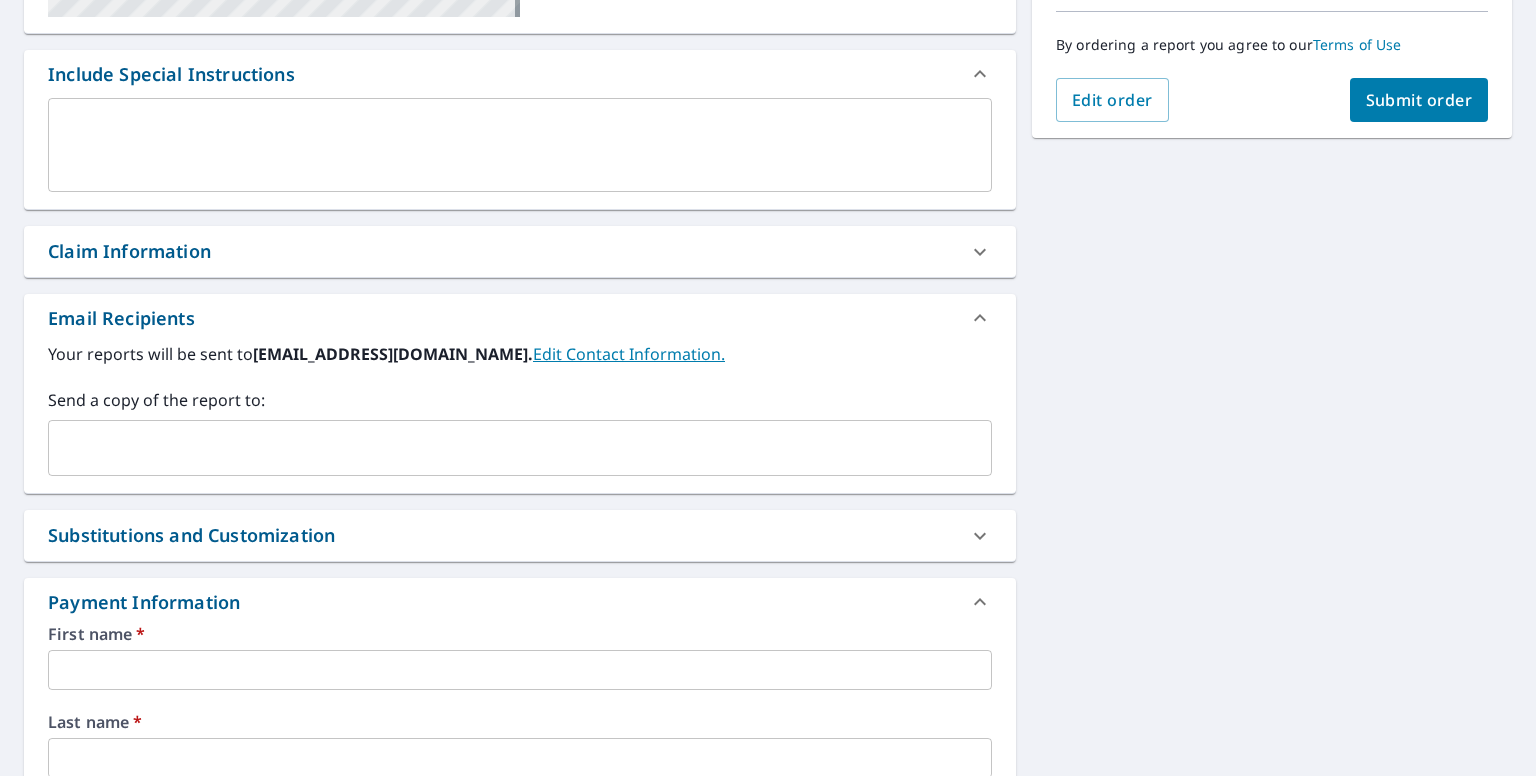 click at bounding box center [505, 448] 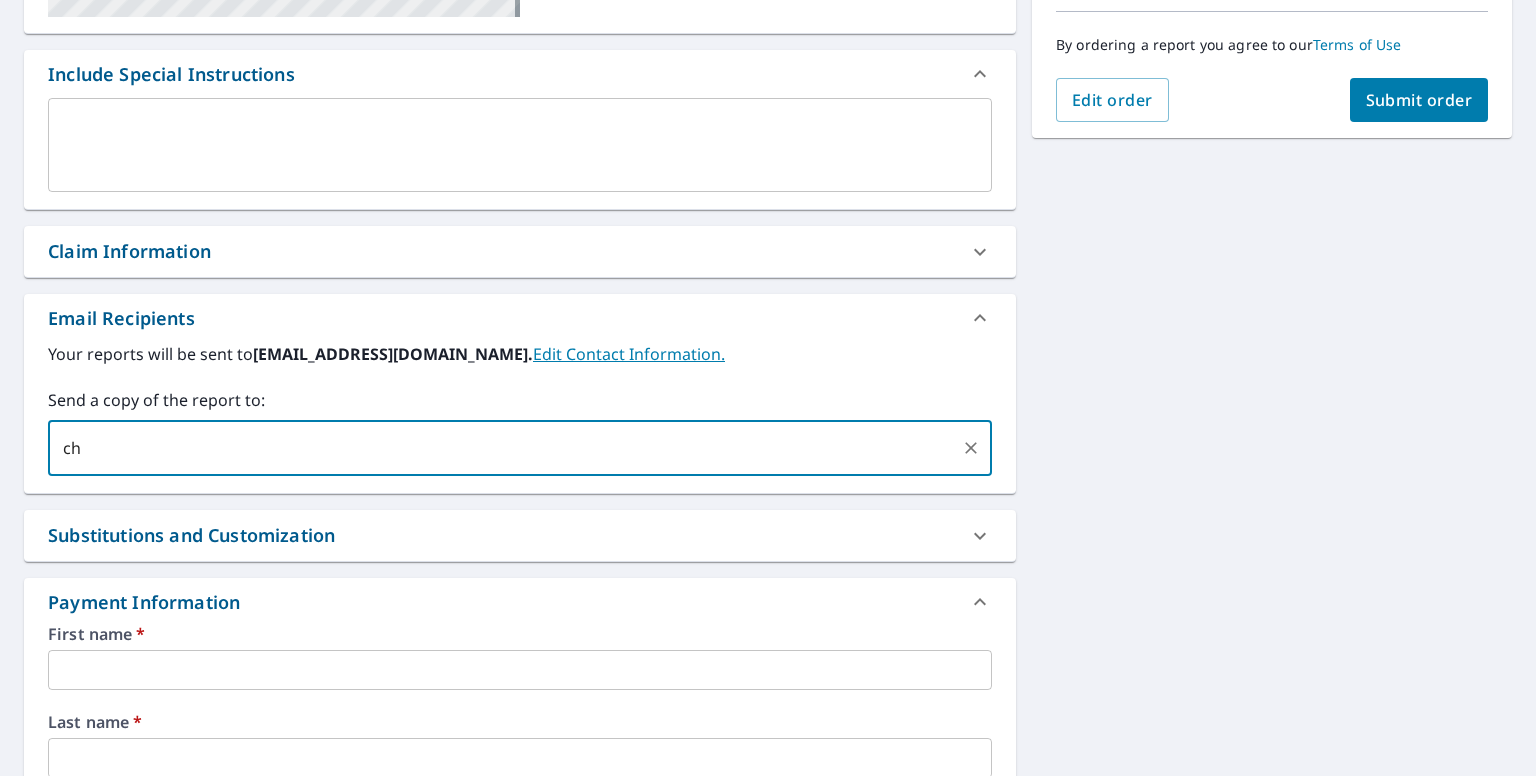 type on "c" 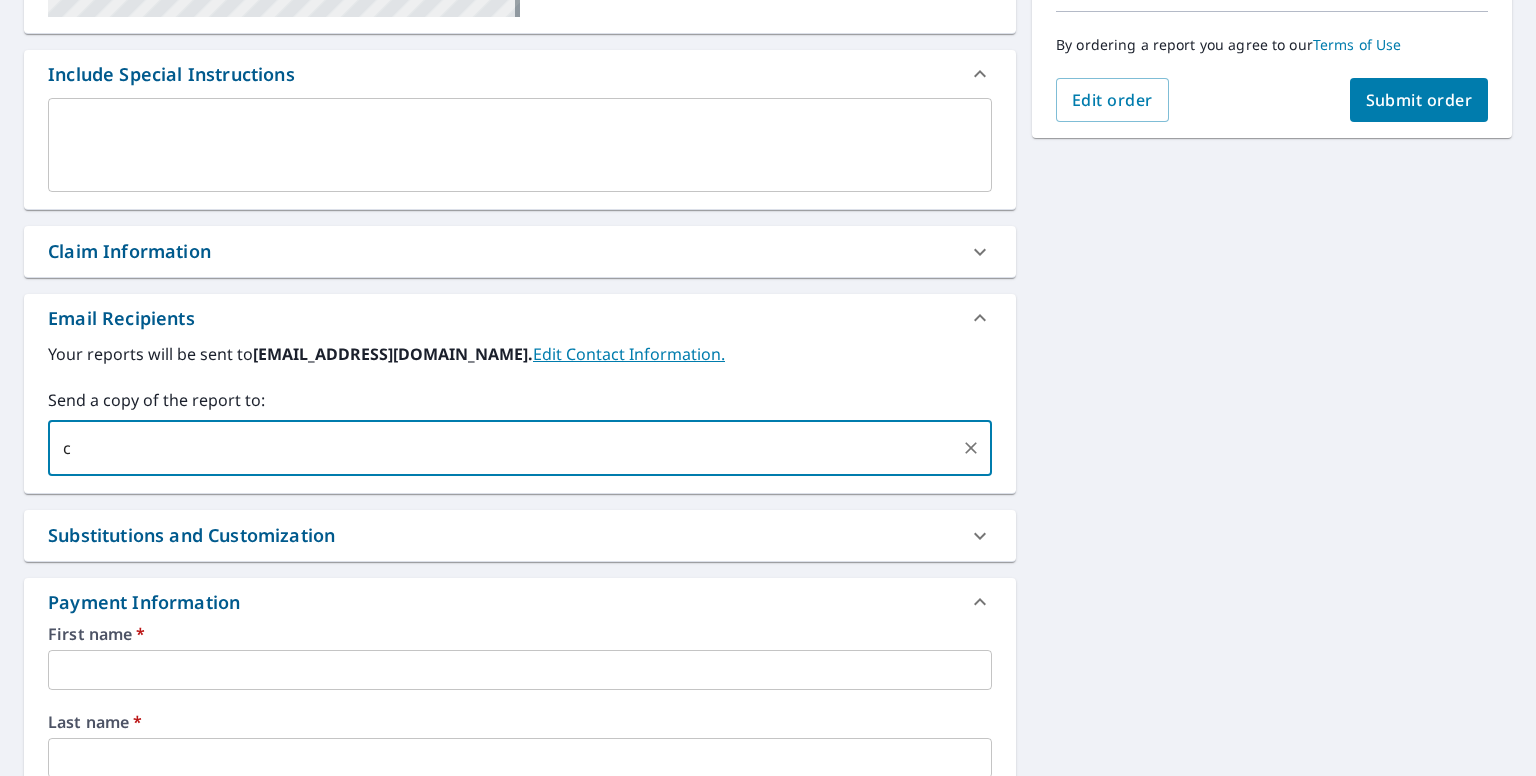 type 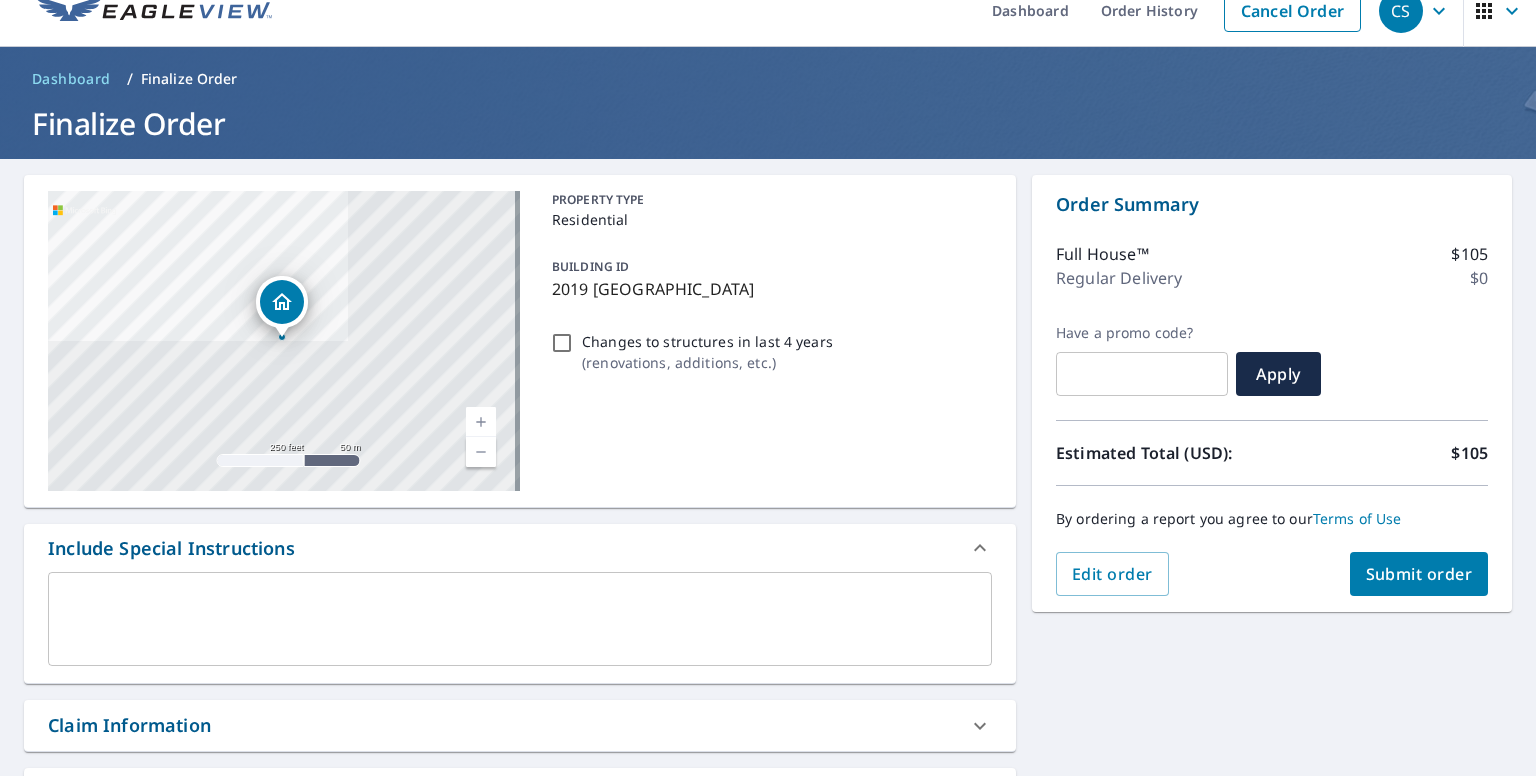 scroll, scrollTop: 0, scrollLeft: 0, axis: both 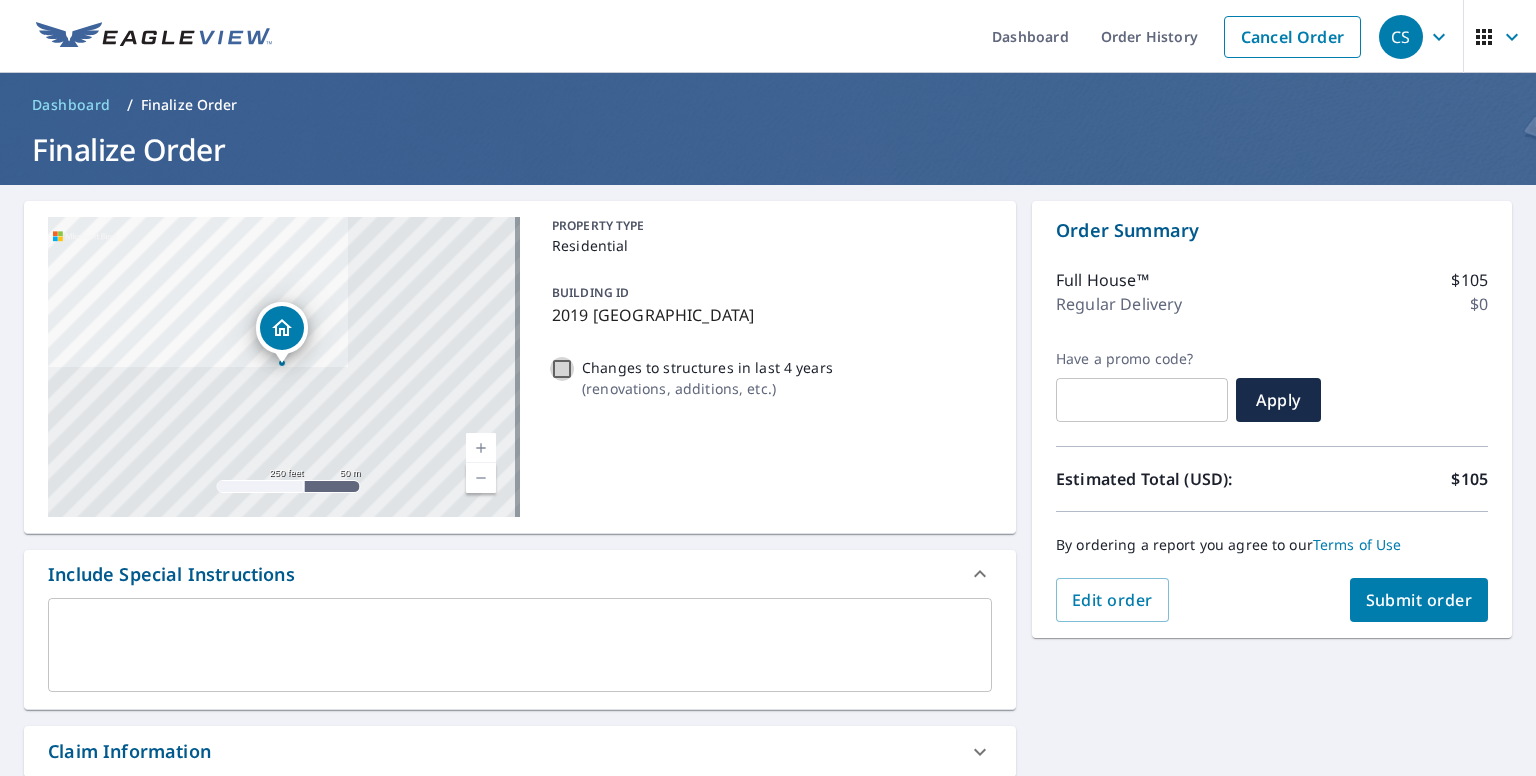 click on "Changes to structures in last 4 years ( renovations, additions, etc. )" at bounding box center (562, 369) 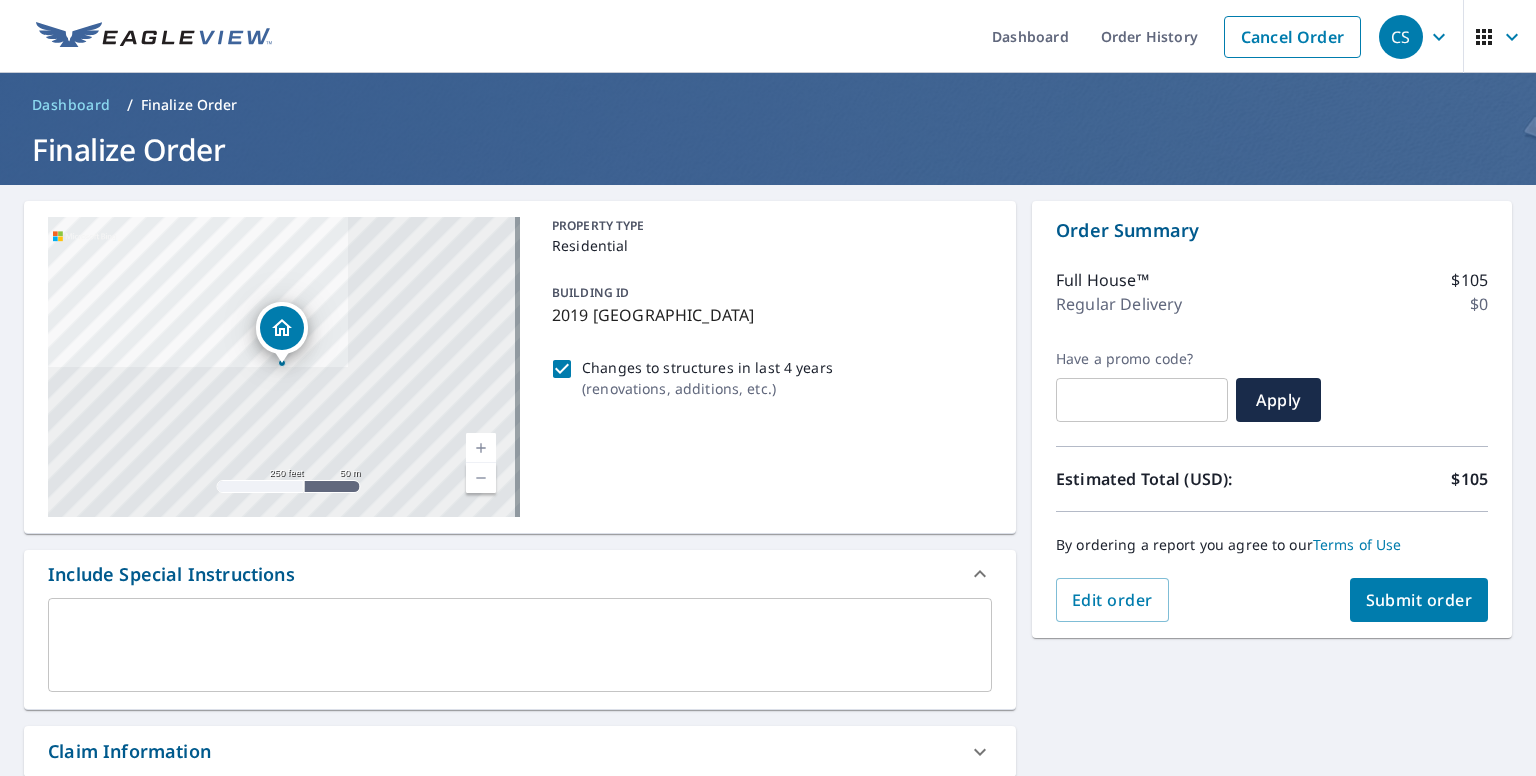 click on "Changes to structures in last 4 years ( renovations, additions, etc. )" at bounding box center (562, 369) 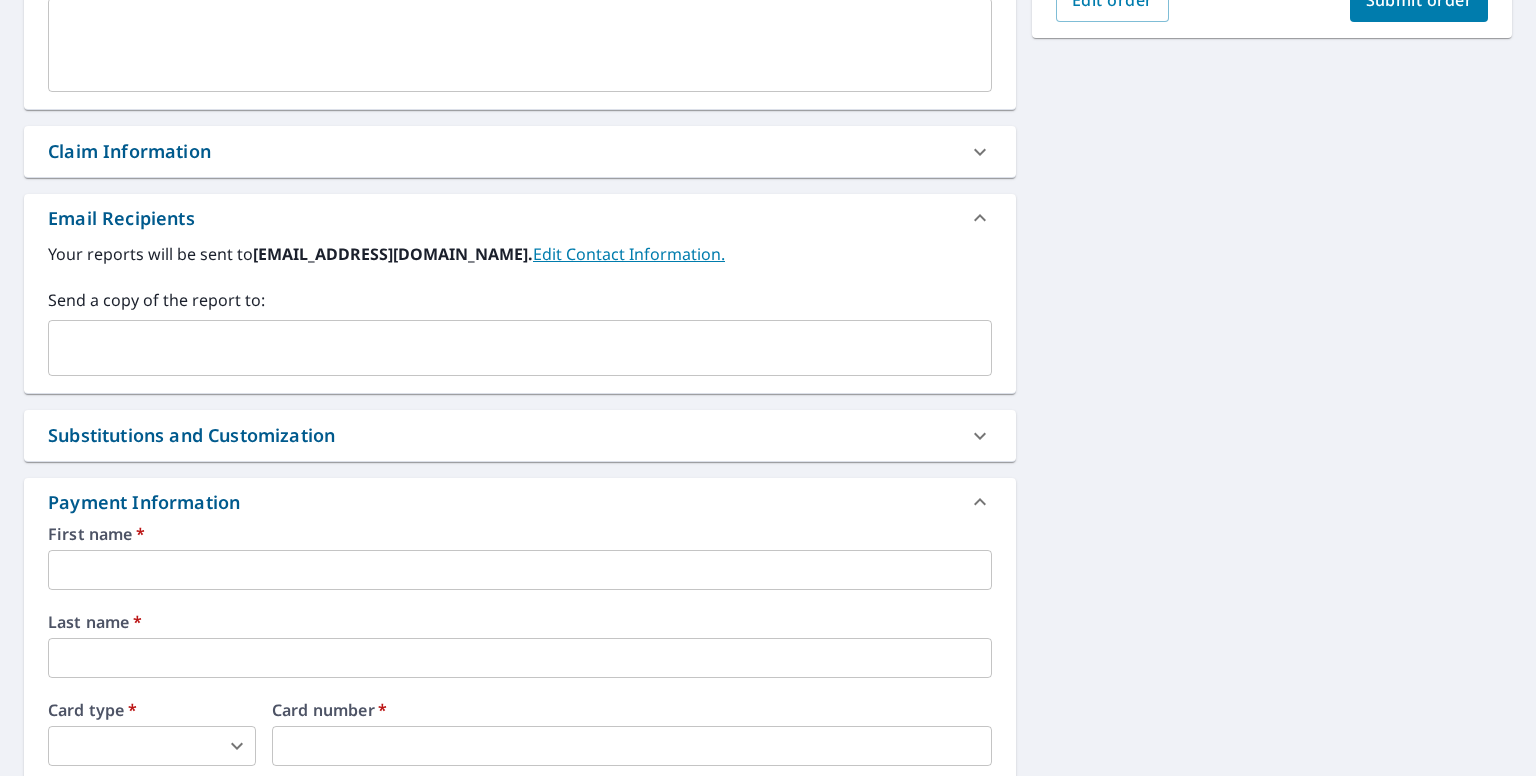 scroll, scrollTop: 700, scrollLeft: 0, axis: vertical 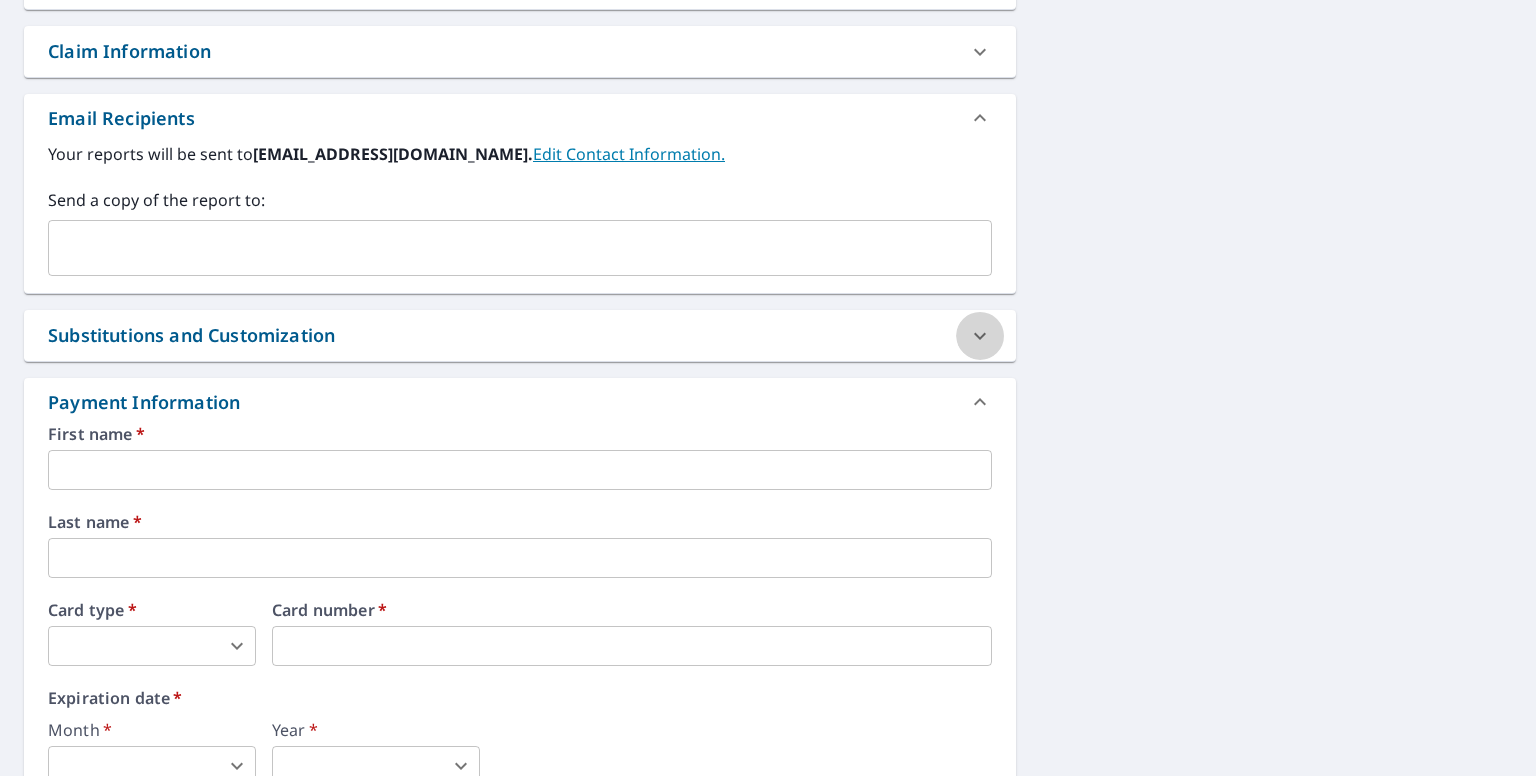 click 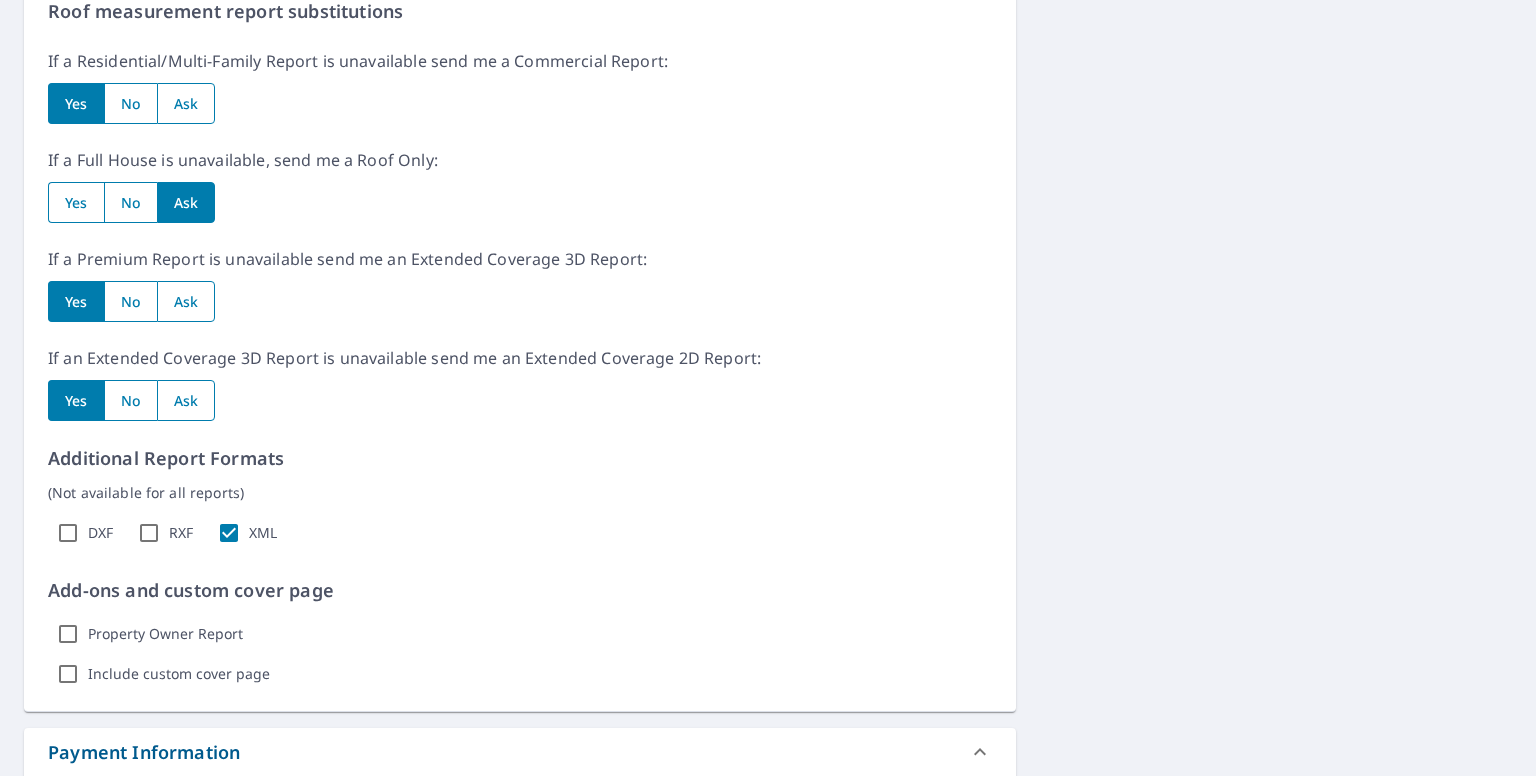 scroll, scrollTop: 1100, scrollLeft: 0, axis: vertical 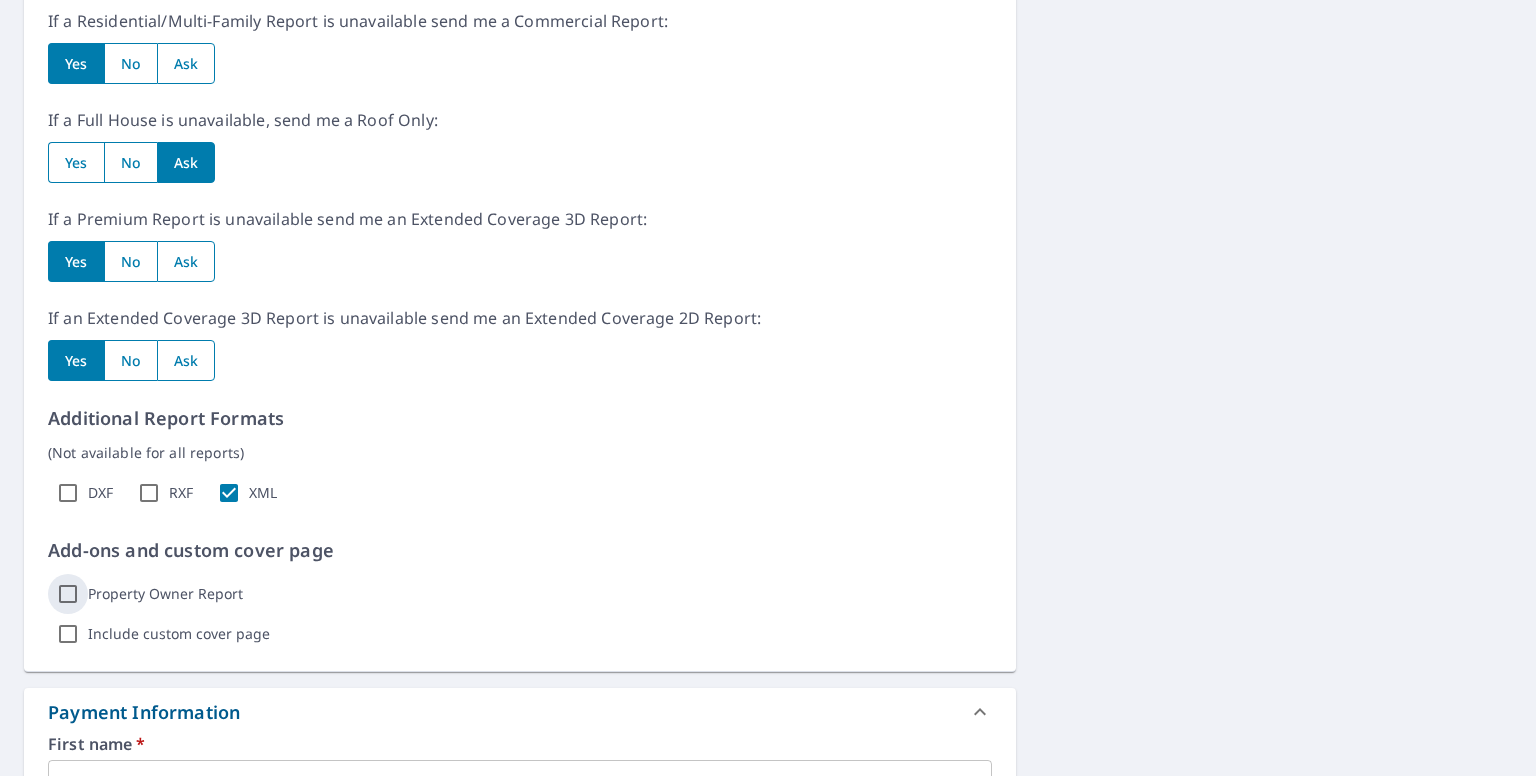 click on "Property Owner Report" at bounding box center (68, 594) 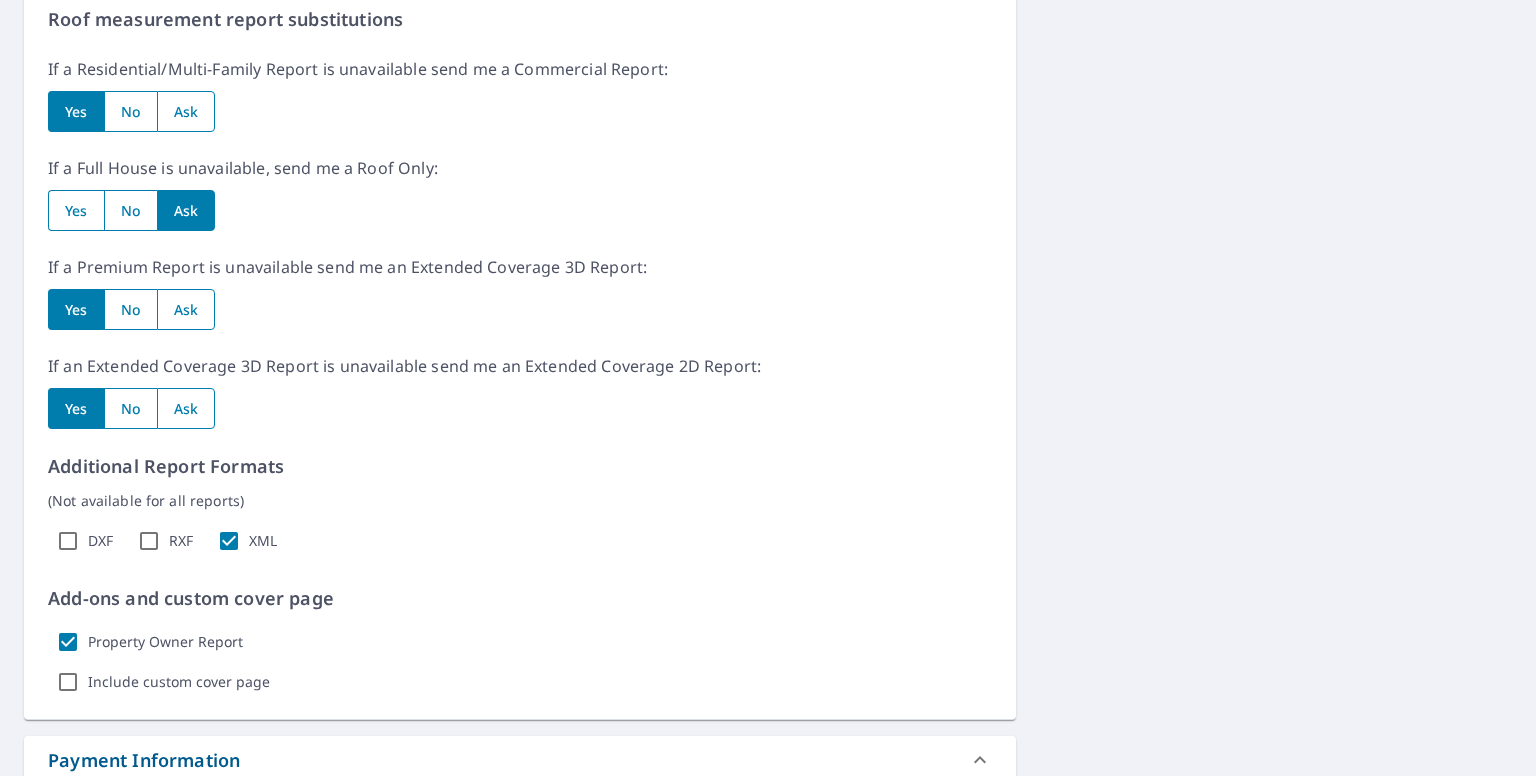 scroll, scrollTop: 1300, scrollLeft: 0, axis: vertical 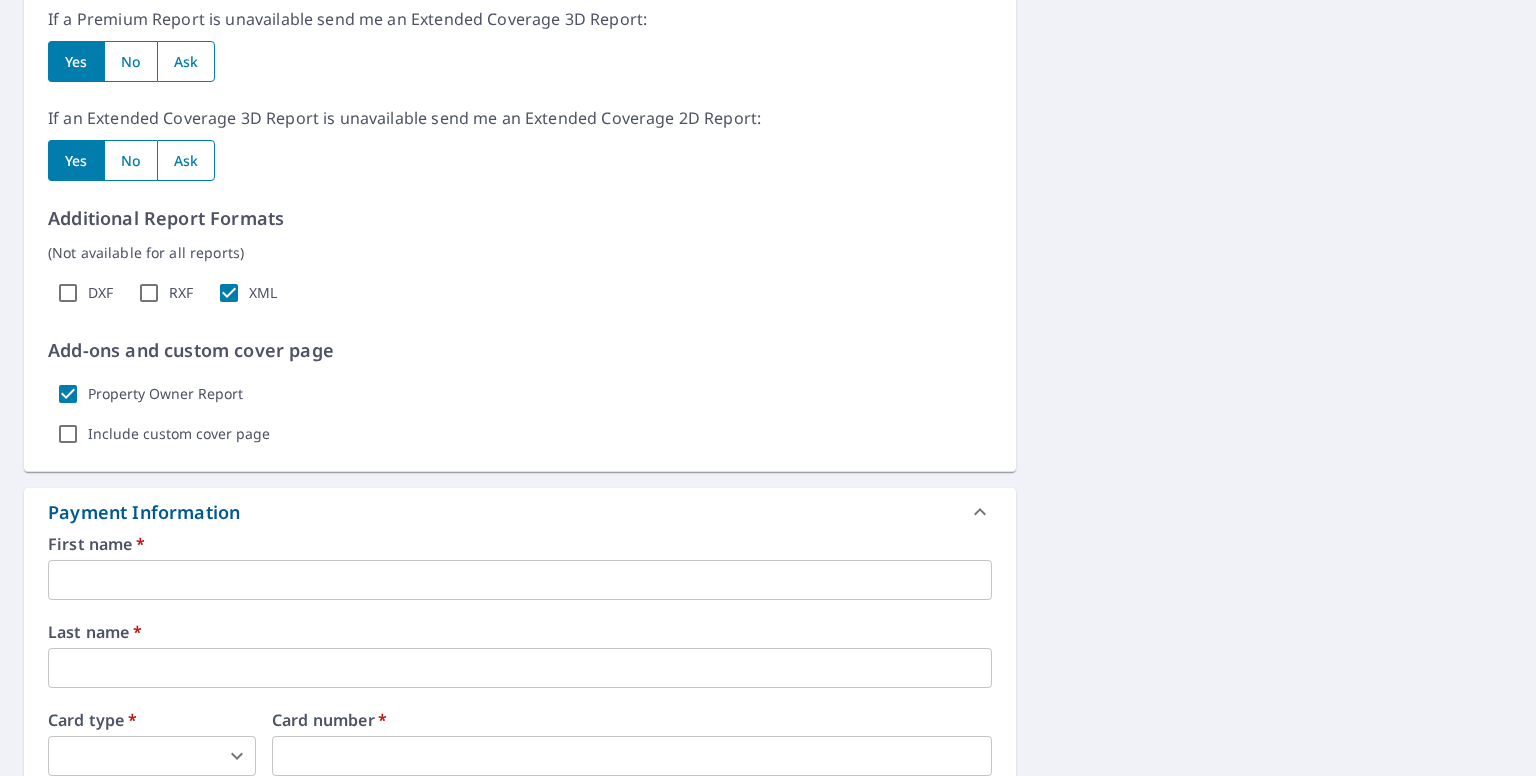 click on "Property Owner Report" at bounding box center (68, 394) 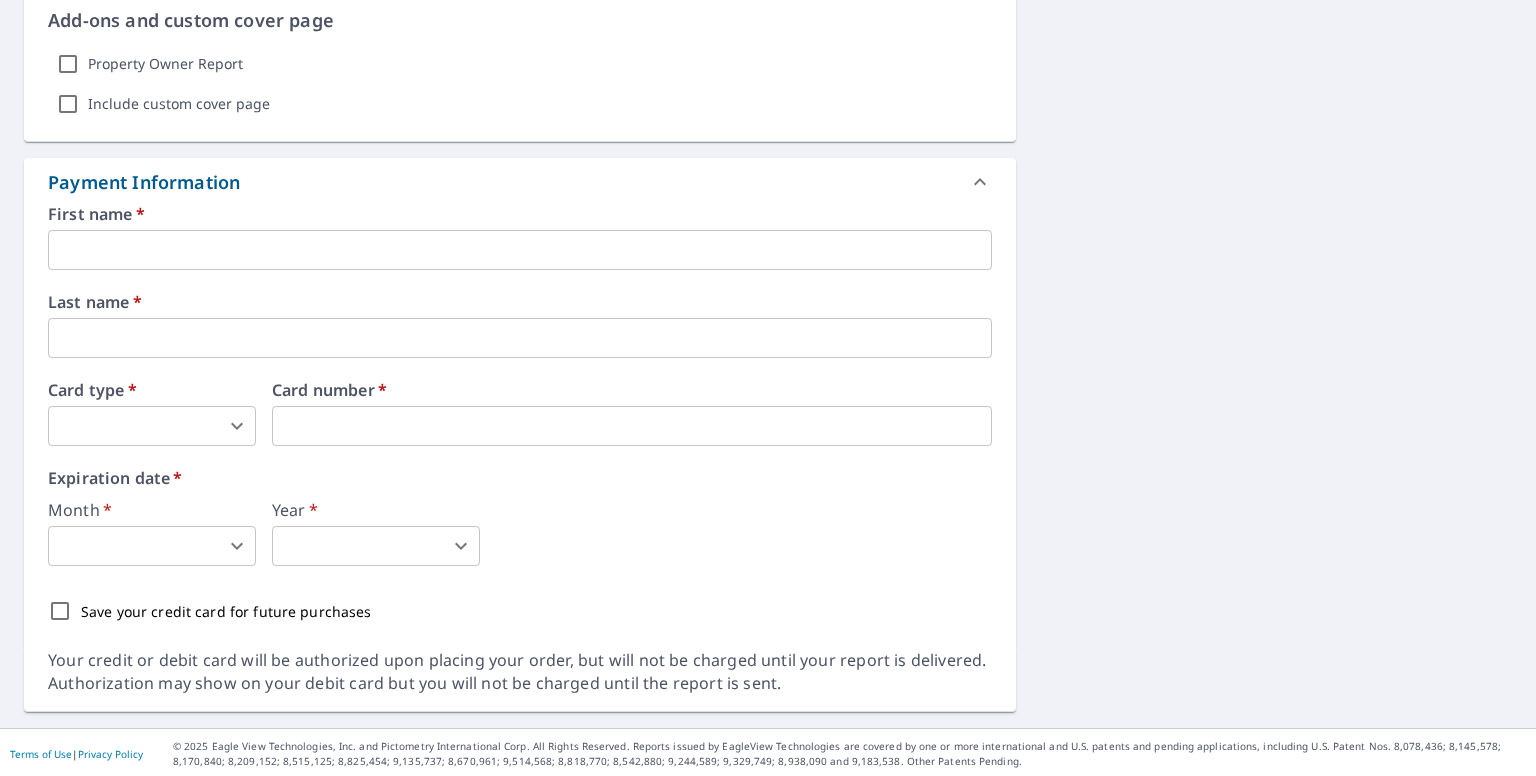 scroll, scrollTop: 1430, scrollLeft: 0, axis: vertical 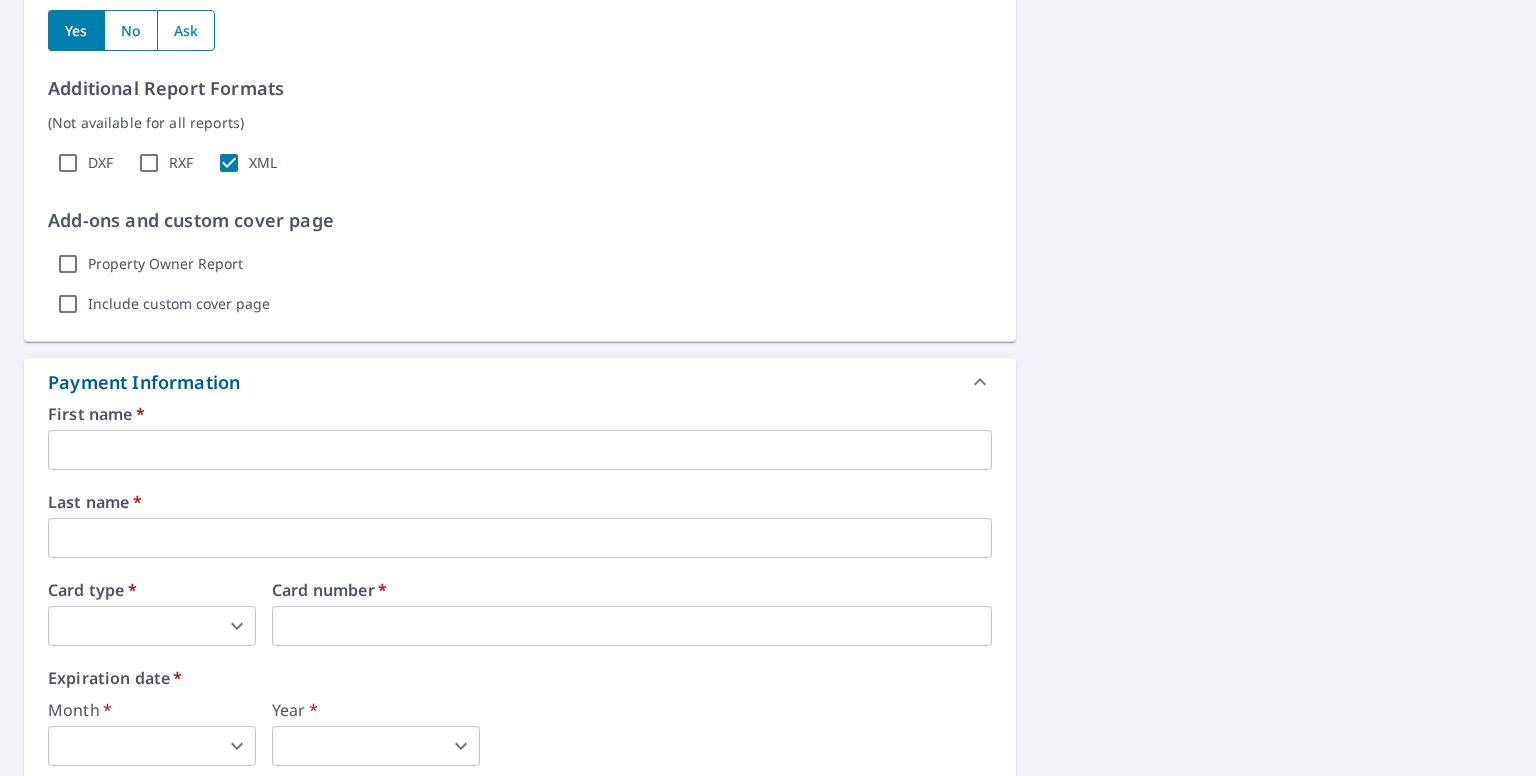 click at bounding box center (520, 450) 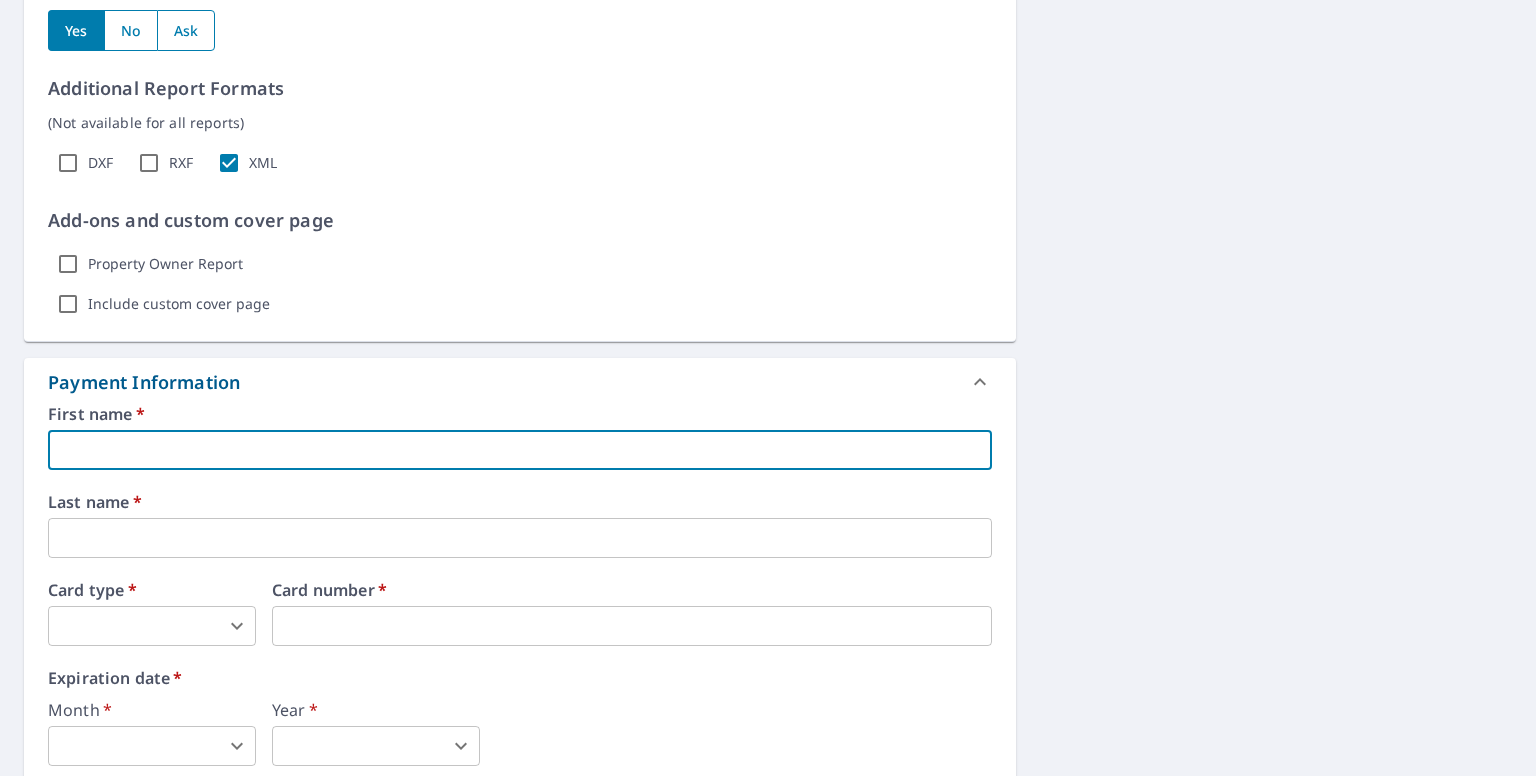 type on "Chad" 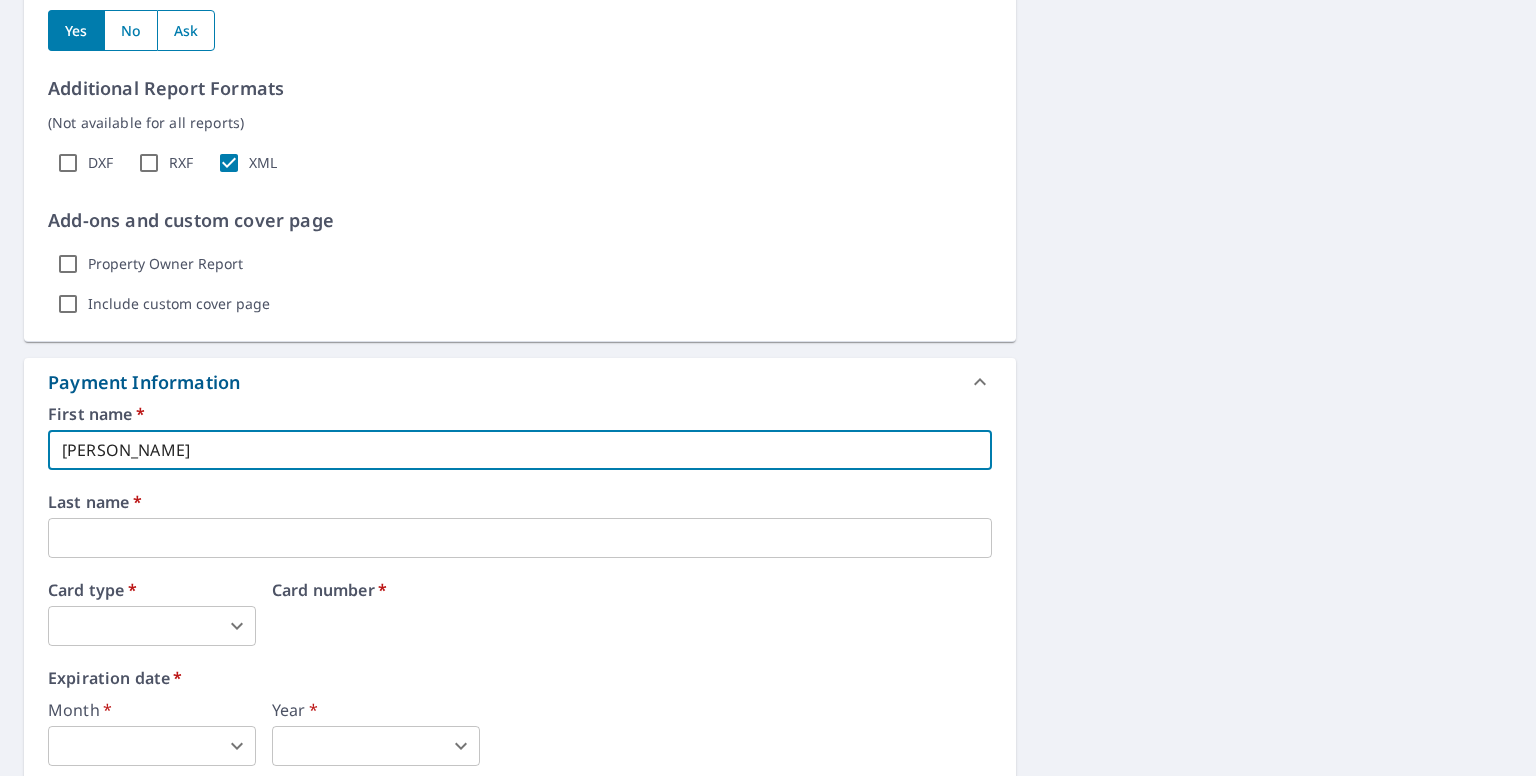 click at bounding box center (520, 538) 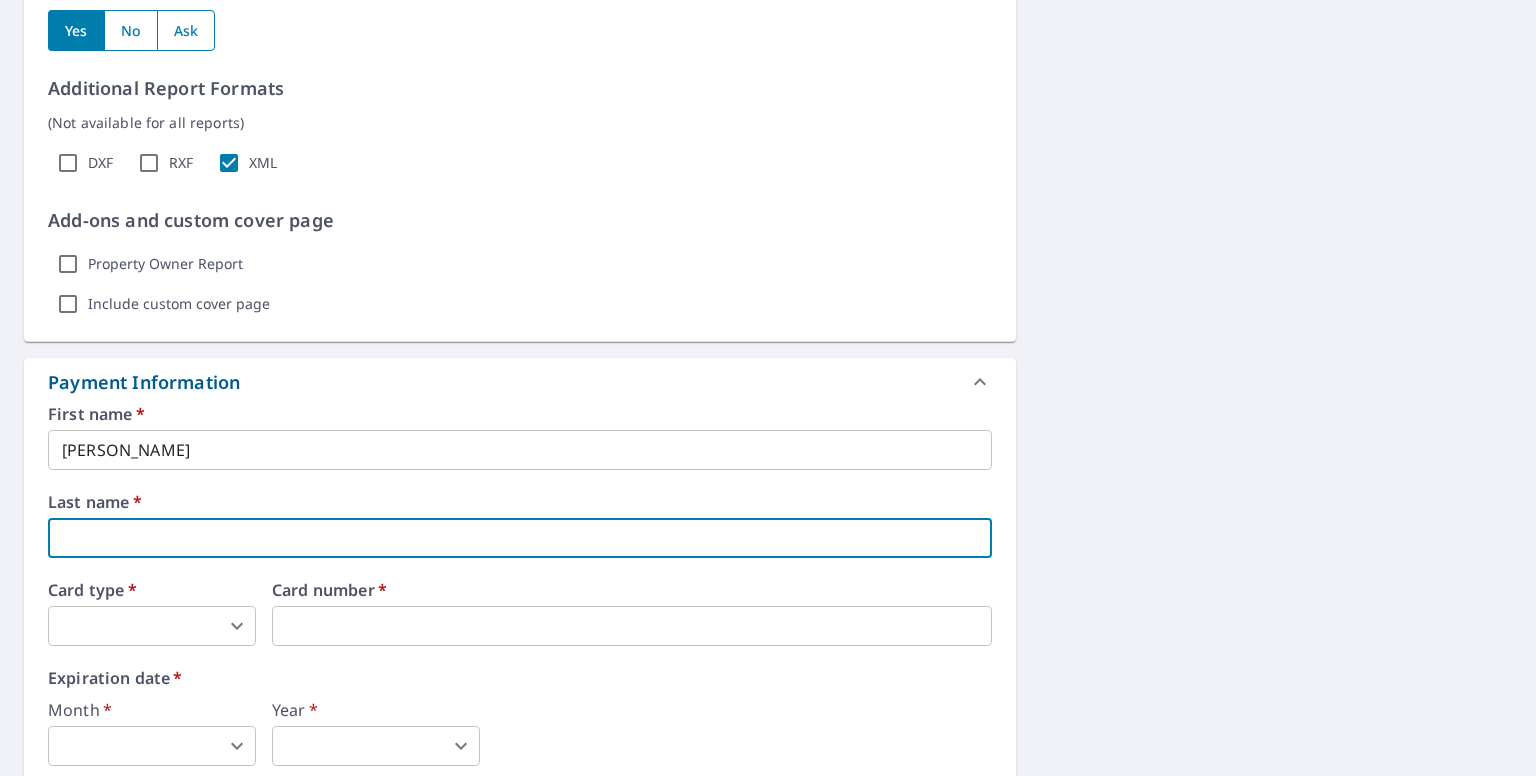 type on "Sherman" 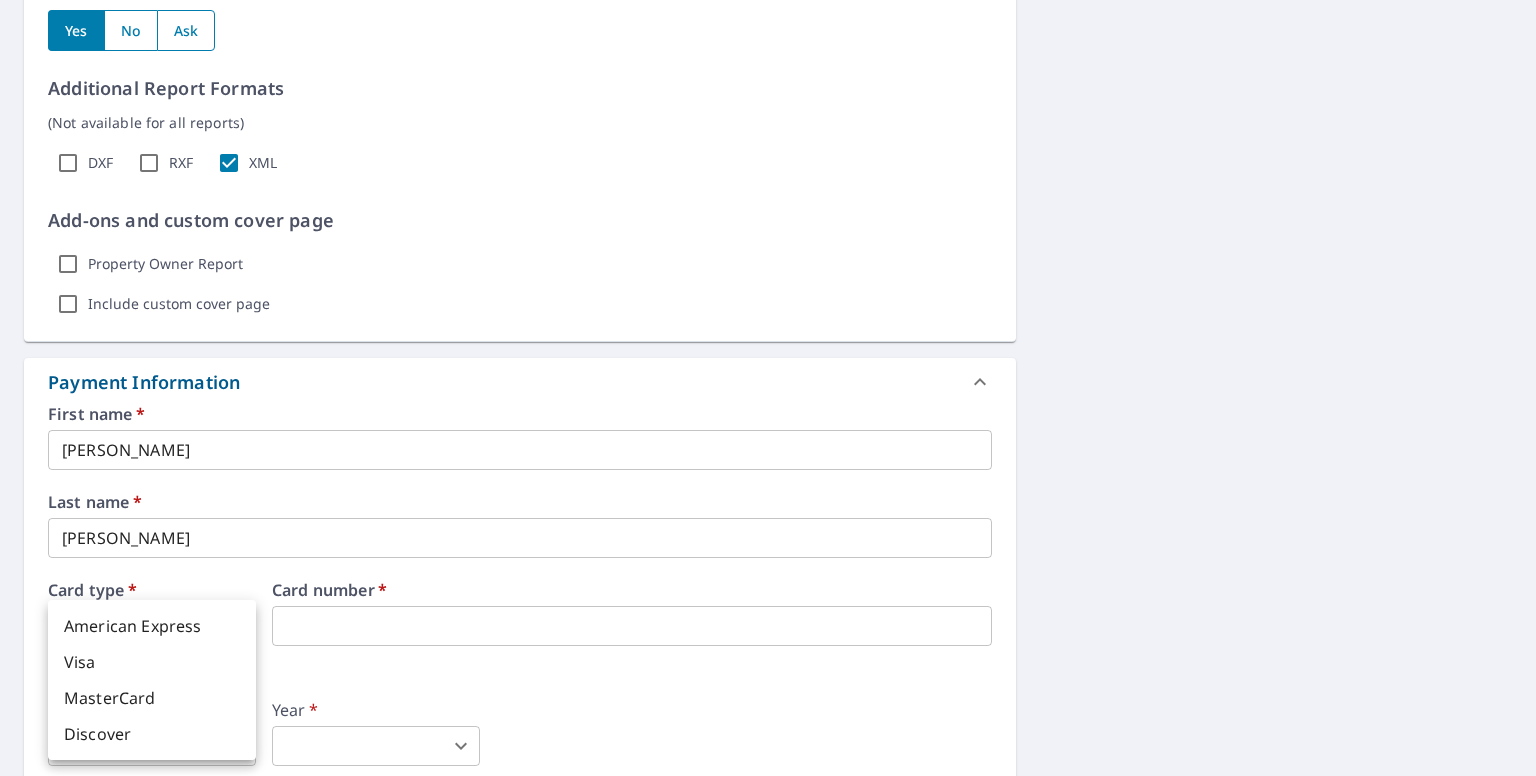 click on "CS CS
Dashboard Order History Cancel Order CS Dashboard / Finalize Order Finalize Order 2019 County Road D Swanton, OH 43558 Aerial Road A standard road map Aerial A detailed look from above Labels Labels 250 feet 50 m © 2025 TomTom, © Vexcel Imaging, © 2025 Microsoft Corporation,  © OpenStreetMap Terms PROPERTY TYPE Residential BUILDING ID 2019 County Road D, Swanton, OH, 43558 Changes to structures in last 4 years ( renovations, additions, etc. ) Include Special Instructions x ​ Claim Information Claim number ​ Claim information ​ PO number ​ Date of loss ​ Cat ID ​ Email Recipients Your reports will be sent to  chad1251@icloud.com.  Edit Contact Information. Send a copy of the report to: ​ Substitutions and Customization Roof measurement report substitutions If a Residential/Multi-Family Report is unavailable send me a Commercial Report: Yes No Ask If a Full House is unavailable, send me a Roof Only: Yes No Ask Yes No Ask Yes No Ask Additional Report Formats DXF RXF XML First name *" at bounding box center [768, 388] 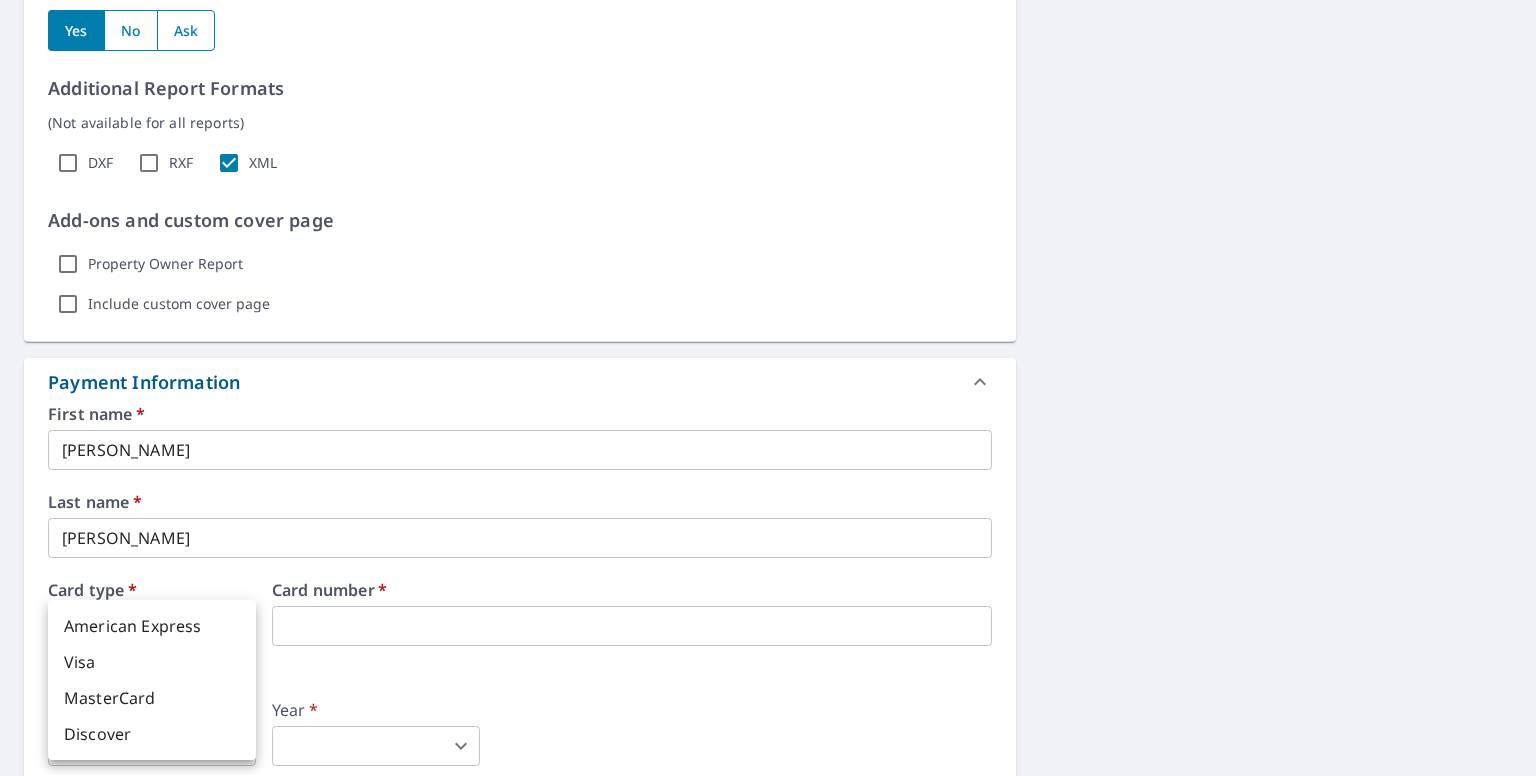 click on "MasterCard" at bounding box center (152, 698) 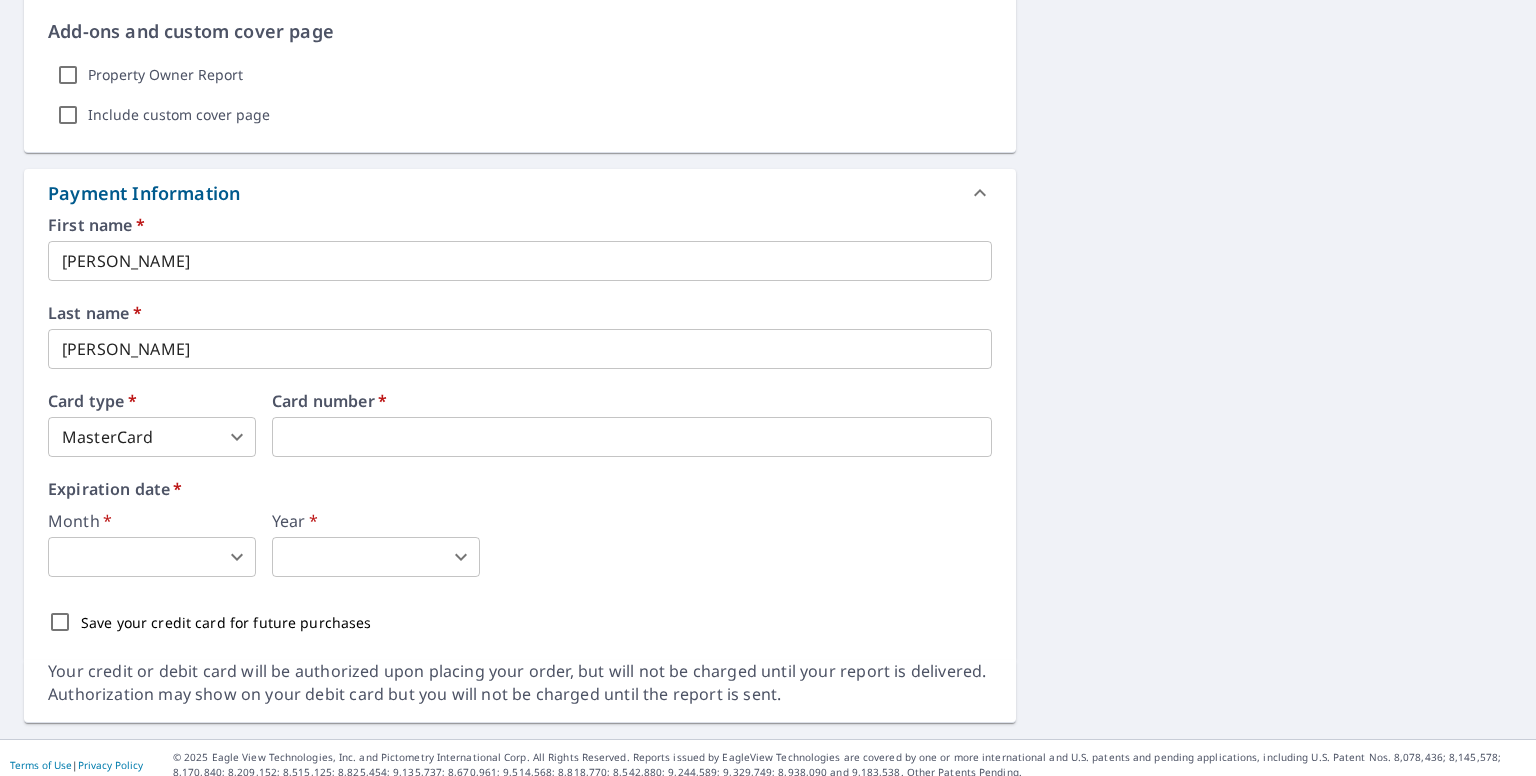 scroll, scrollTop: 1630, scrollLeft: 0, axis: vertical 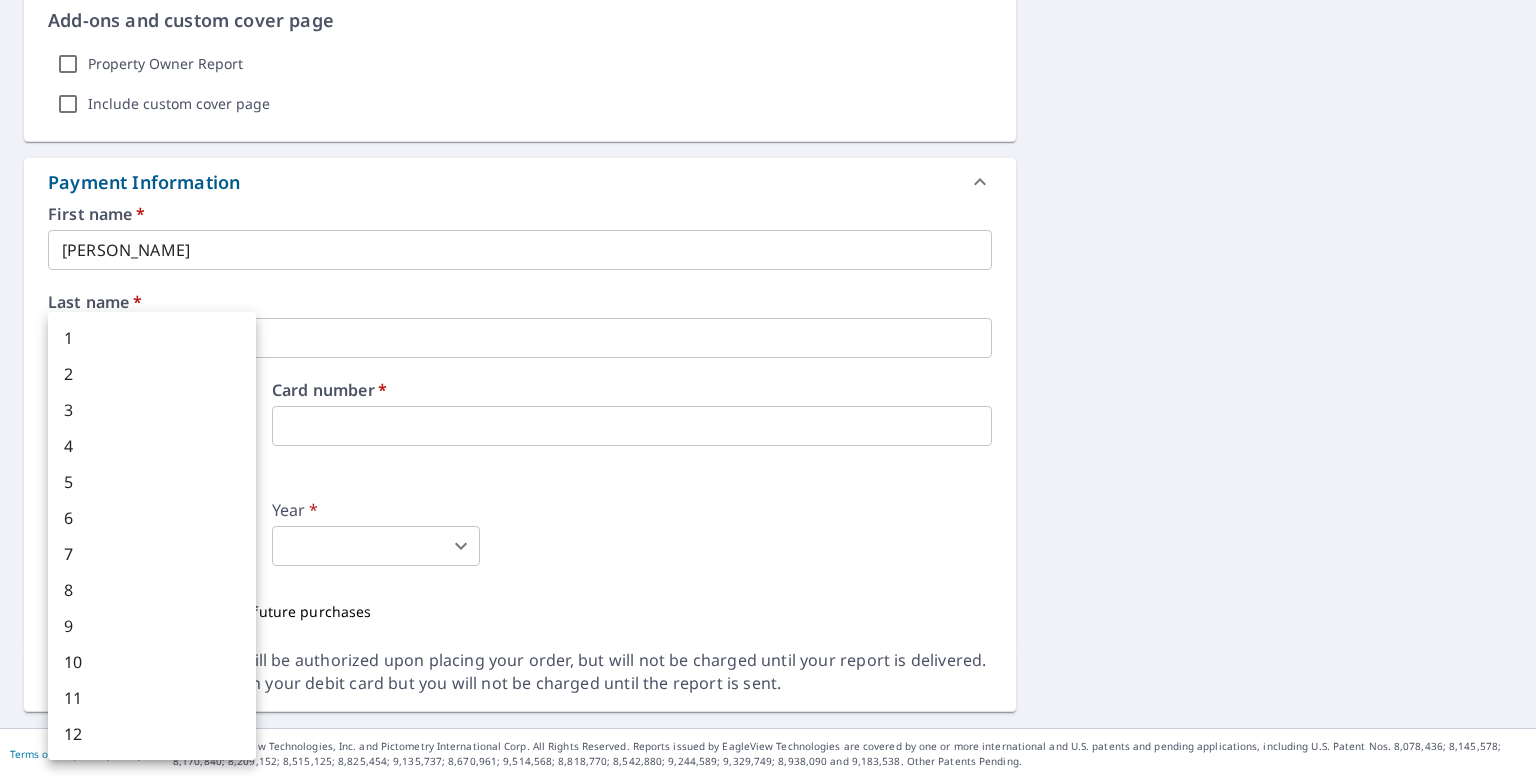 click on "CS CS
Dashboard Order History Cancel Order CS Dashboard / Finalize Order Finalize Order 2019 County Road D Swanton, OH 43558 Aerial Road A standard road map Aerial A detailed look from above Labels Labels 250 feet 50 m © 2025 TomTom, © Vexcel Imaging, © 2025 Microsoft Corporation,  © OpenStreetMap Terms PROPERTY TYPE Residential BUILDING ID 2019 County Road D, Swanton, OH, 43558 Changes to structures in last 4 years ( renovations, additions, etc. ) Include Special Instructions x ​ Claim Information Claim number ​ Claim information ​ PO number ​ Date of loss ​ Cat ID ​ Email Recipients Your reports will be sent to  chad1251@icloud.com.  Edit Contact Information. Send a copy of the report to: ​ Substitutions and Customization Roof measurement report substitutions If a Residential/Multi-Family Report is unavailable send me a Commercial Report: Yes No Ask If a Full House is unavailable, send me a Roof Only: Yes No Ask Yes No Ask Yes No Ask Additional Report Formats DXF RXF XML First name *" at bounding box center (768, 388) 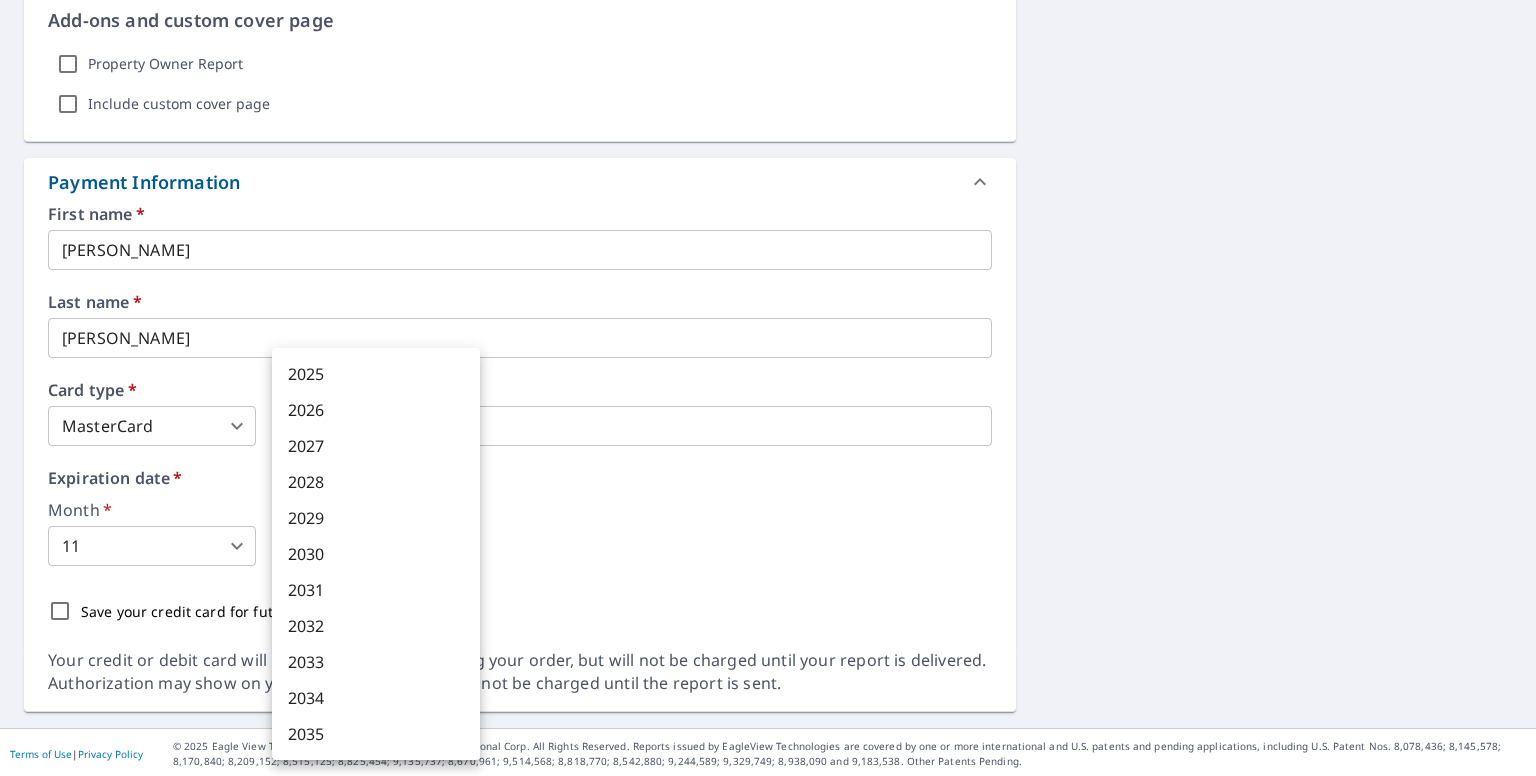 click on "CS CS
Dashboard Order History Cancel Order CS Dashboard / Finalize Order Finalize Order 2019 County Road D Swanton, OH 43558 Aerial Road A standard road map Aerial A detailed look from above Labels Labels 250 feet 50 m © 2025 TomTom, © Vexcel Imaging, © 2025 Microsoft Corporation,  © OpenStreetMap Terms PROPERTY TYPE Residential BUILDING ID 2019 County Road D, Swanton, OH, 43558 Changes to structures in last 4 years ( renovations, additions, etc. ) Include Special Instructions x ​ Claim Information Claim number ​ Claim information ​ PO number ​ Date of loss ​ Cat ID ​ Email Recipients Your reports will be sent to  chad1251@icloud.com.  Edit Contact Information. Send a copy of the report to: ​ Substitutions and Customization Roof measurement report substitutions If a Residential/Multi-Family Report is unavailable send me a Commercial Report: Yes No Ask If a Full House is unavailable, send me a Roof Only: Yes No Ask Yes No Ask Yes No Ask Additional Report Formats DXF RXF XML First name *" at bounding box center (768, 388) 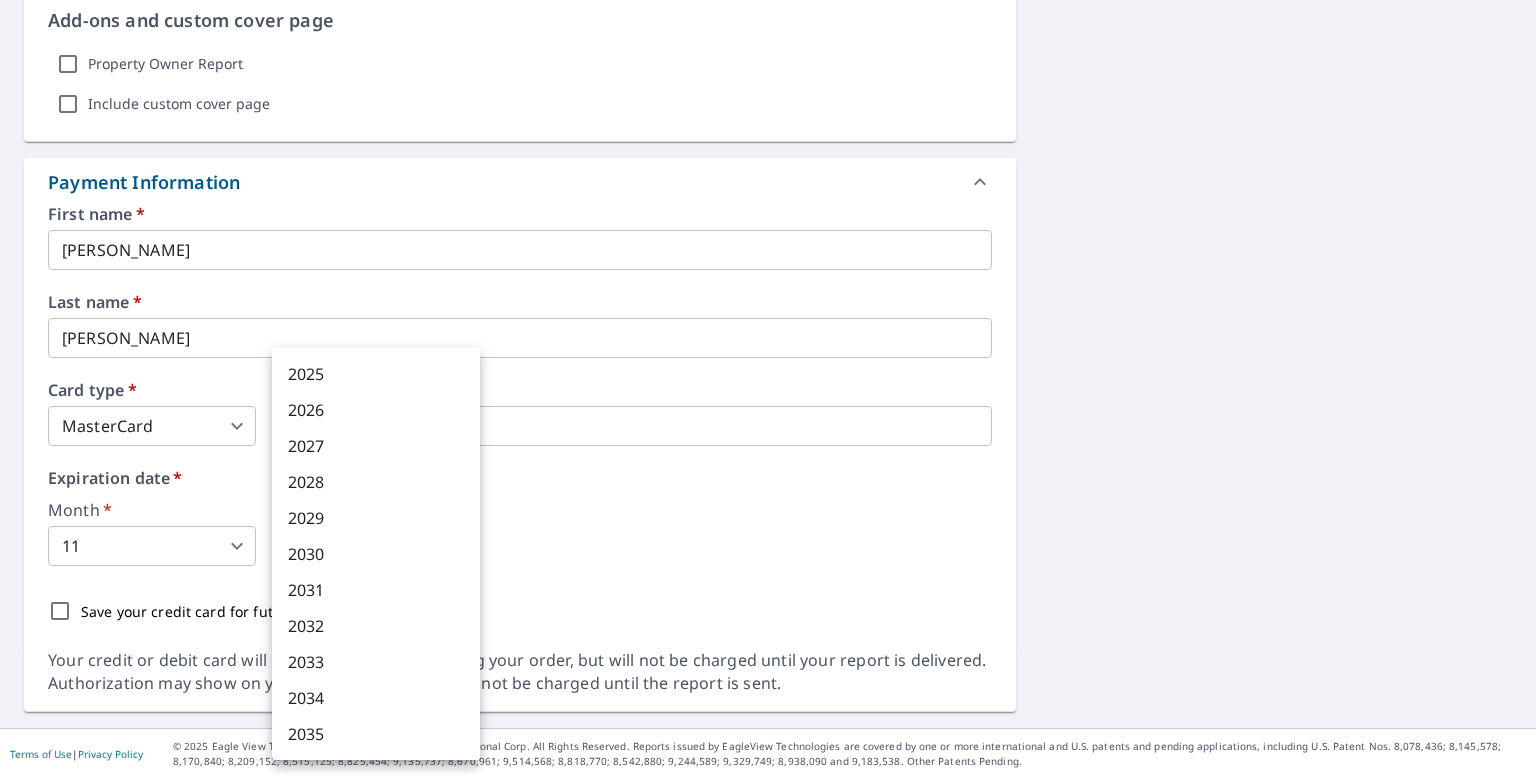 click on "2025" at bounding box center [376, 374] 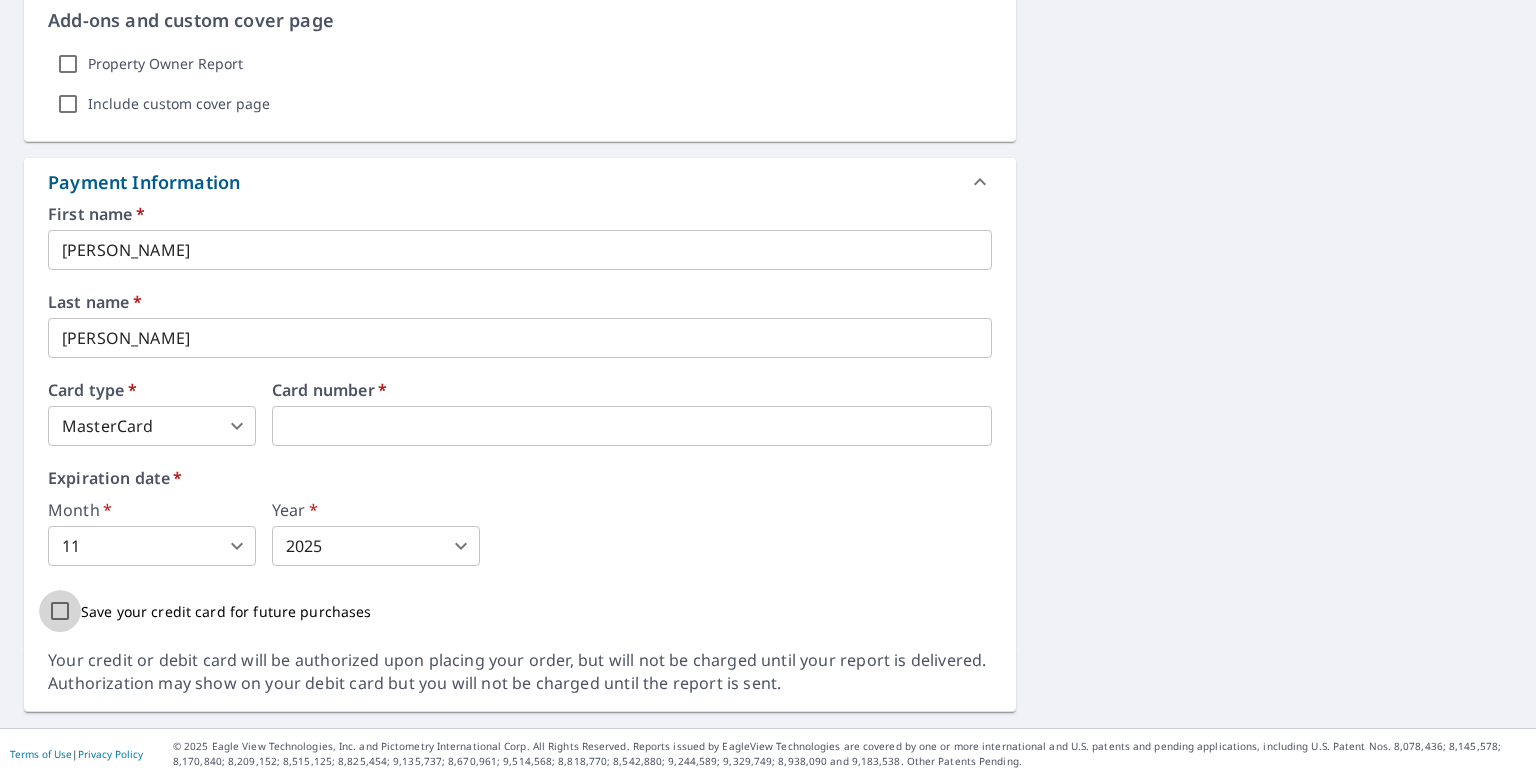 click on "Save your credit card for future purchases" at bounding box center [60, 611] 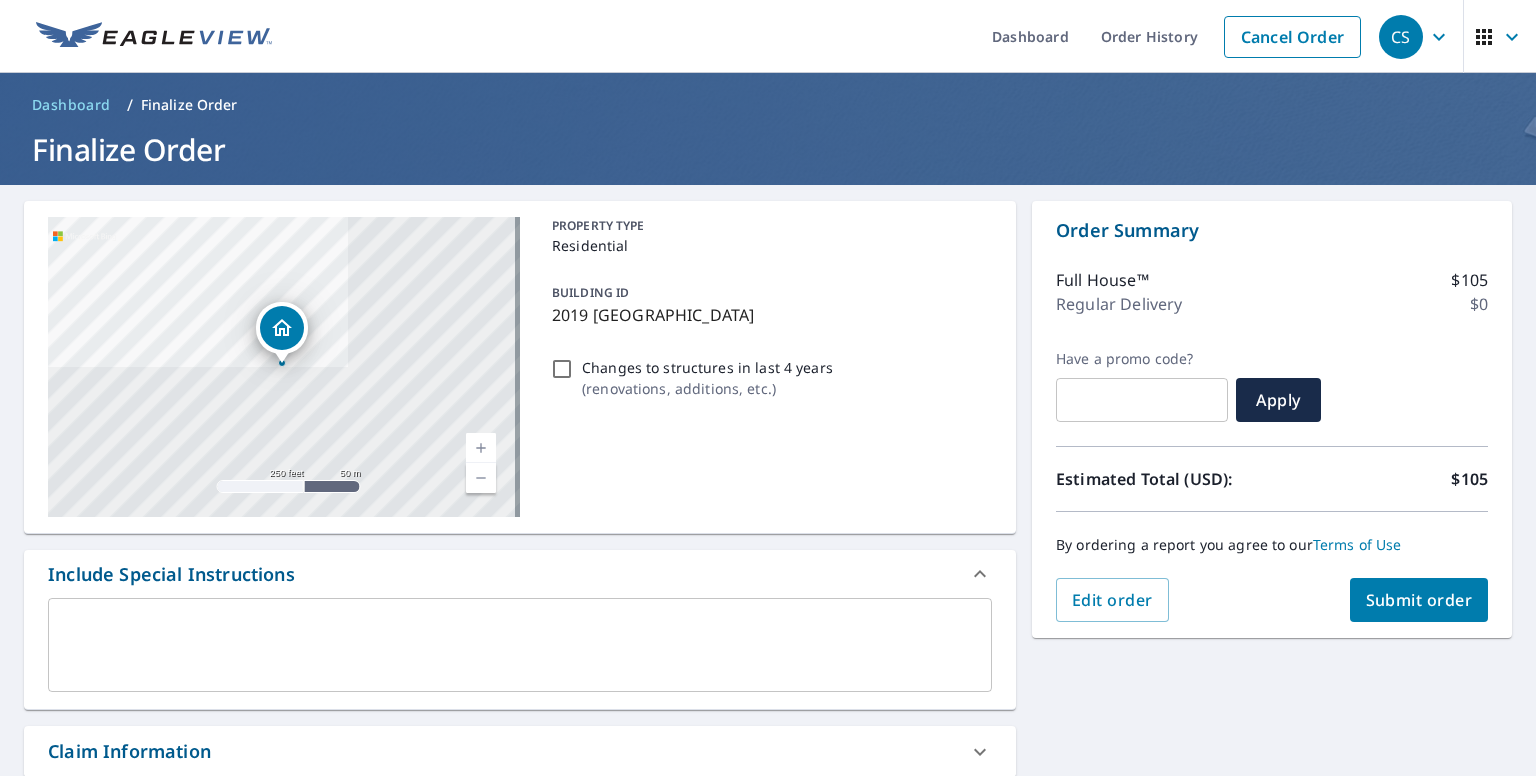 scroll, scrollTop: 0, scrollLeft: 0, axis: both 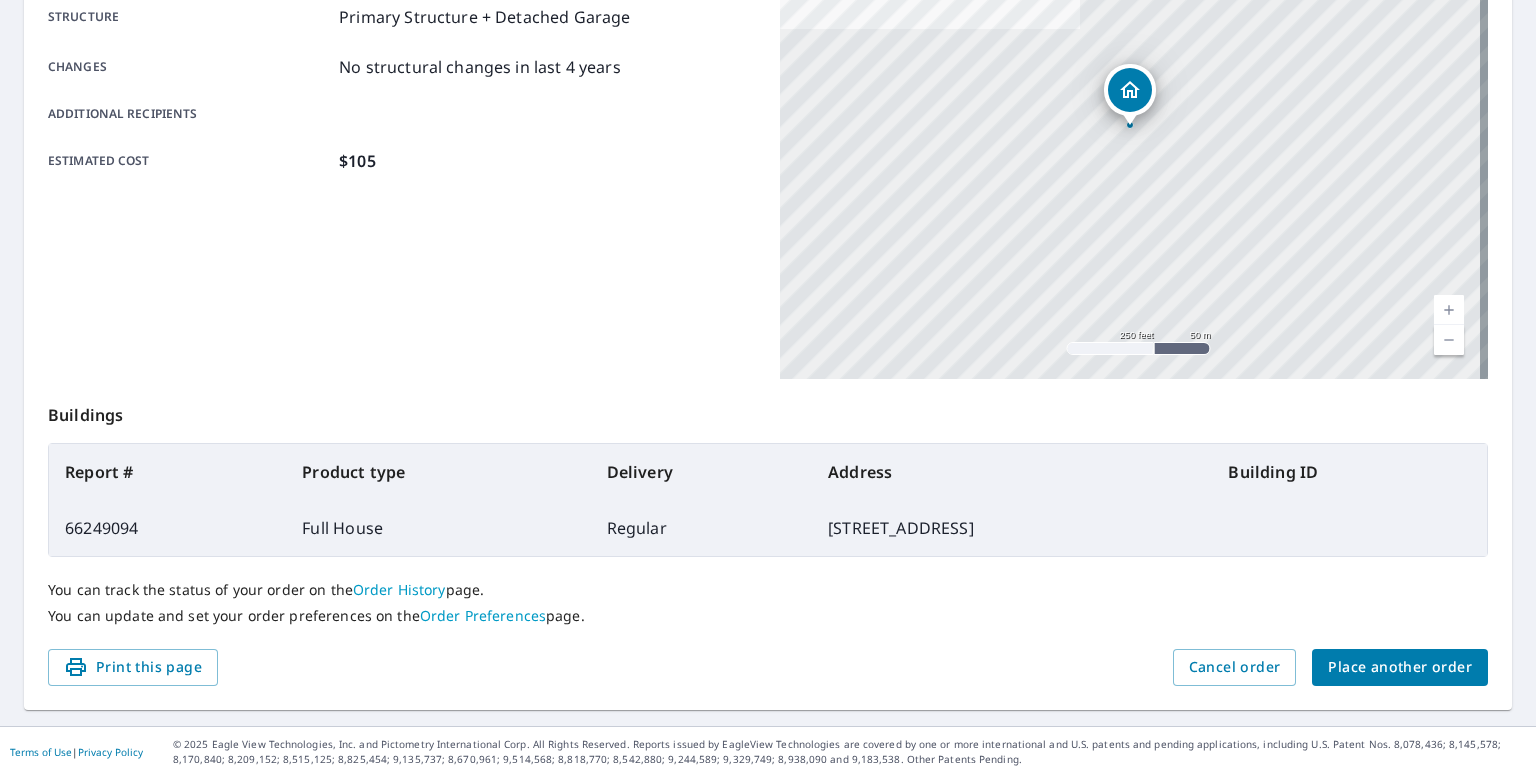 click on "Order History" at bounding box center [399, 589] 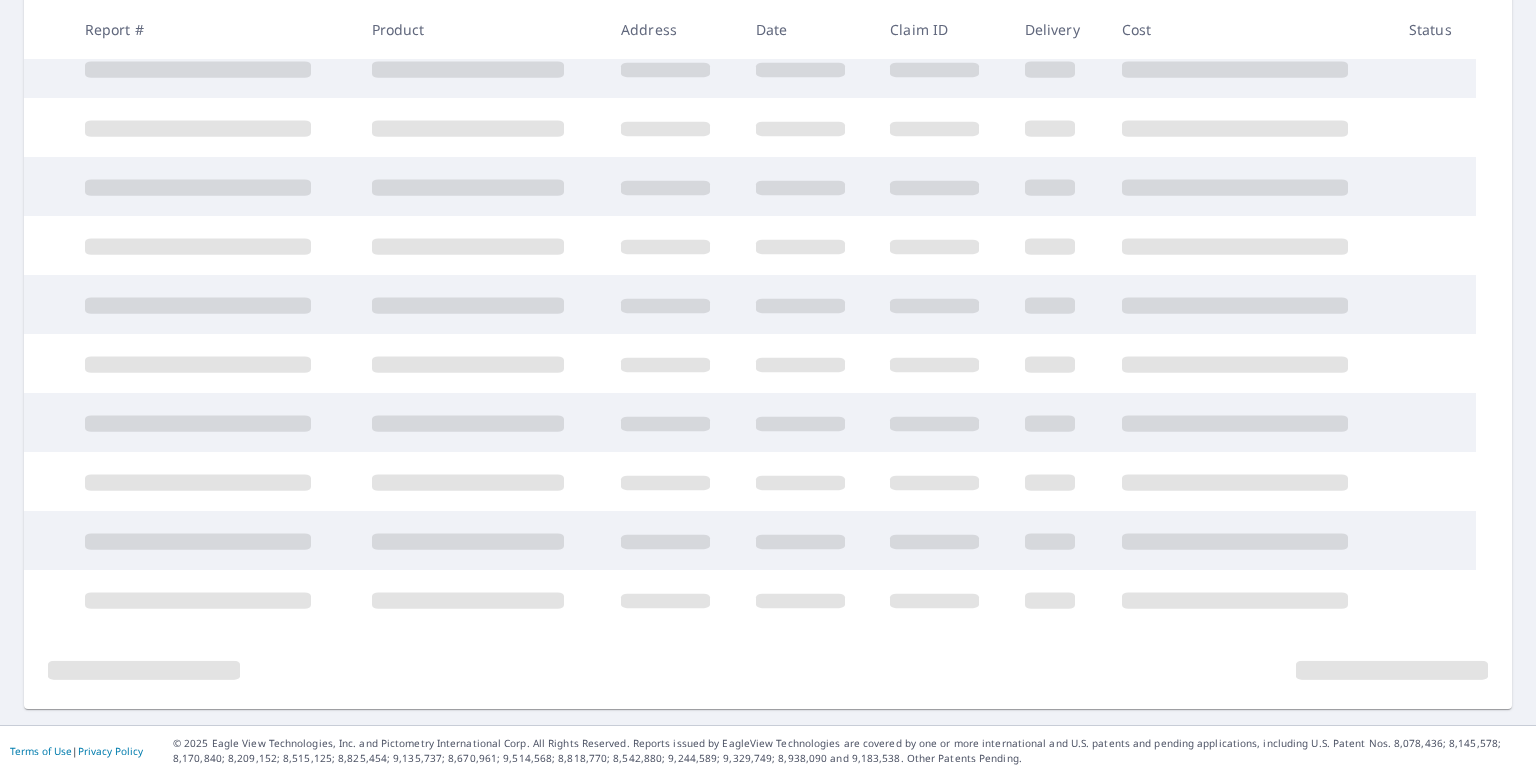 scroll, scrollTop: 381, scrollLeft: 0, axis: vertical 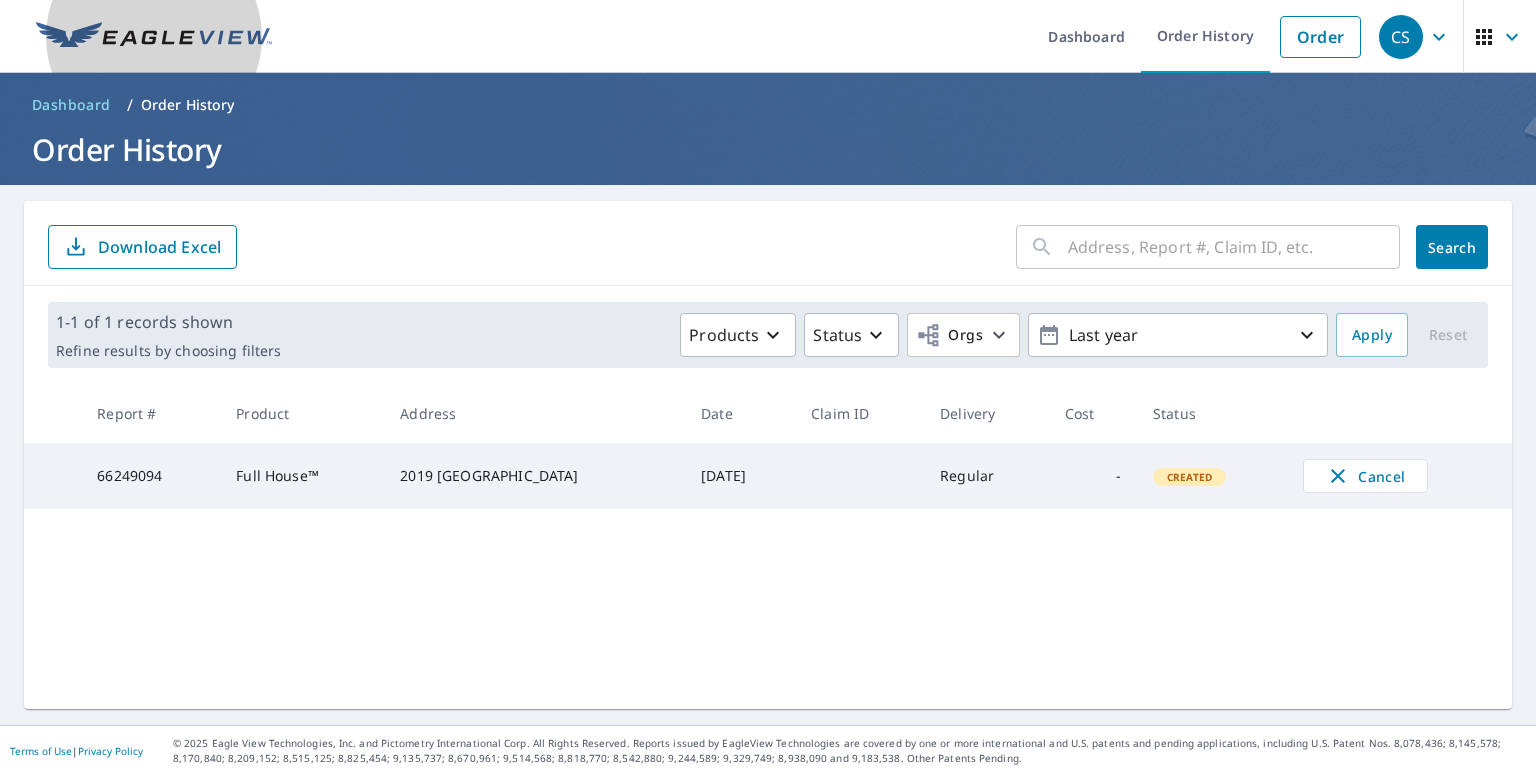 click at bounding box center [154, 37] 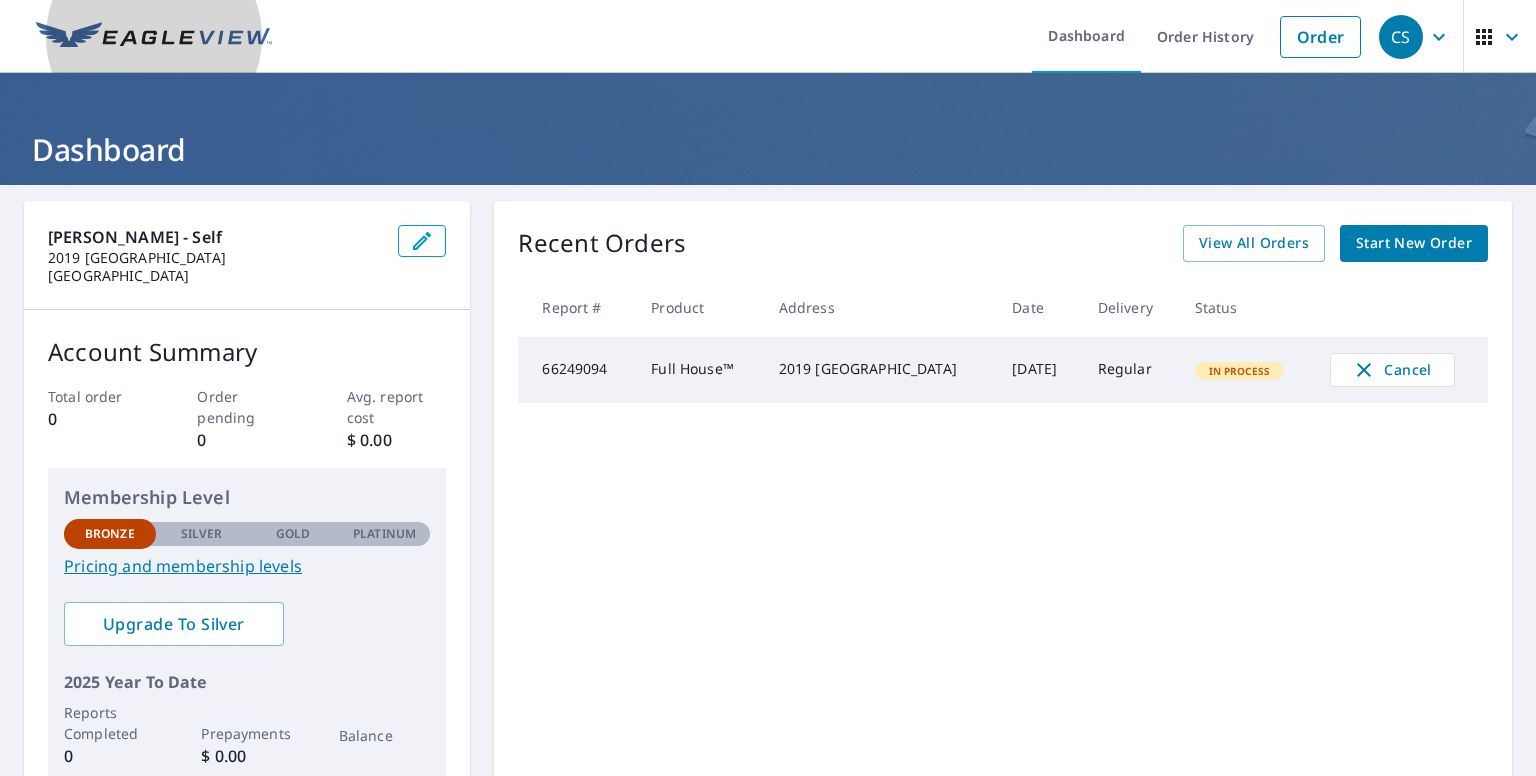 click at bounding box center [154, 37] 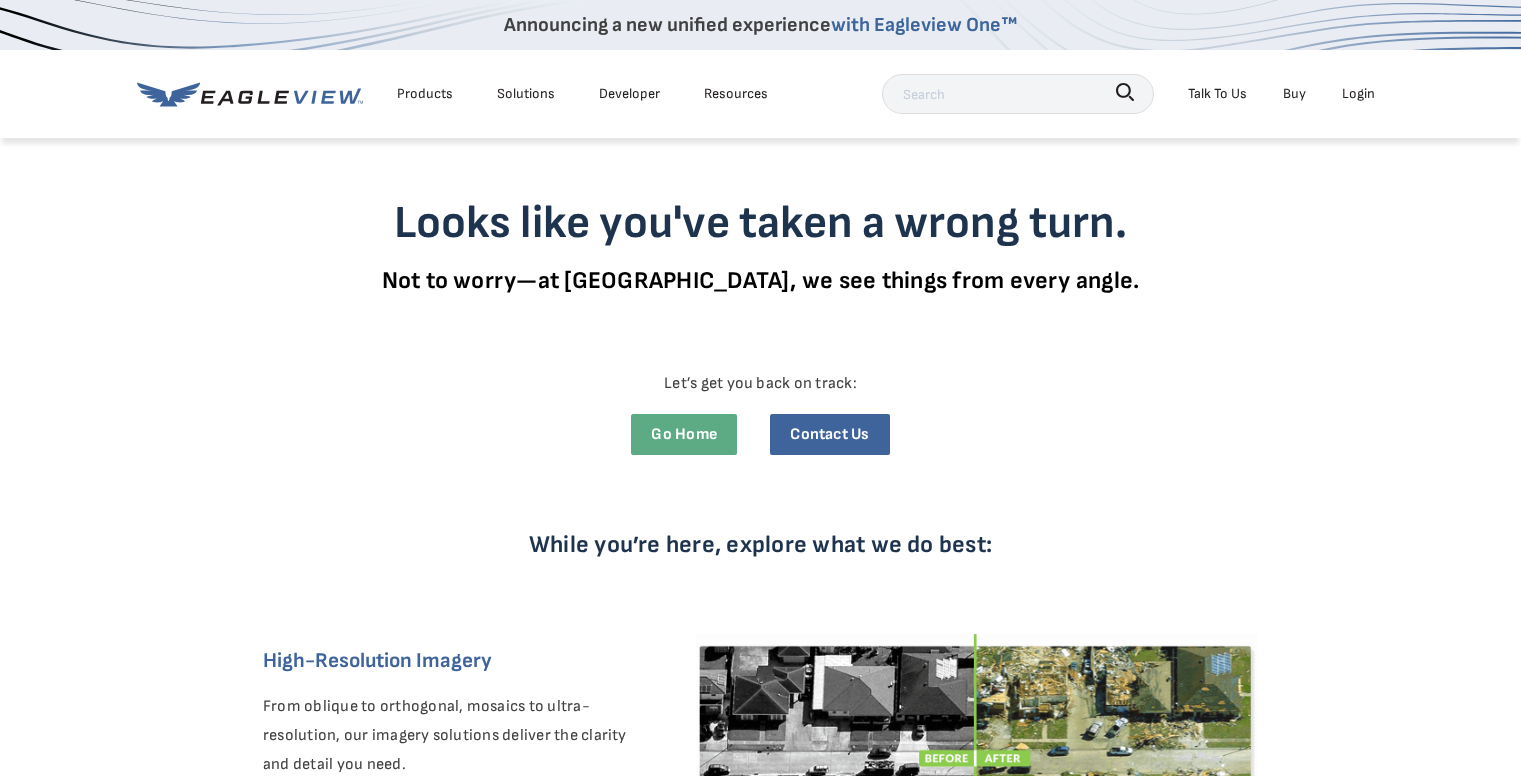scroll, scrollTop: 0, scrollLeft: 0, axis: both 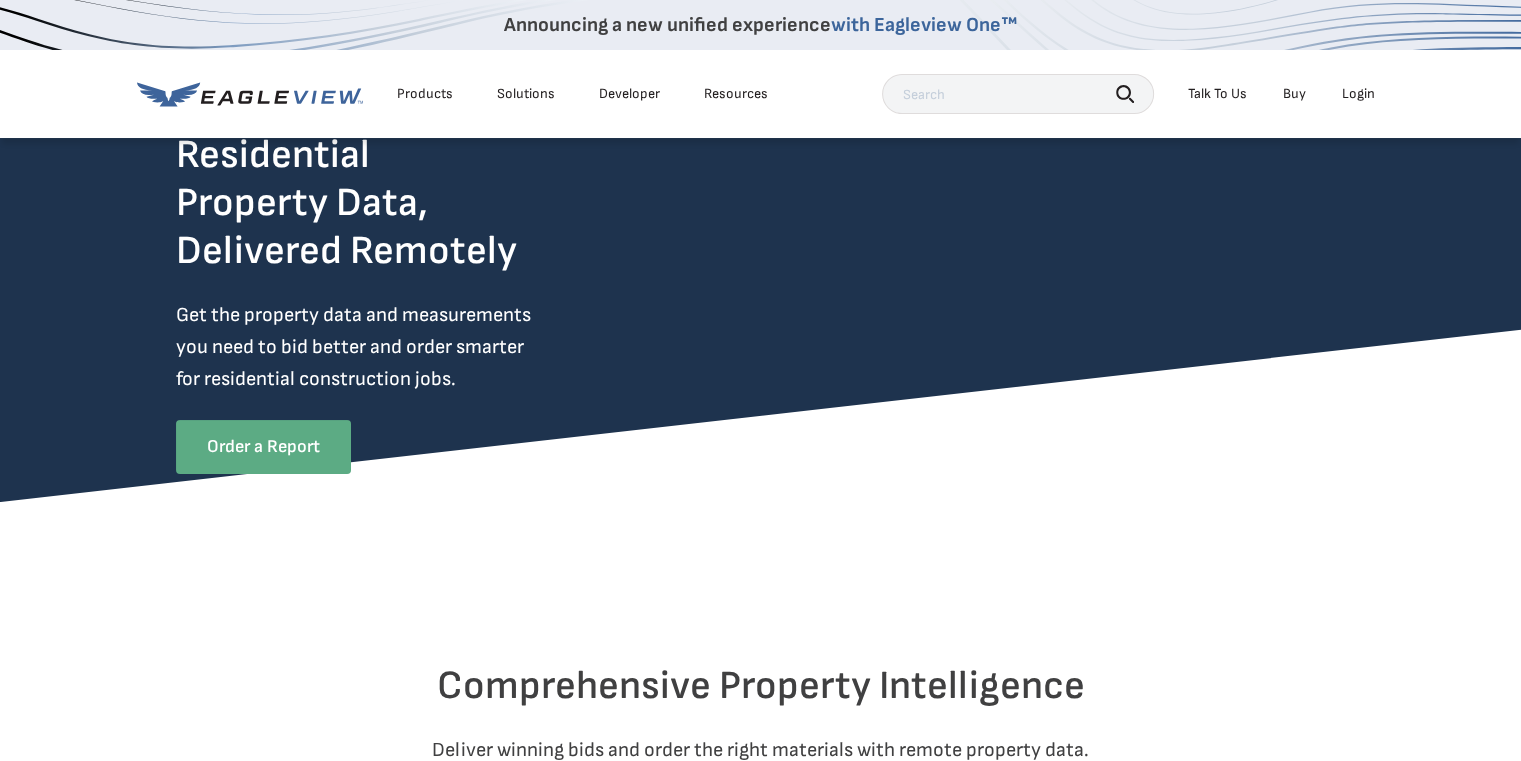 click on "Products" at bounding box center (425, 94) 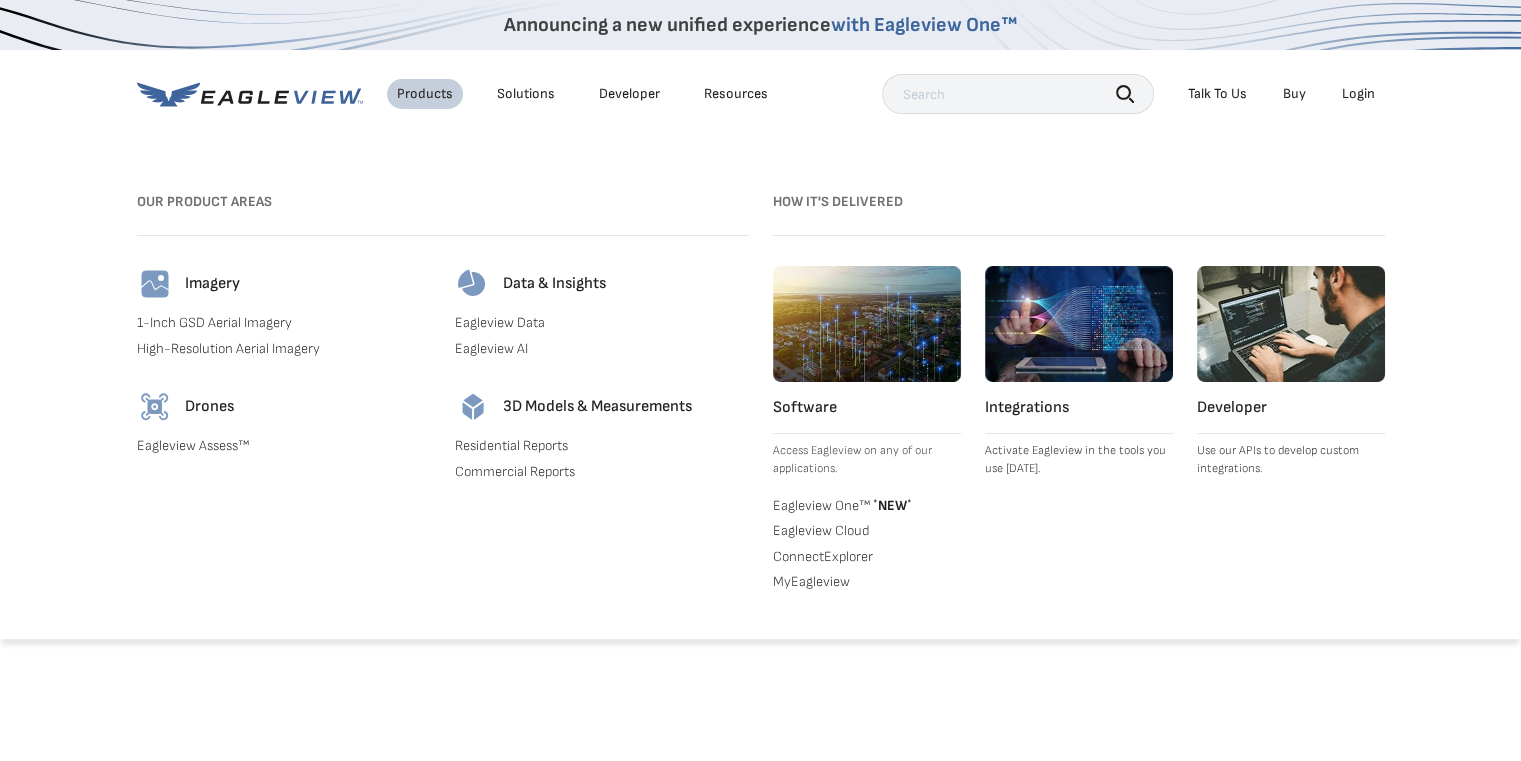 scroll, scrollTop: 0, scrollLeft: 0, axis: both 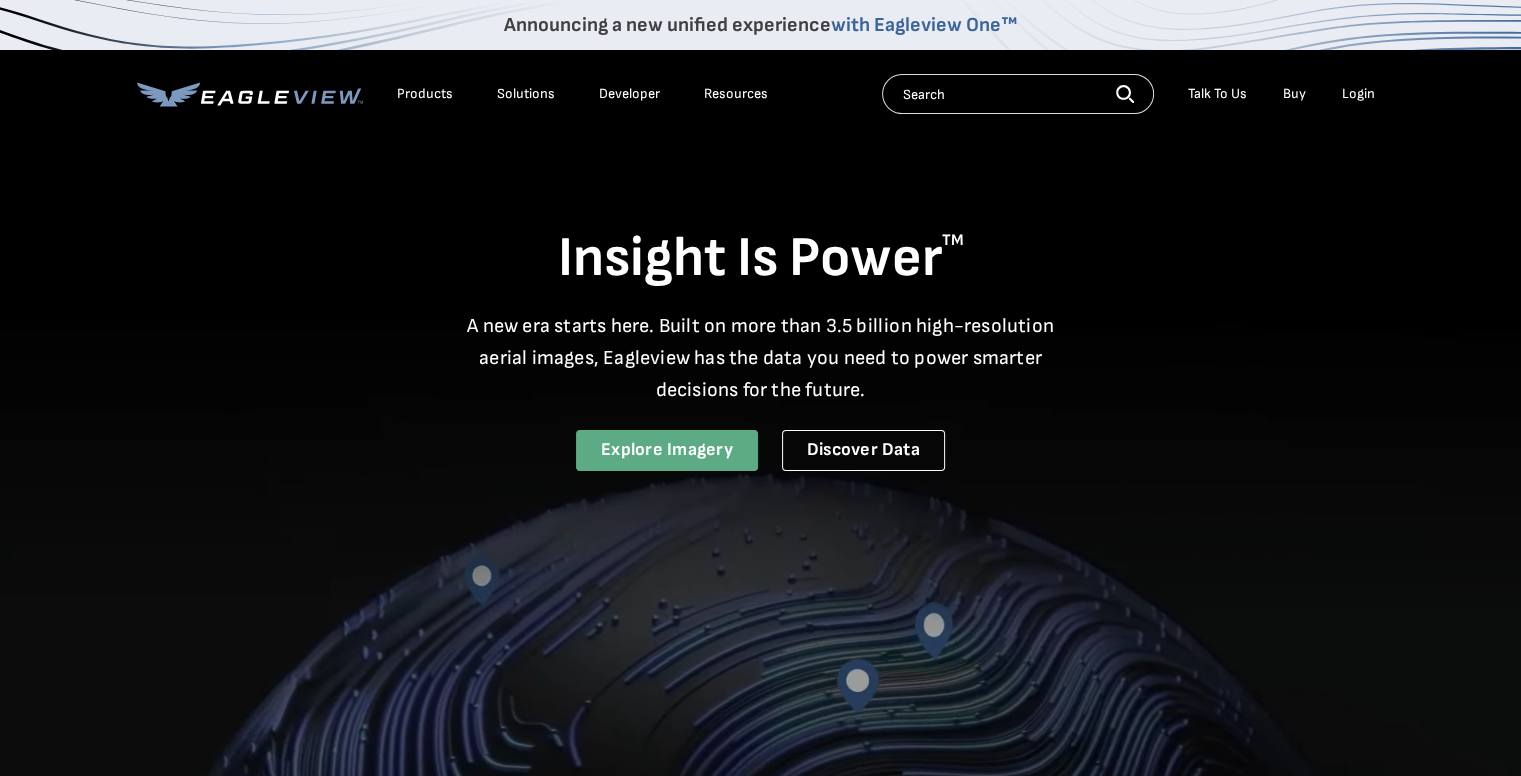 click on "Explore Imagery" at bounding box center (667, 450) 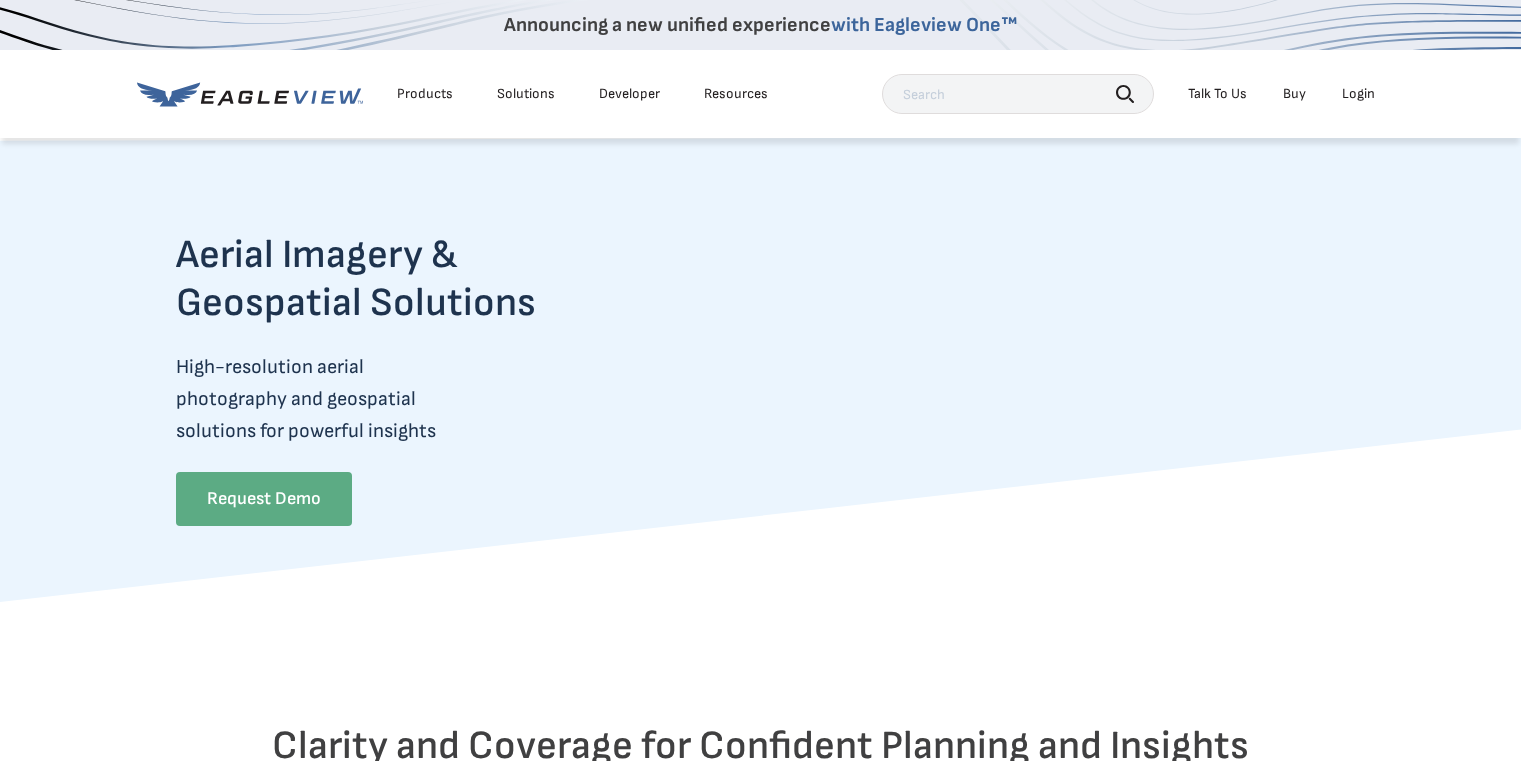 scroll, scrollTop: 0, scrollLeft: 0, axis: both 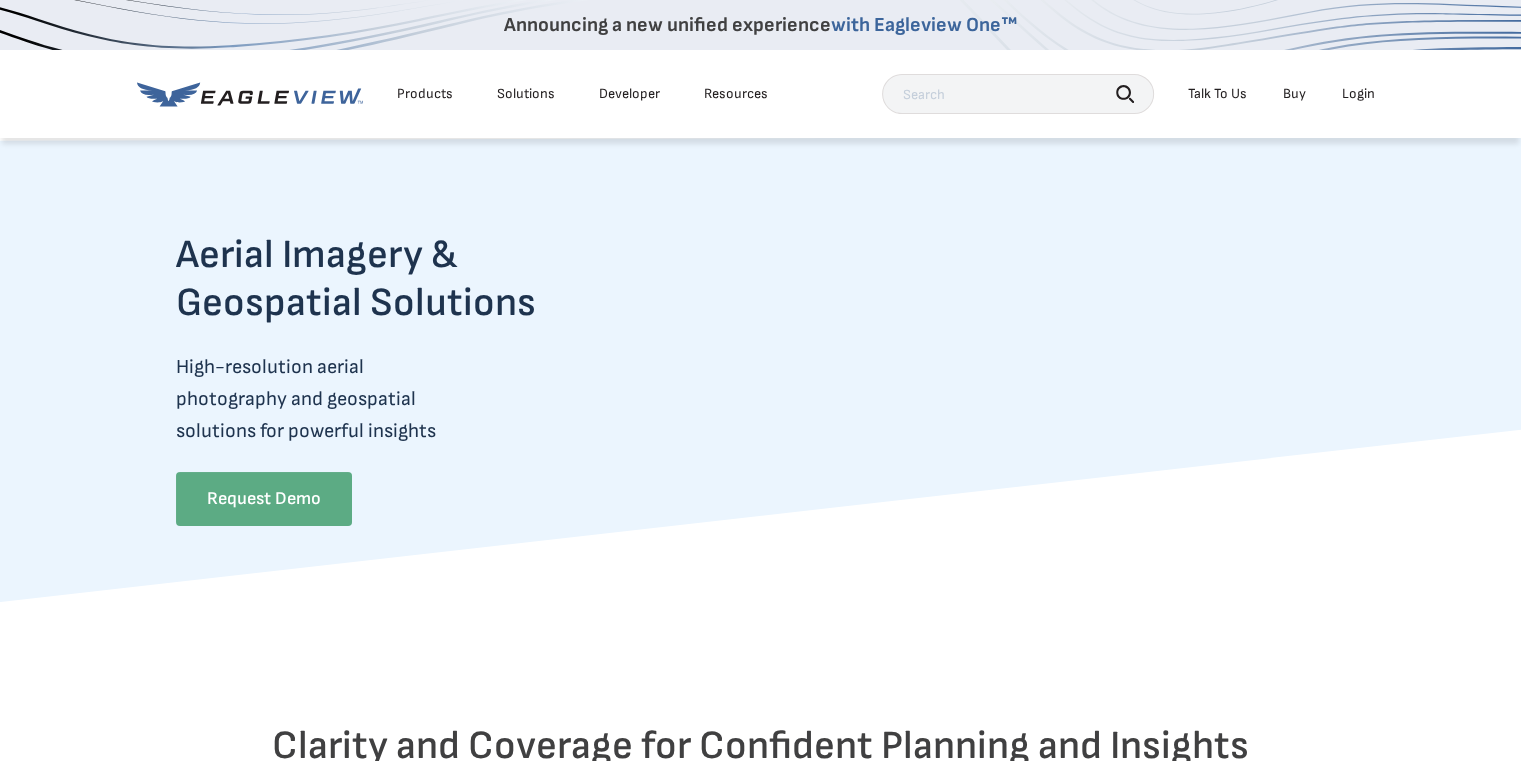 click on "Products" at bounding box center (425, 94) 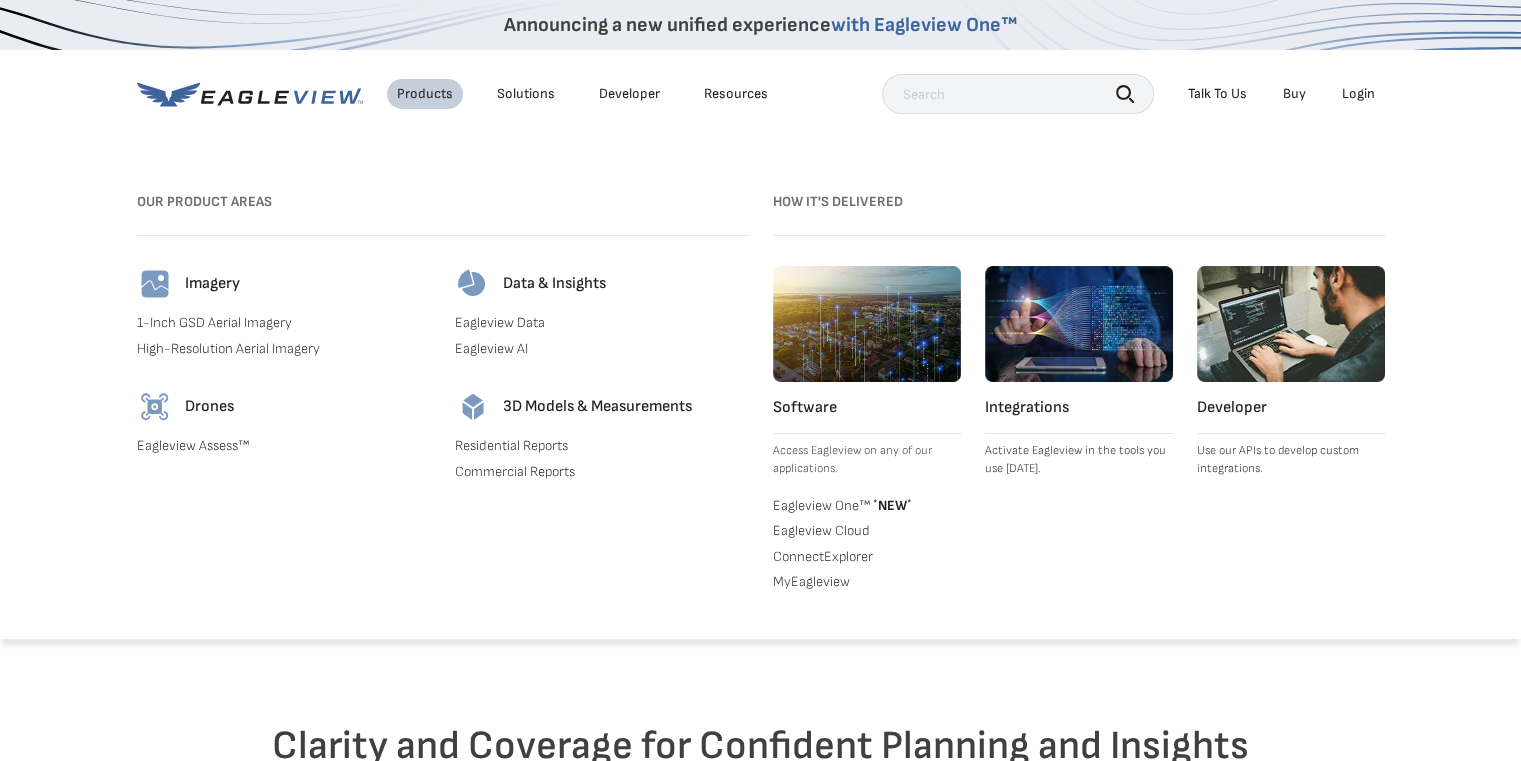 click on "Commercial Reports" at bounding box center [602, 472] 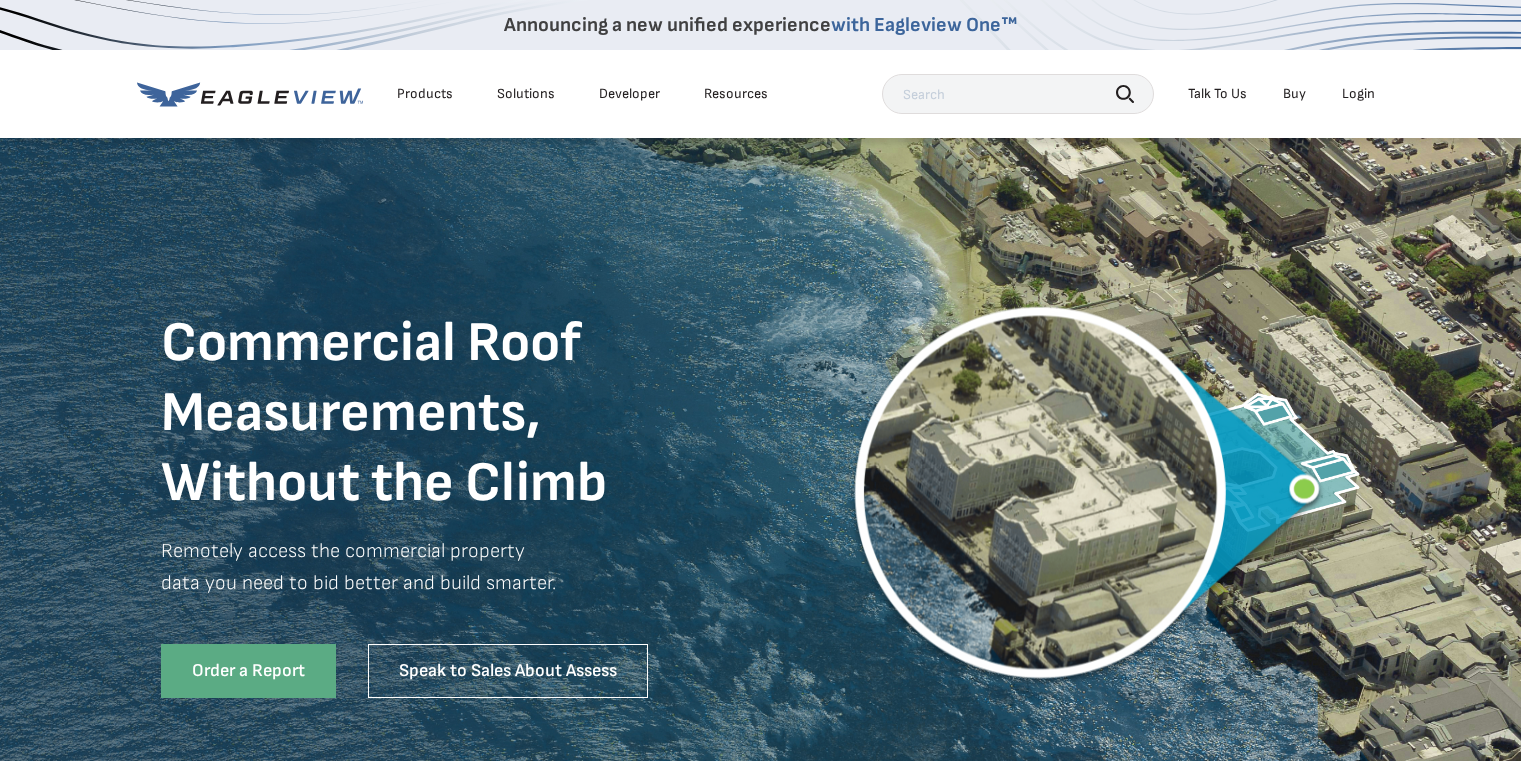 scroll, scrollTop: 0, scrollLeft: 0, axis: both 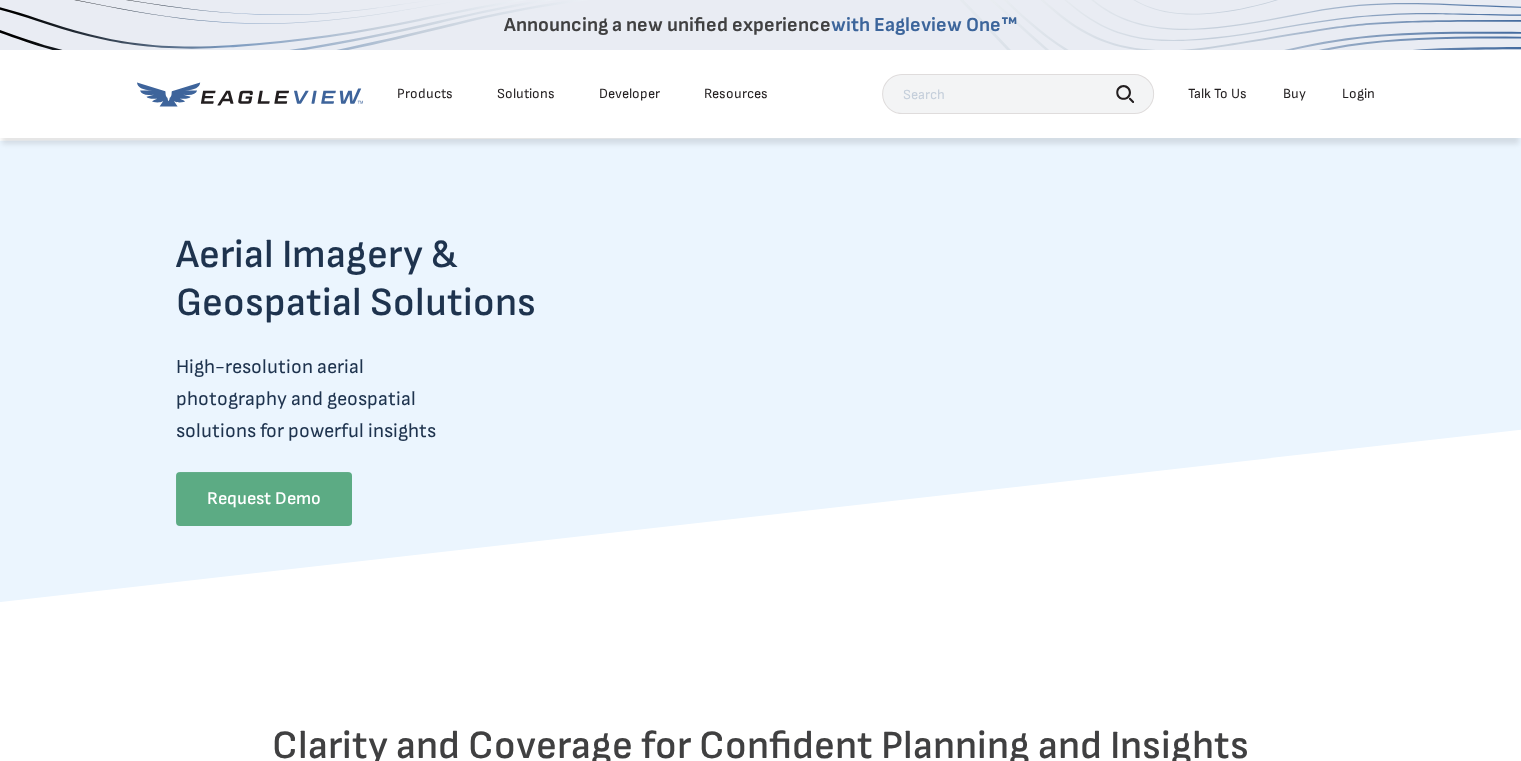 click on "Products" at bounding box center [425, 94] 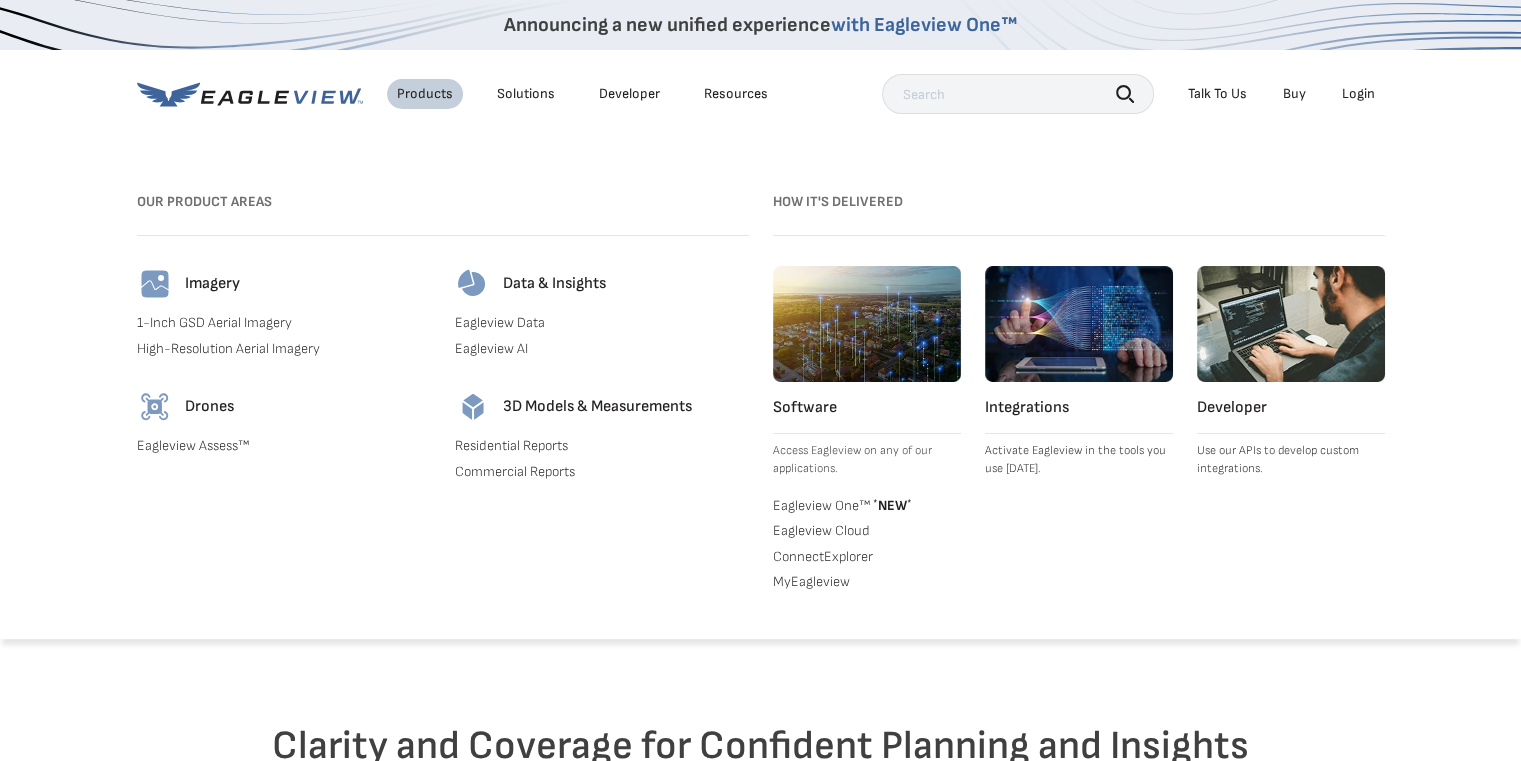 click on "Residential Reports" at bounding box center [602, 446] 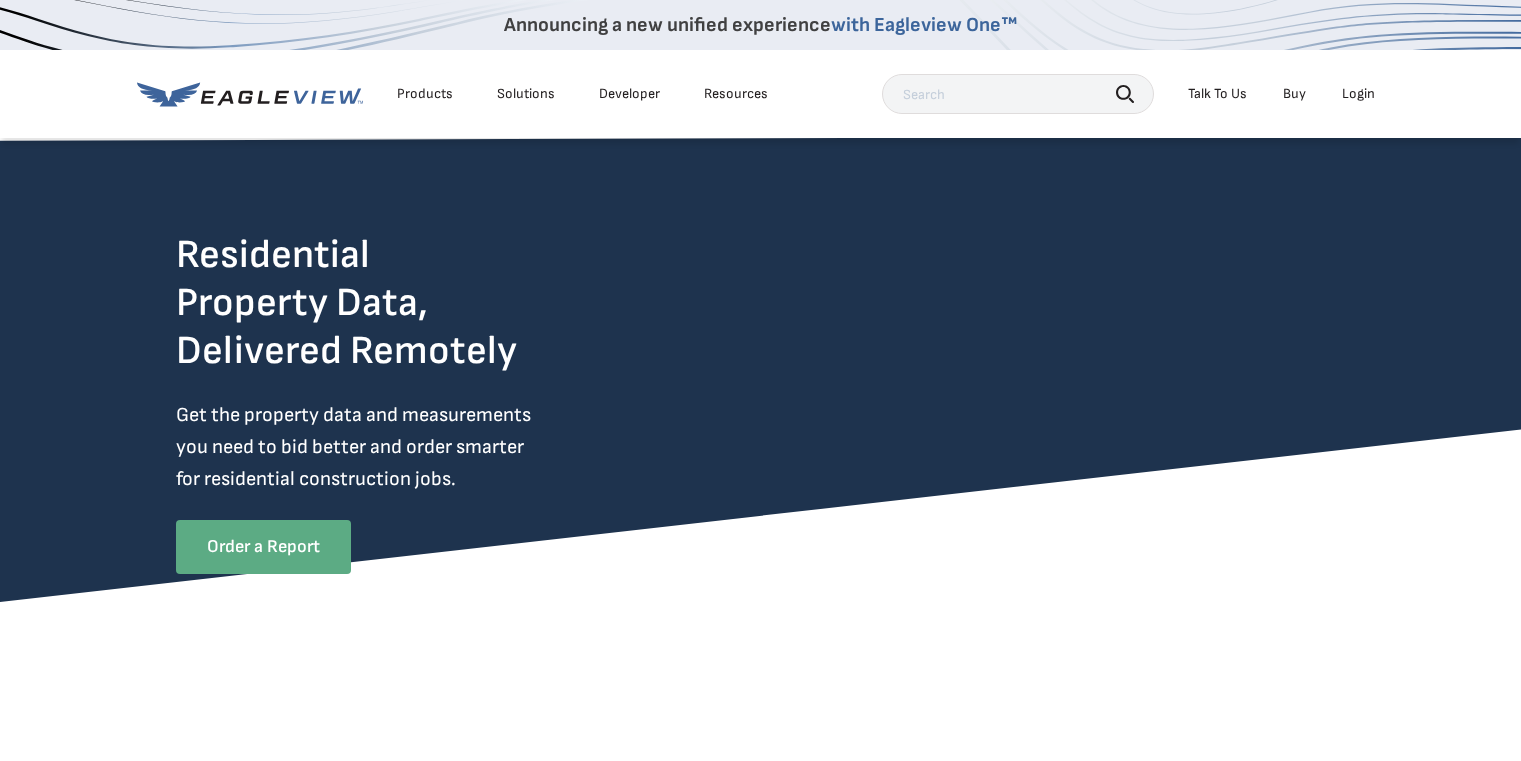 scroll, scrollTop: 0, scrollLeft: 0, axis: both 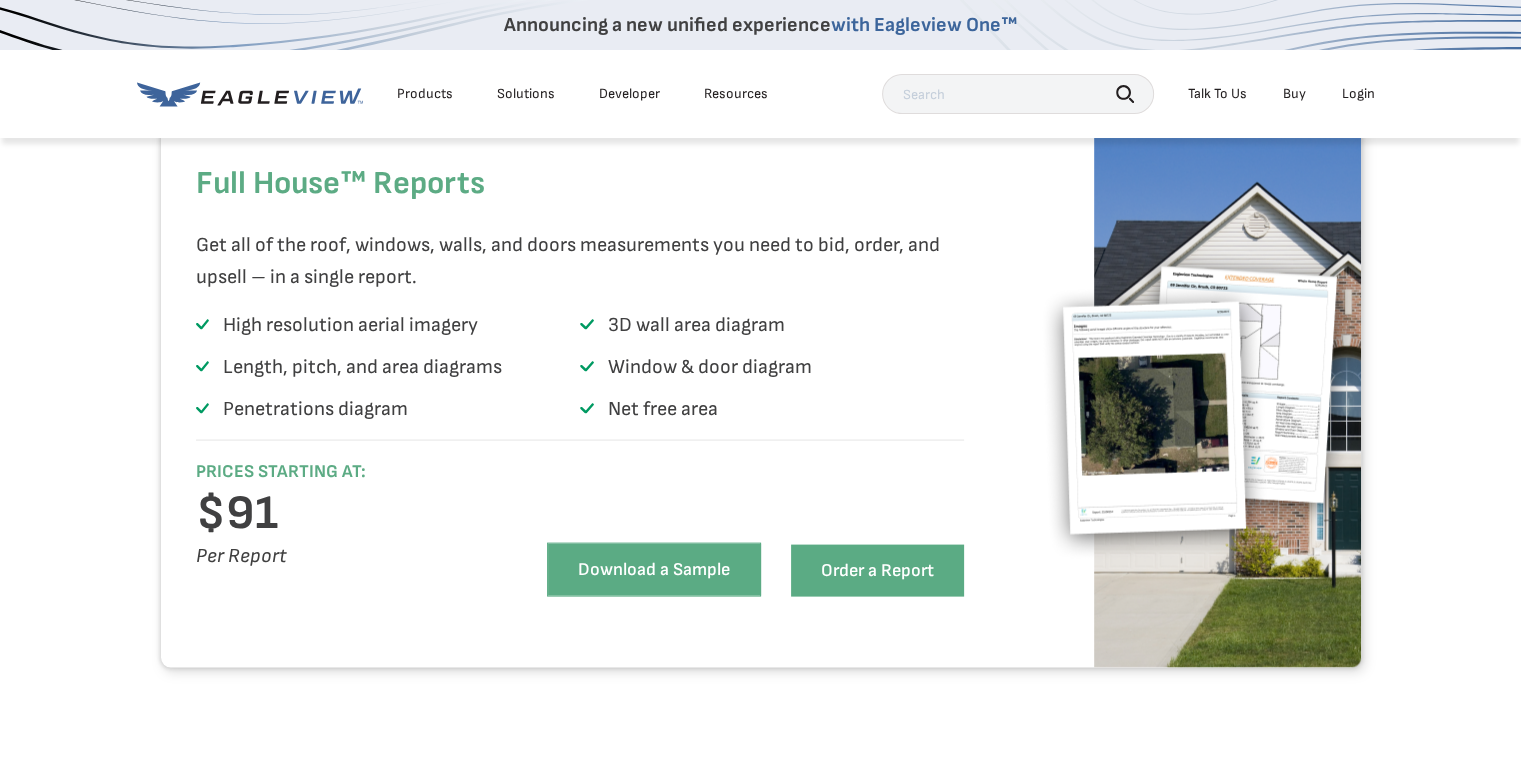 click on "Download a Sample" at bounding box center (654, 570) 